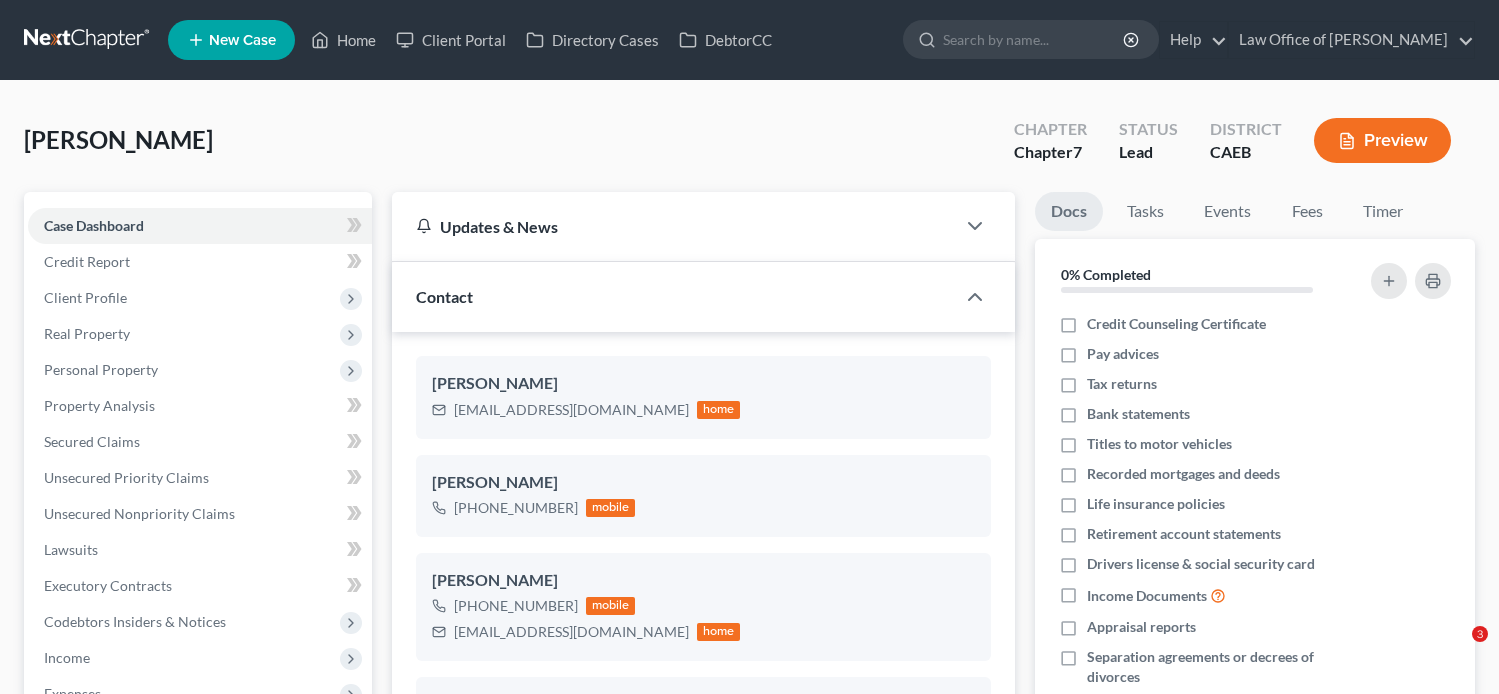 select on "10" 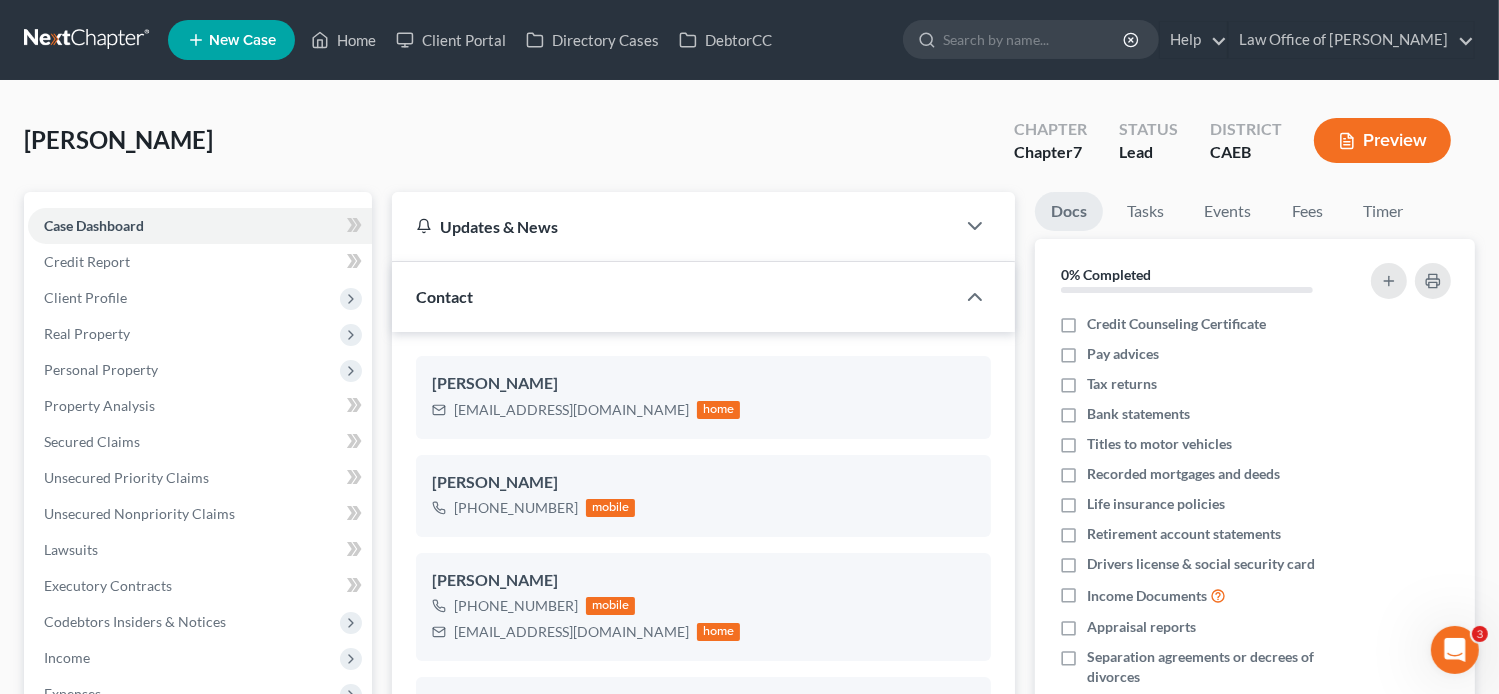 scroll, scrollTop: 0, scrollLeft: 0, axis: both 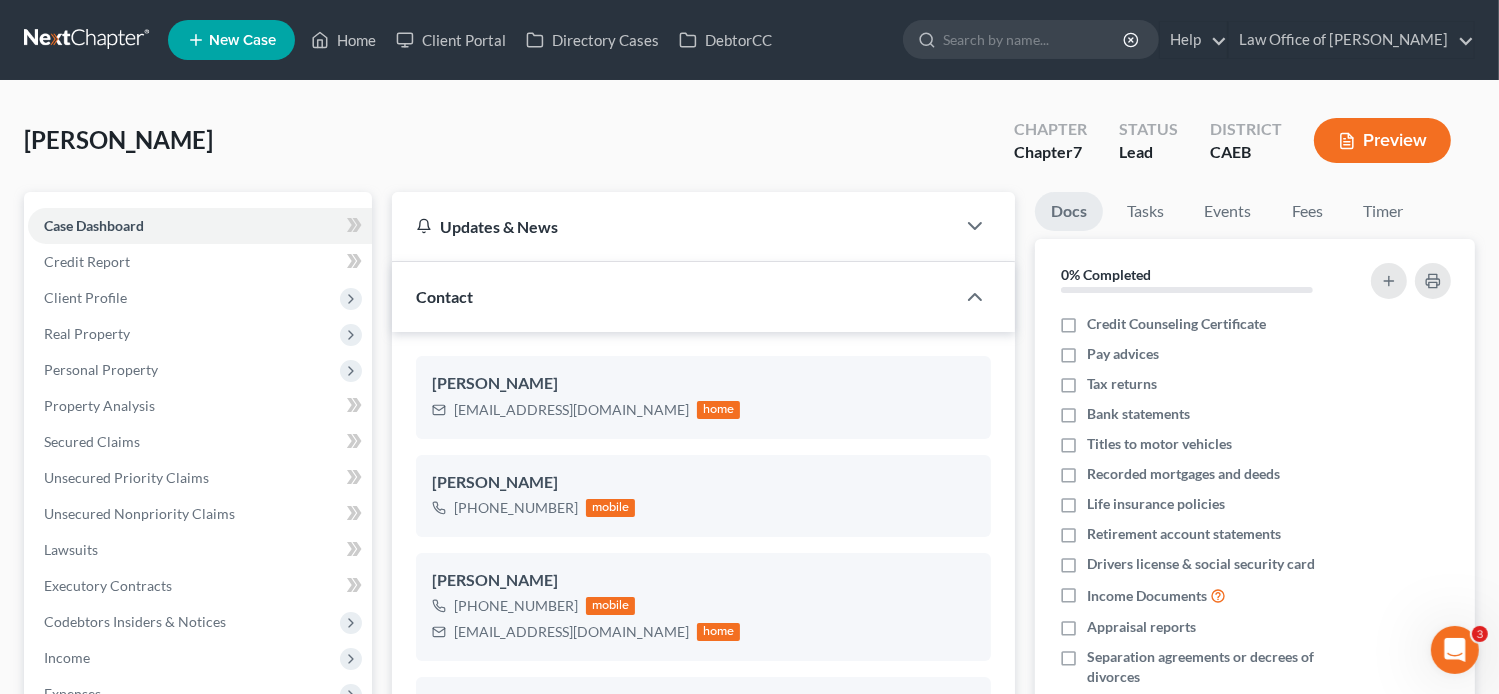 click on "New Case" at bounding box center (242, 40) 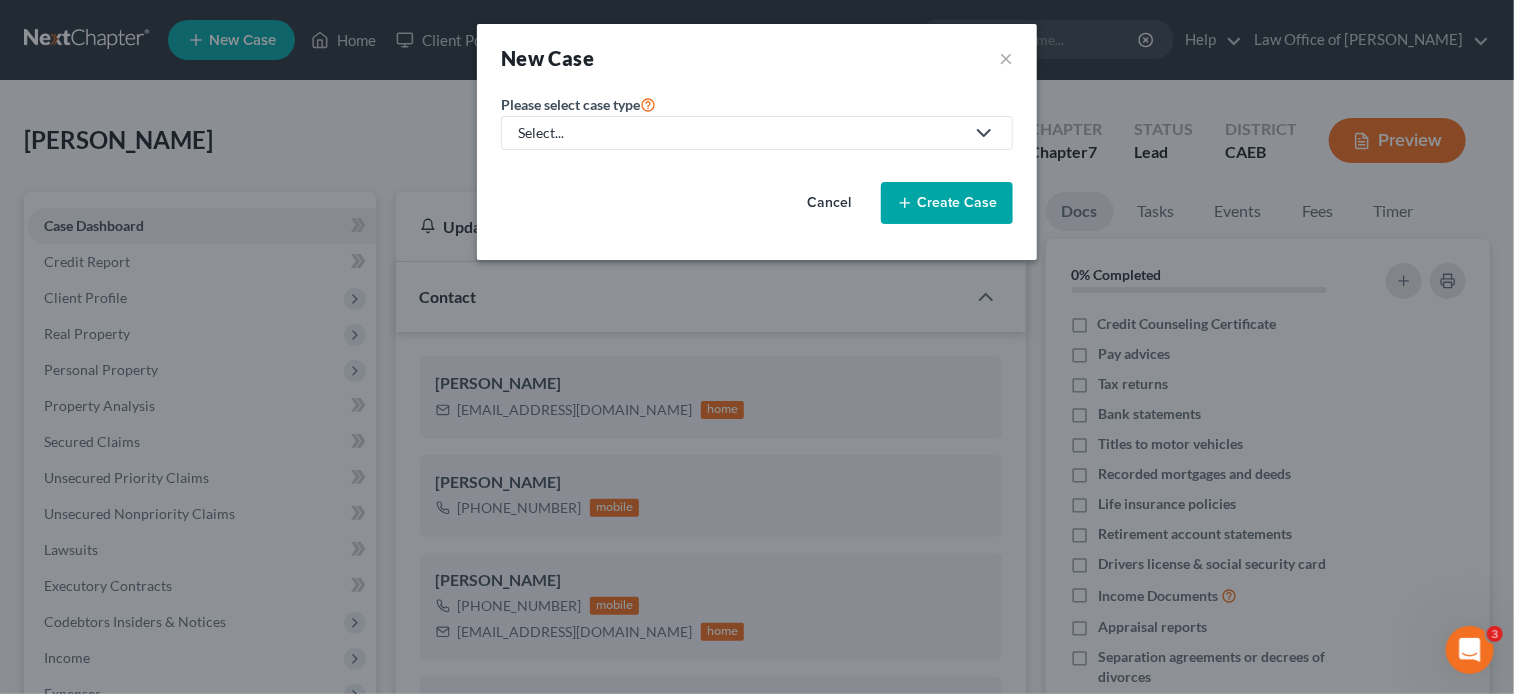 click on "Please select case type
*
Select...
Bankruptcy
Other
Cancel Create Case" at bounding box center (757, 166) 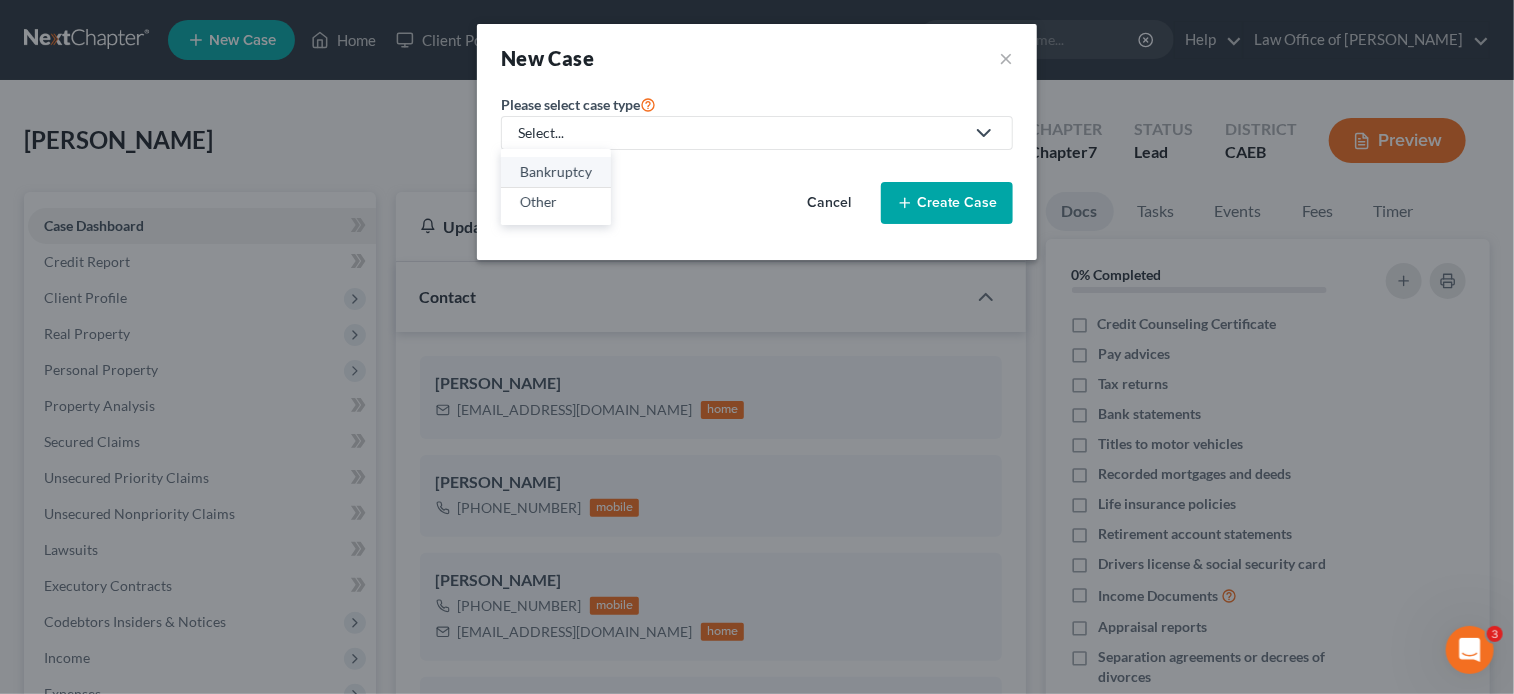 click on "Bankruptcy" at bounding box center [556, 172] 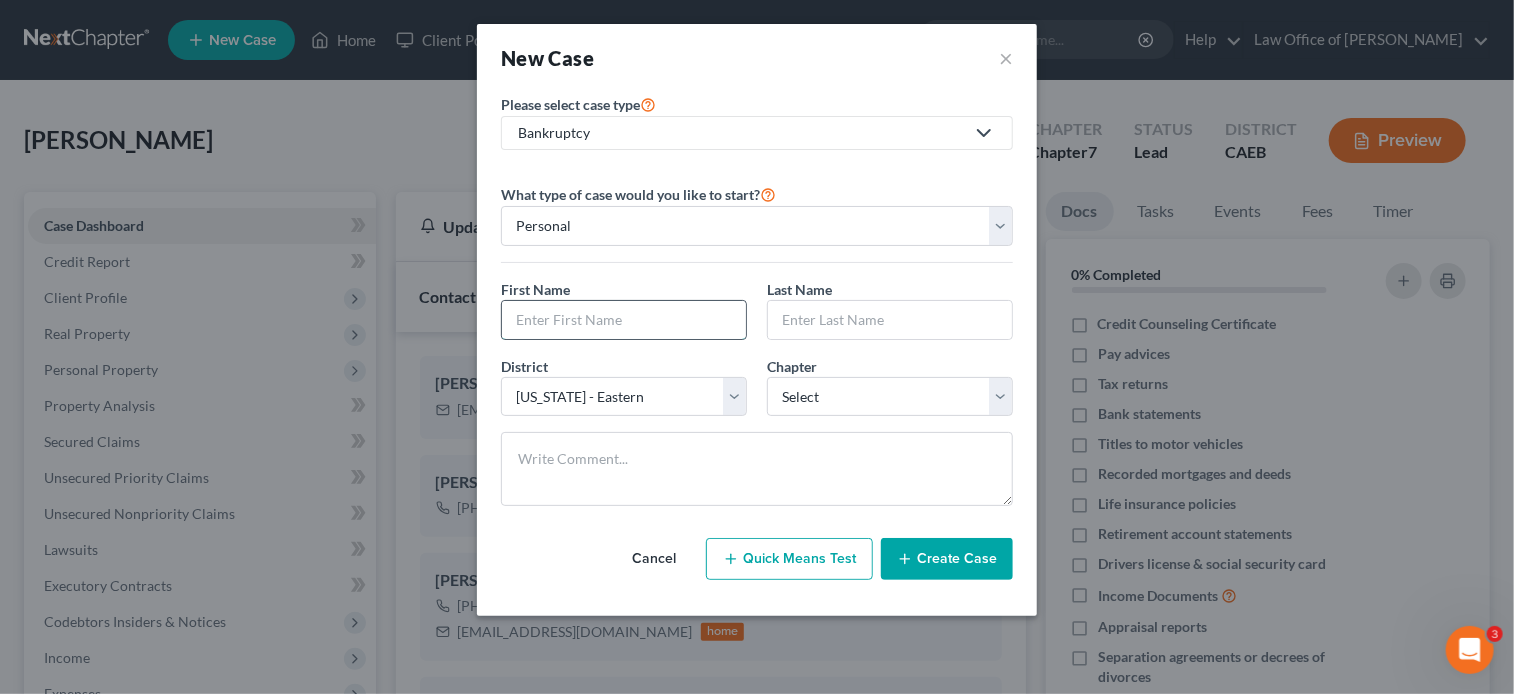 click at bounding box center (624, 320) 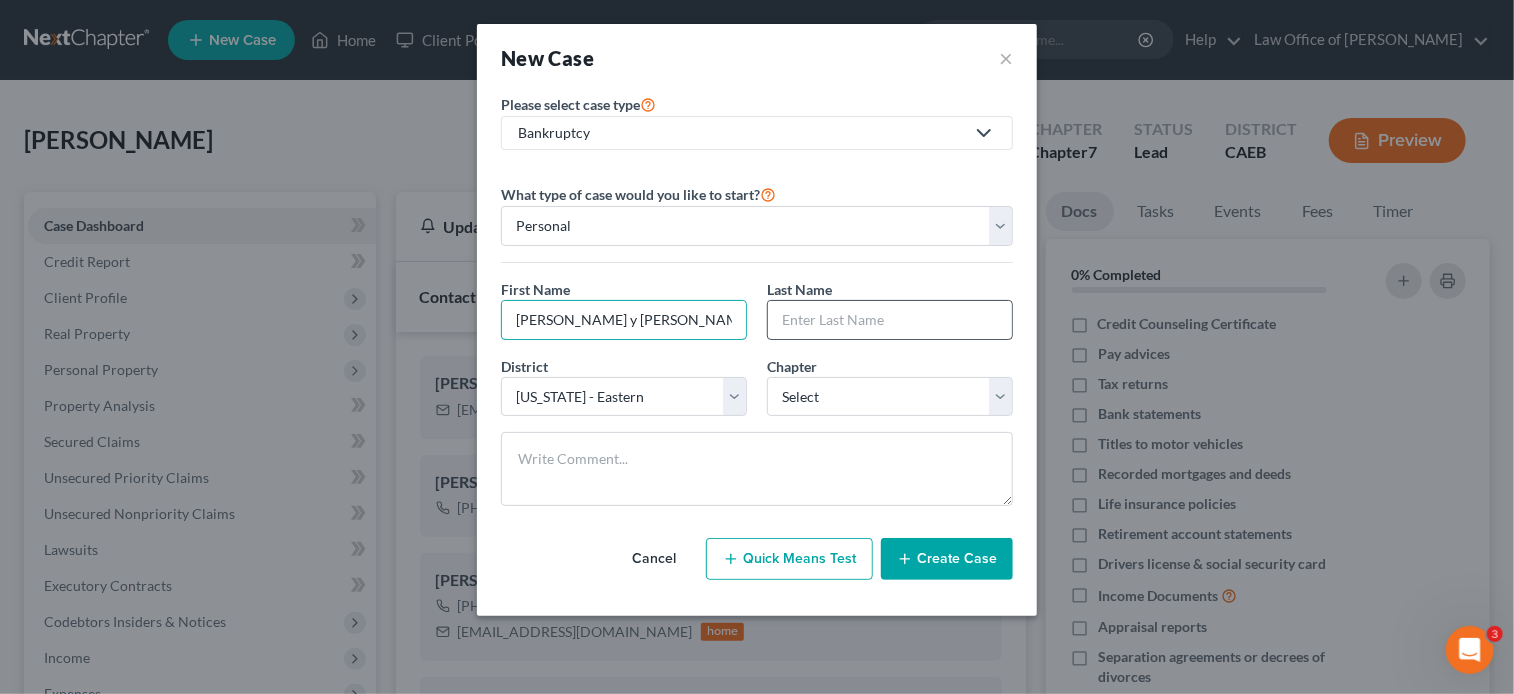 type on "Guillermo y Maria Rosales" 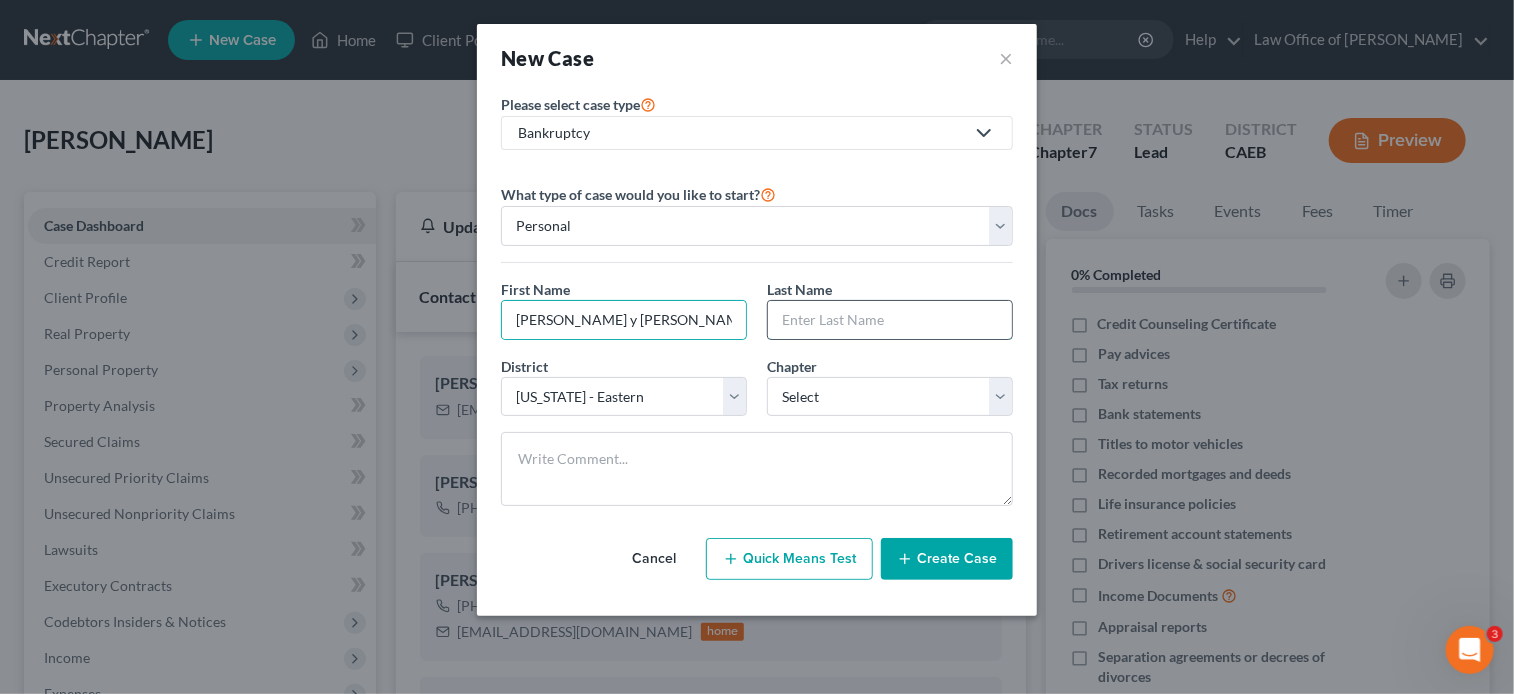 click at bounding box center [890, 320] 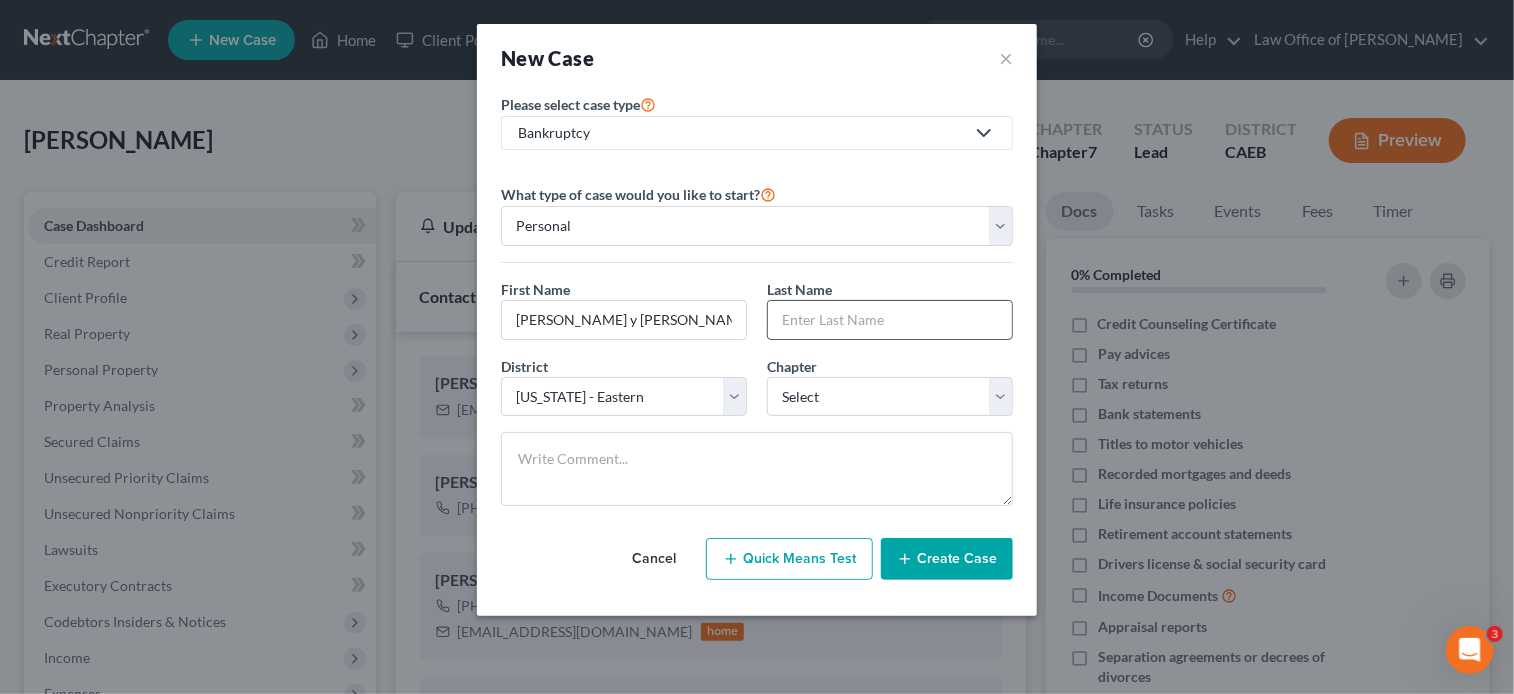 paste on "Guillermo y Maria Rosales" 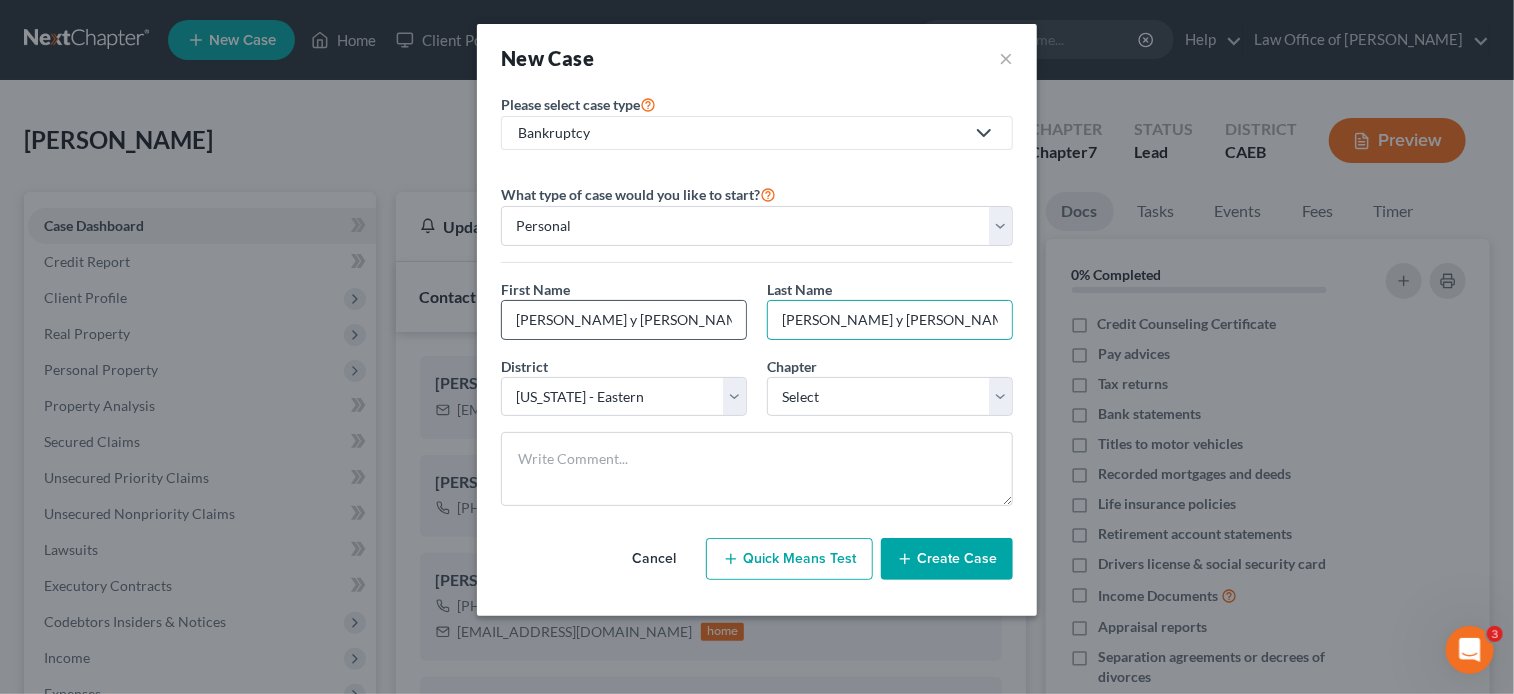 type on "Guillermo y Maria Rosales" 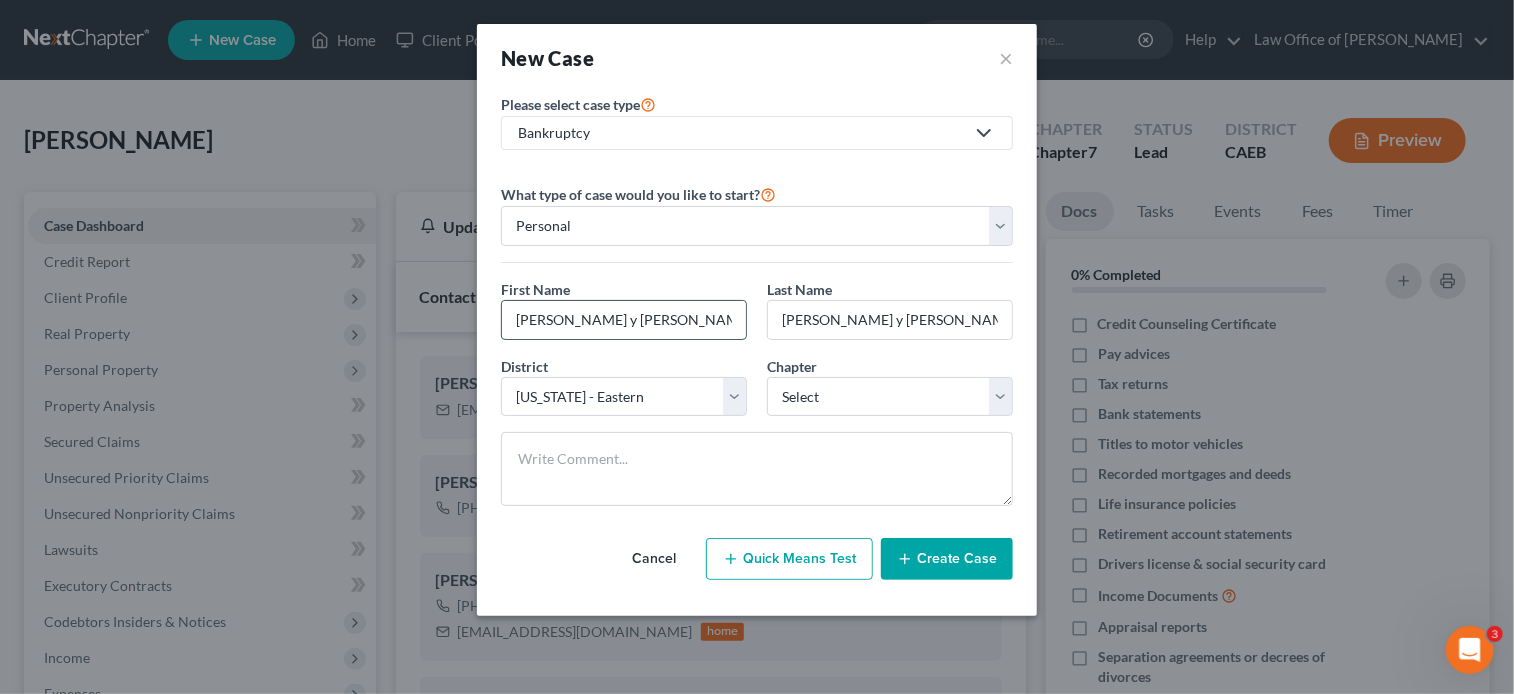 click on "Guillermo y Maria Rosales" at bounding box center (624, 320) 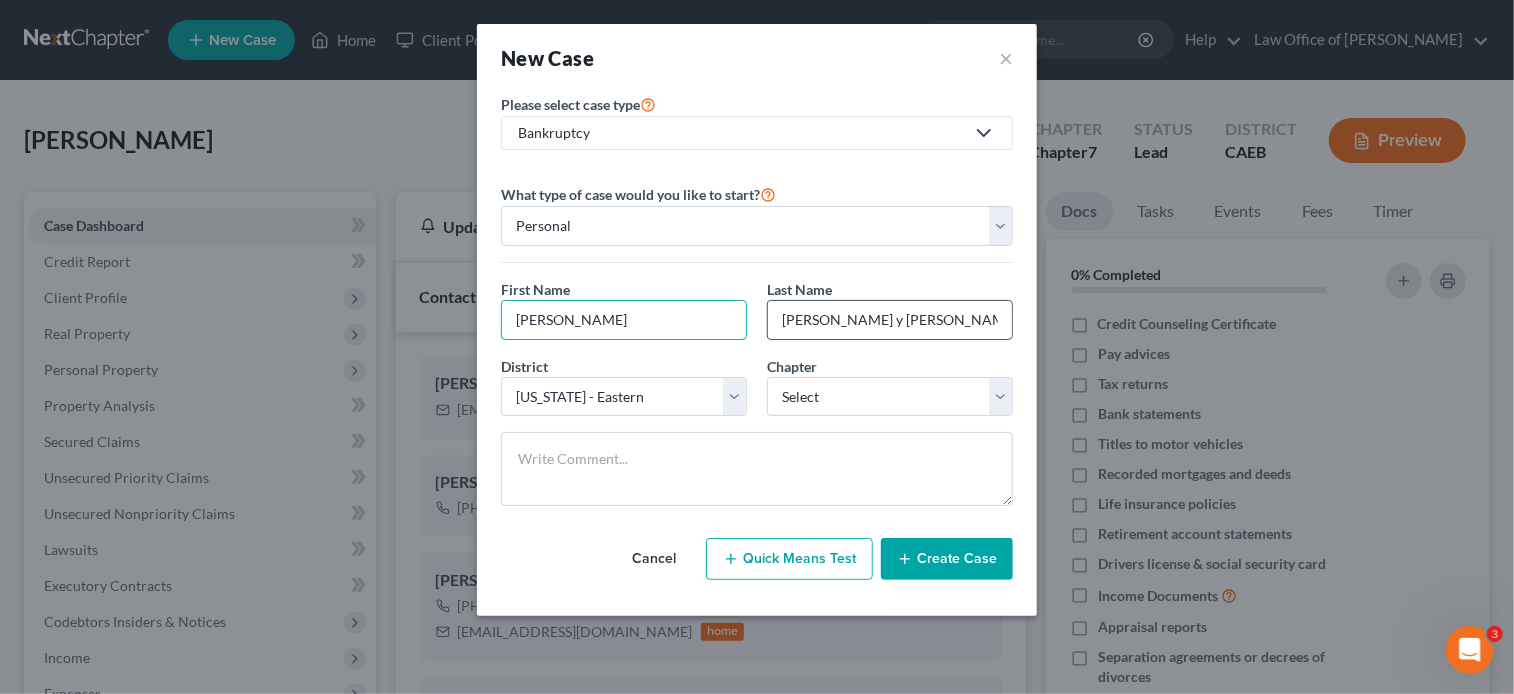 type on "Guillermo" 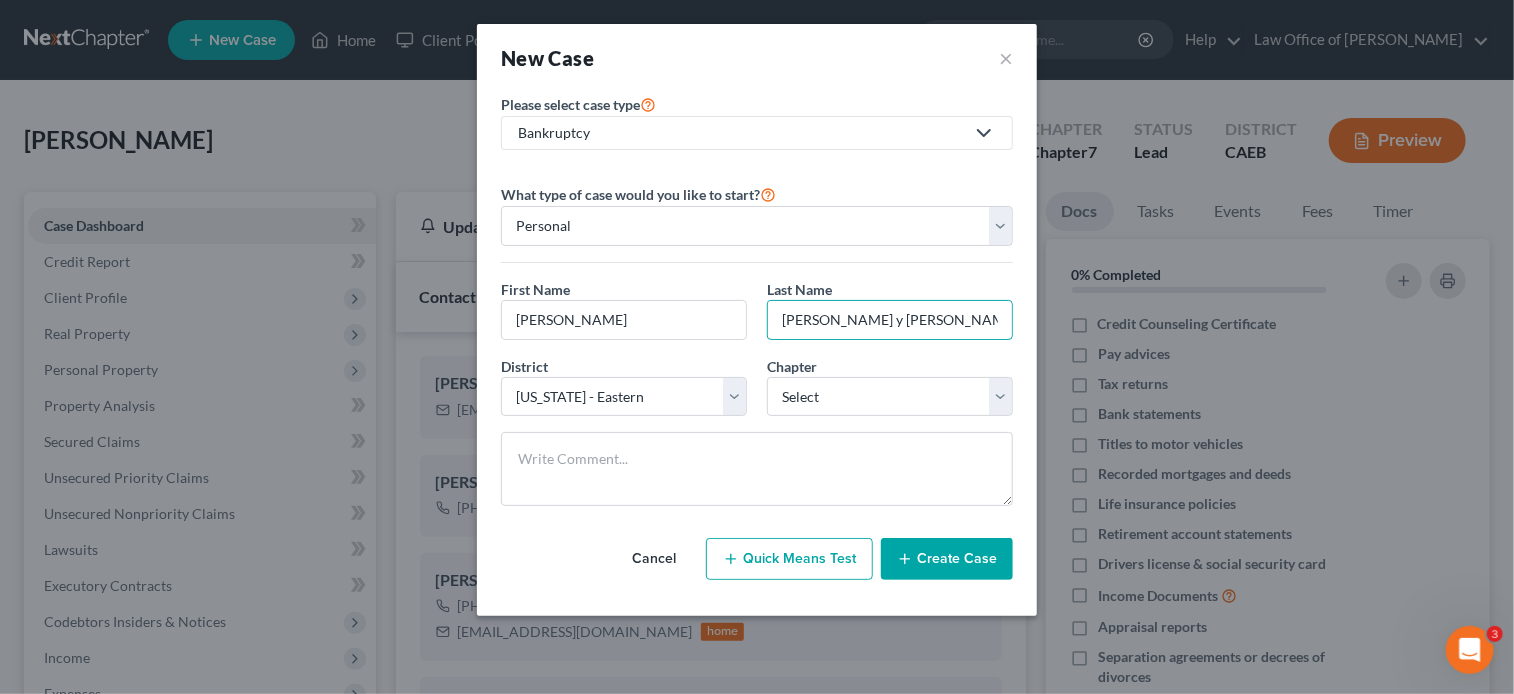 drag, startPoint x: 897, startPoint y: 316, endPoint x: 759, endPoint y: 325, distance: 138.29317 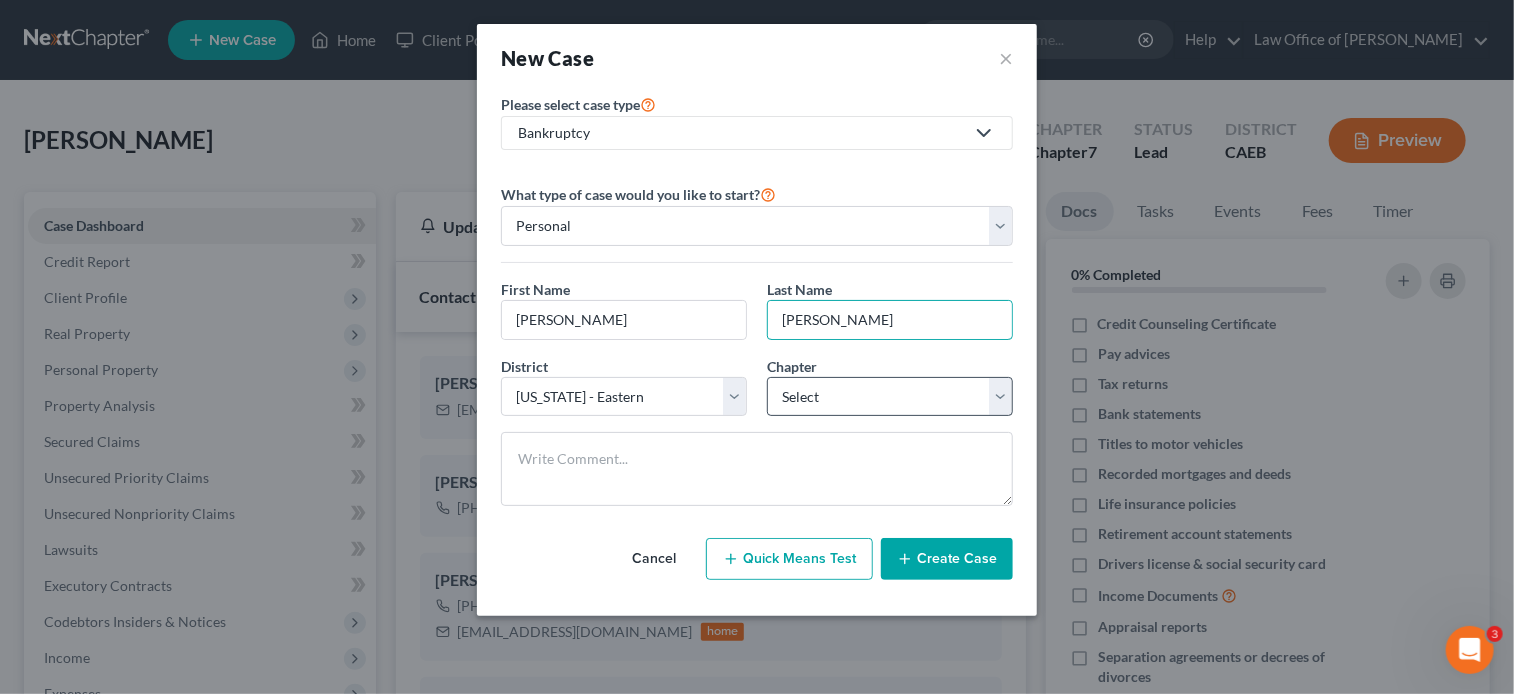 type on "Rosales" 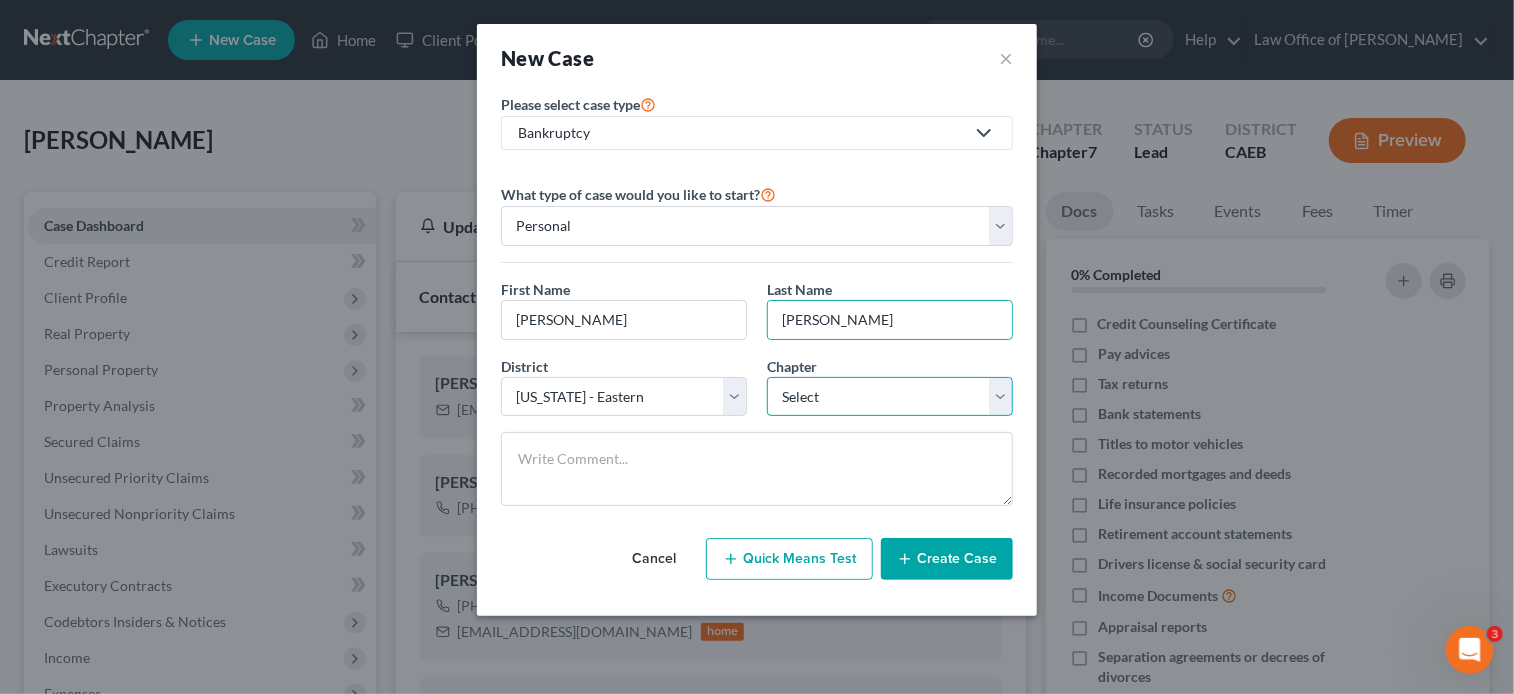 click on "Select 7 11 12 13" at bounding box center (890, 397) 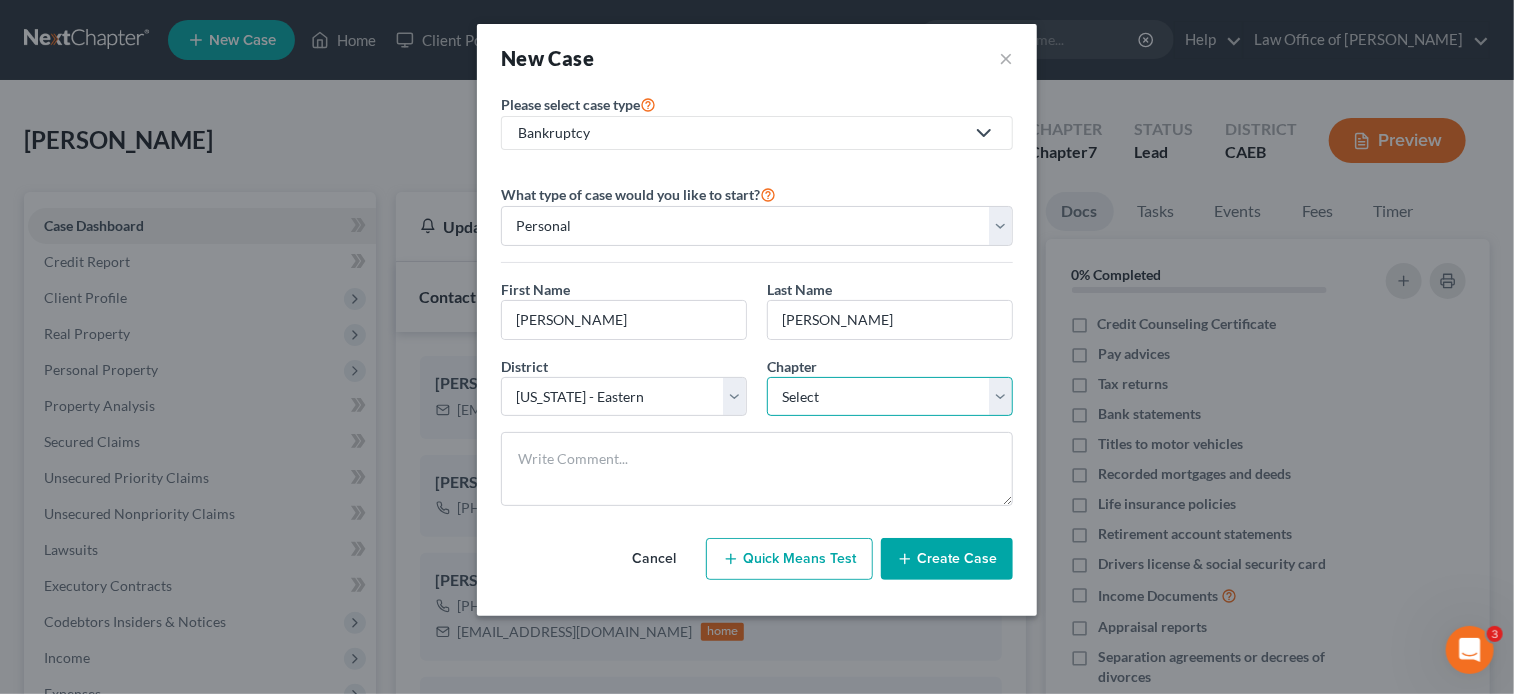 select on "0" 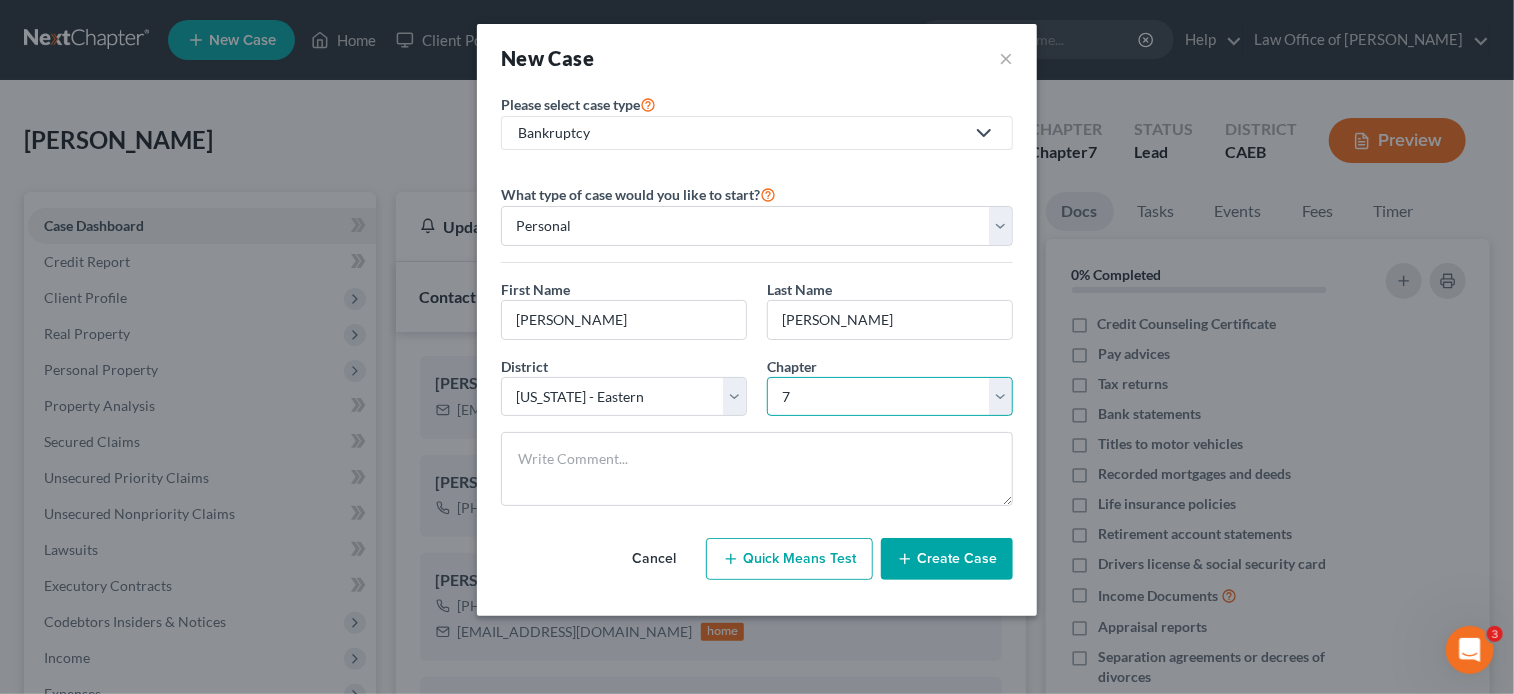 click on "Select 7 11 12 13" at bounding box center [890, 397] 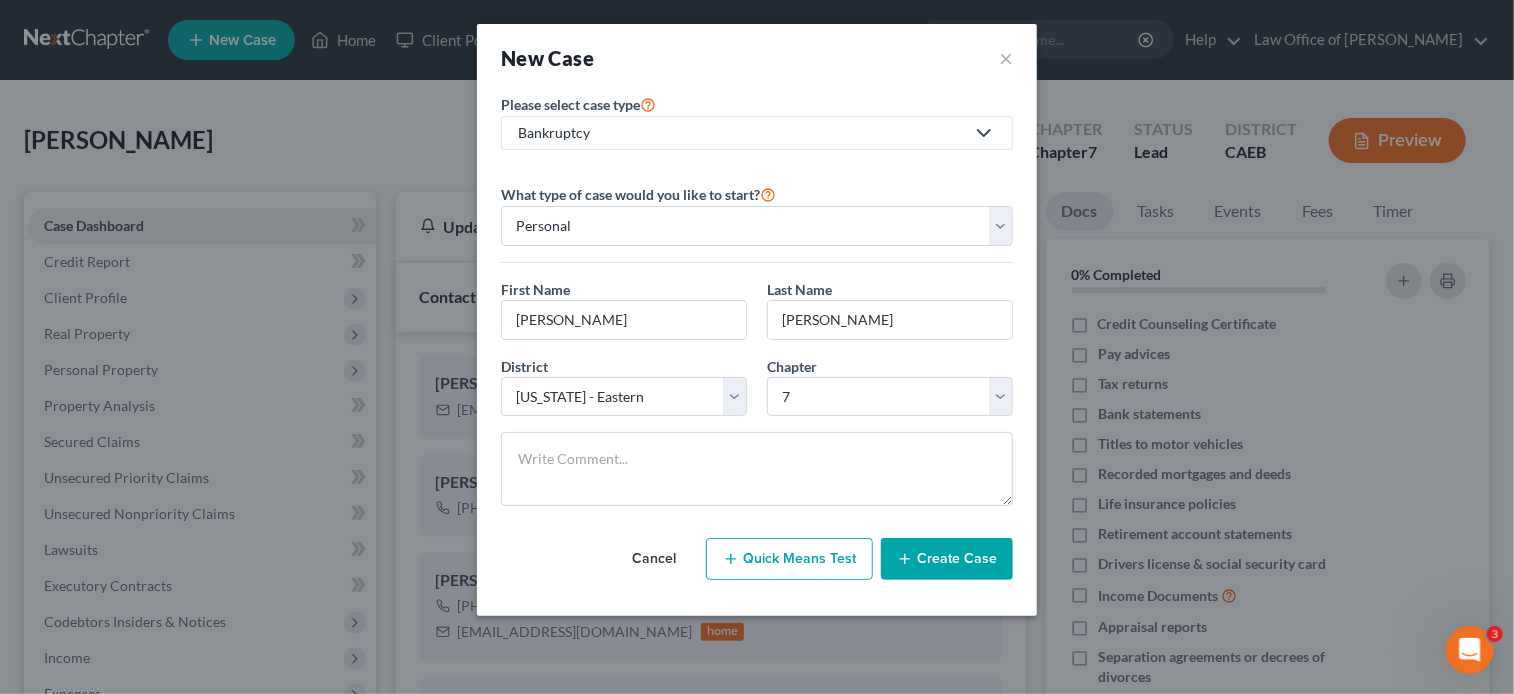 click on "Create Case" at bounding box center (947, 559) 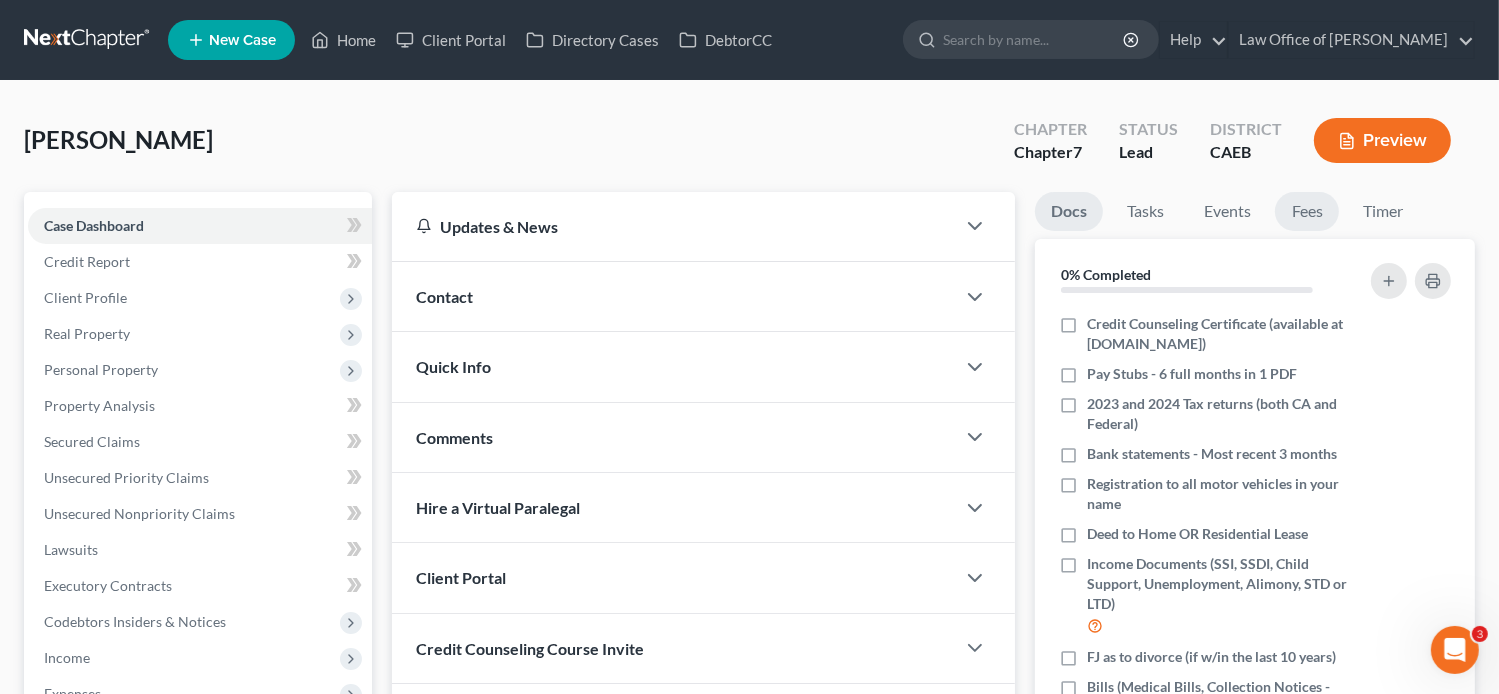 click on "Fees" at bounding box center [1307, 211] 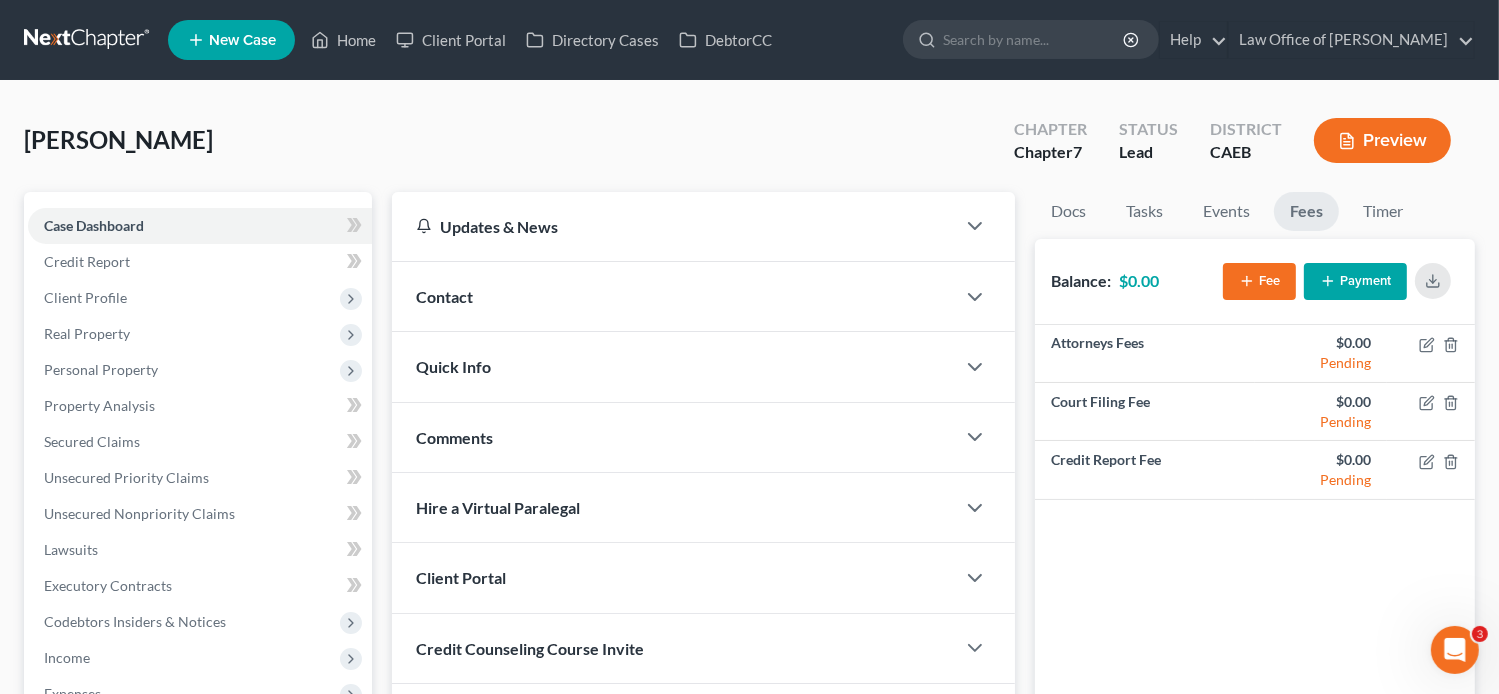 click 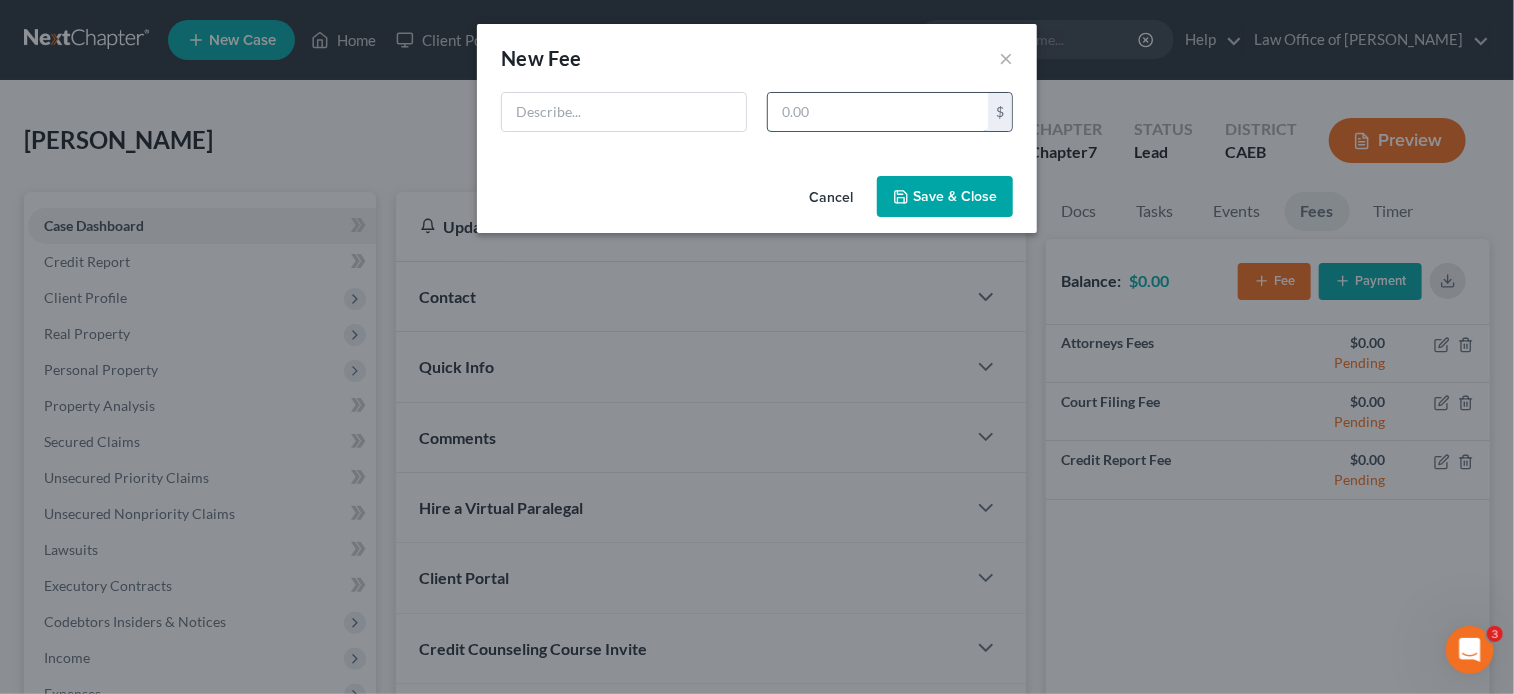 click at bounding box center [878, 112] 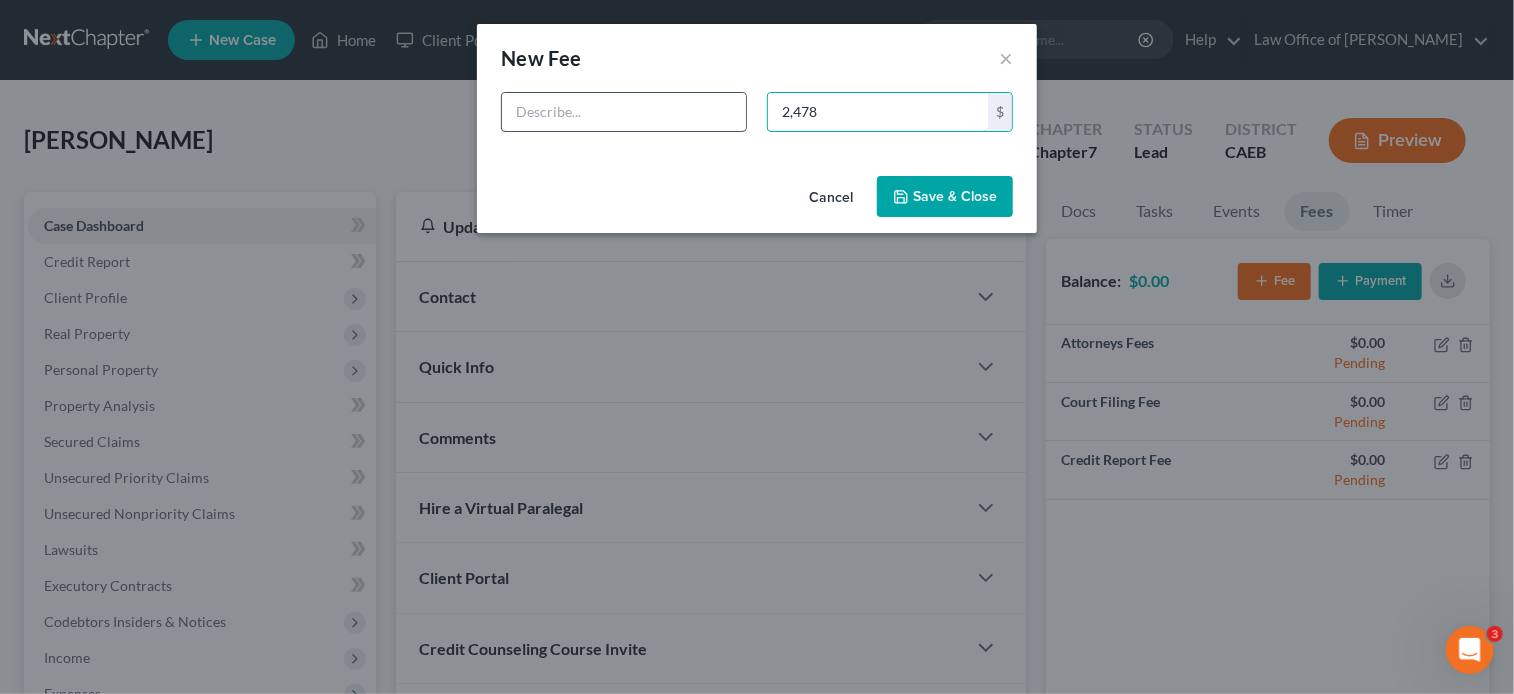 type on "2,478" 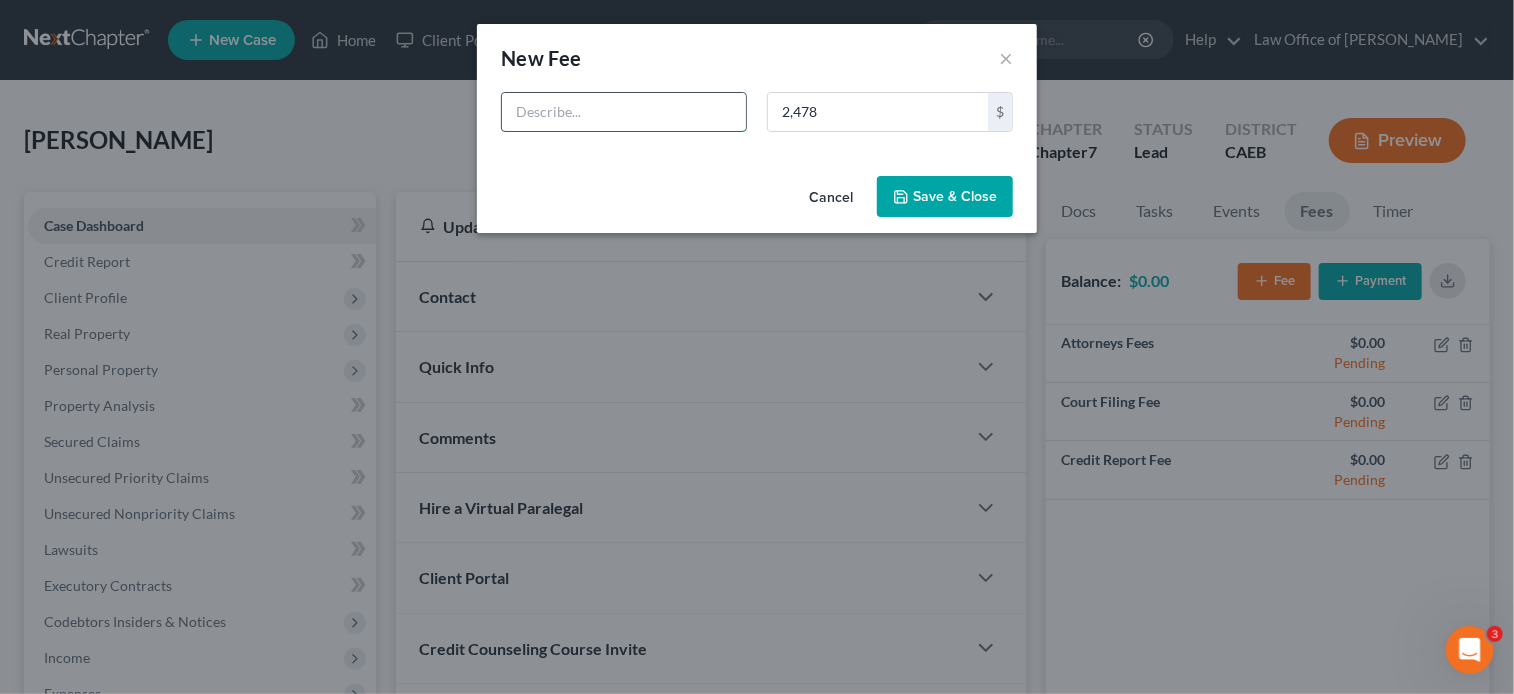 click at bounding box center [624, 112] 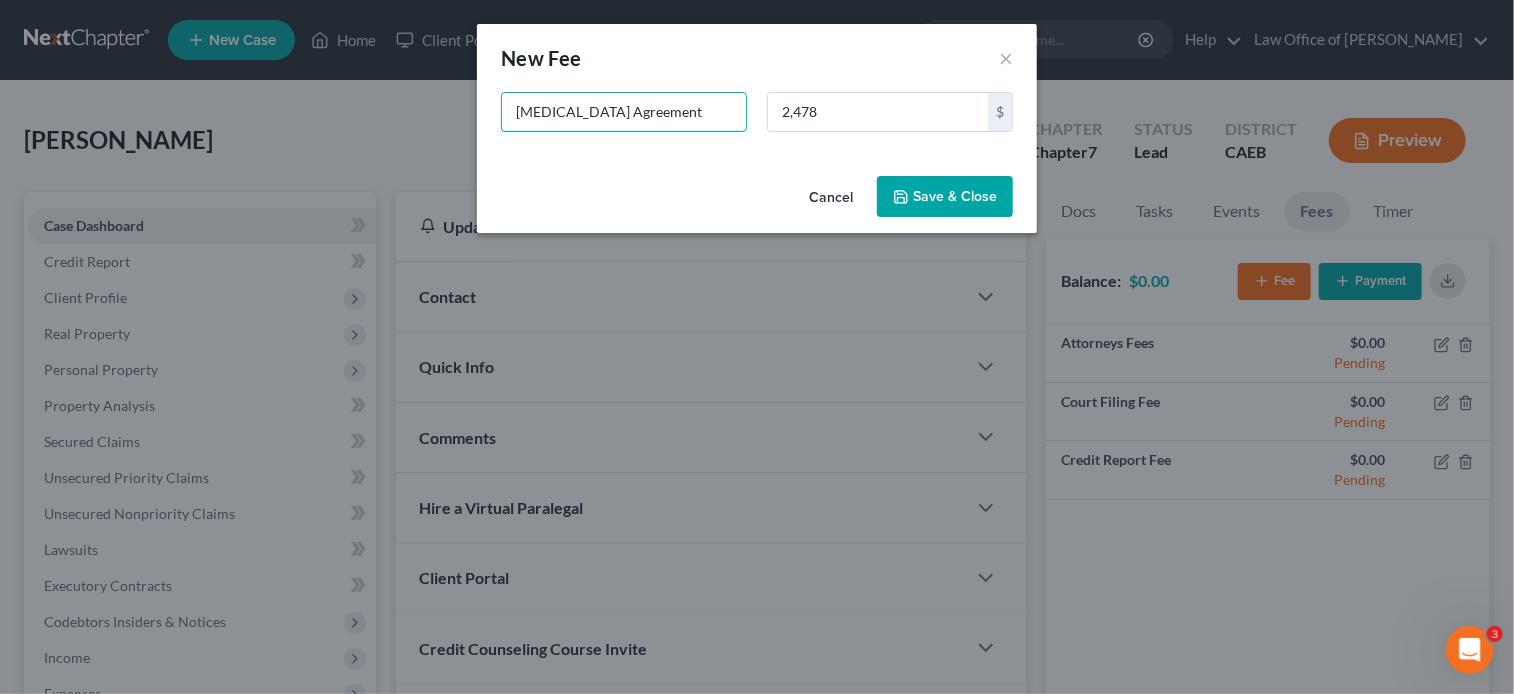 type on "[MEDICAL_DATA] Agreement" 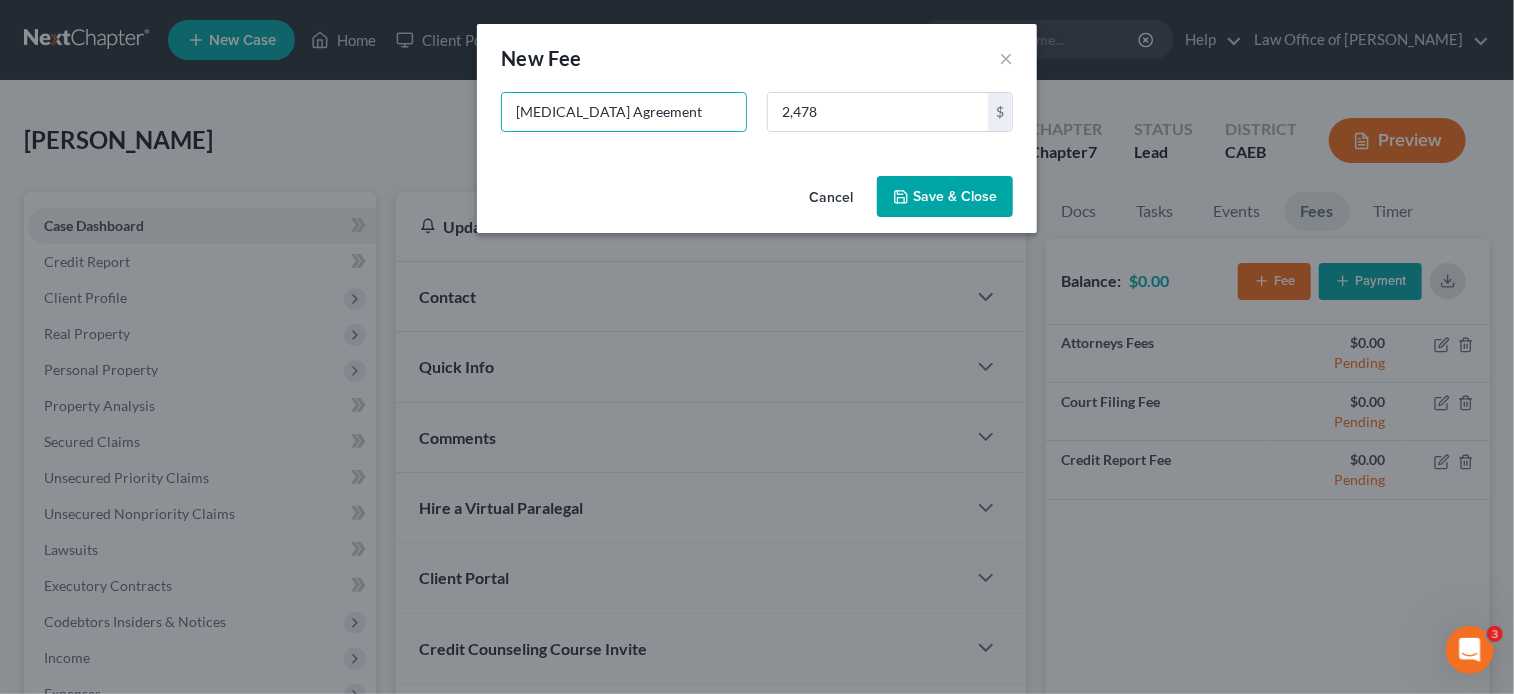 click on "Save & Close" at bounding box center (945, 197) 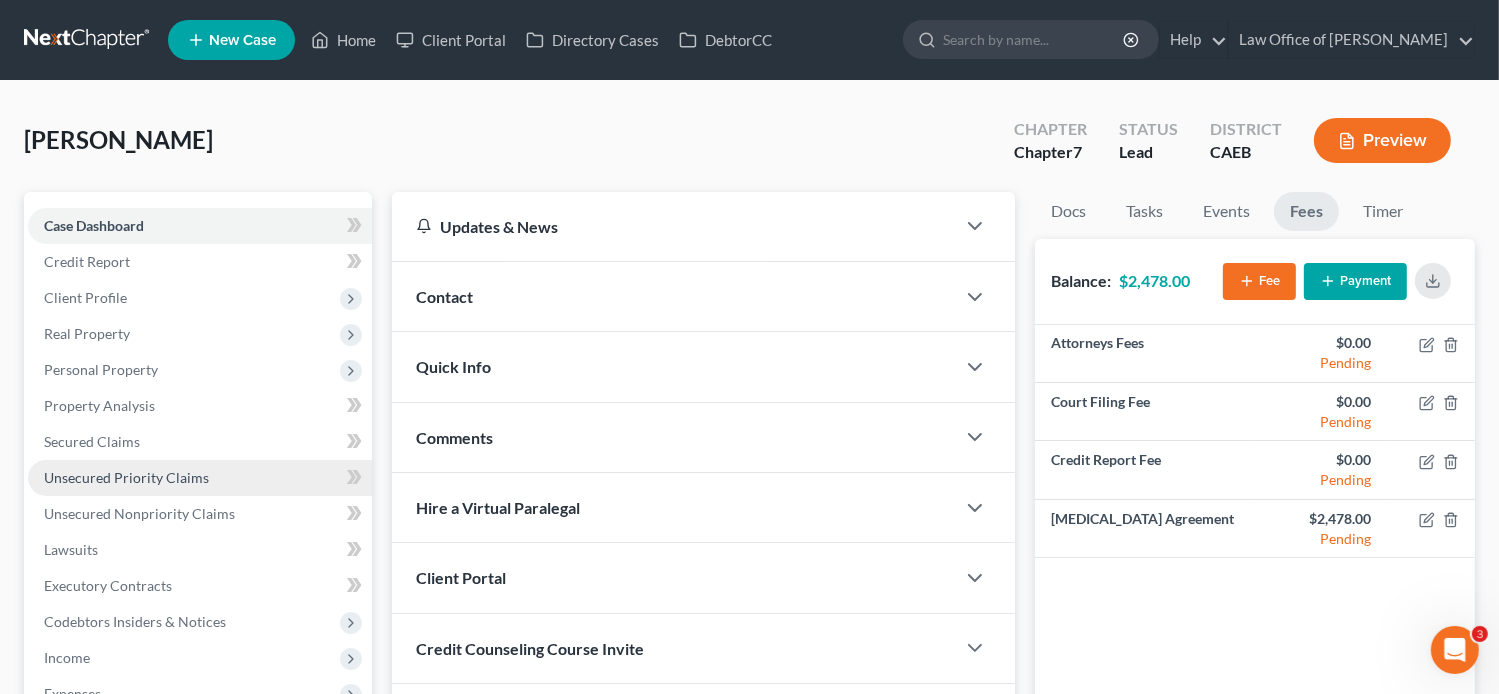 scroll, scrollTop: 396, scrollLeft: 0, axis: vertical 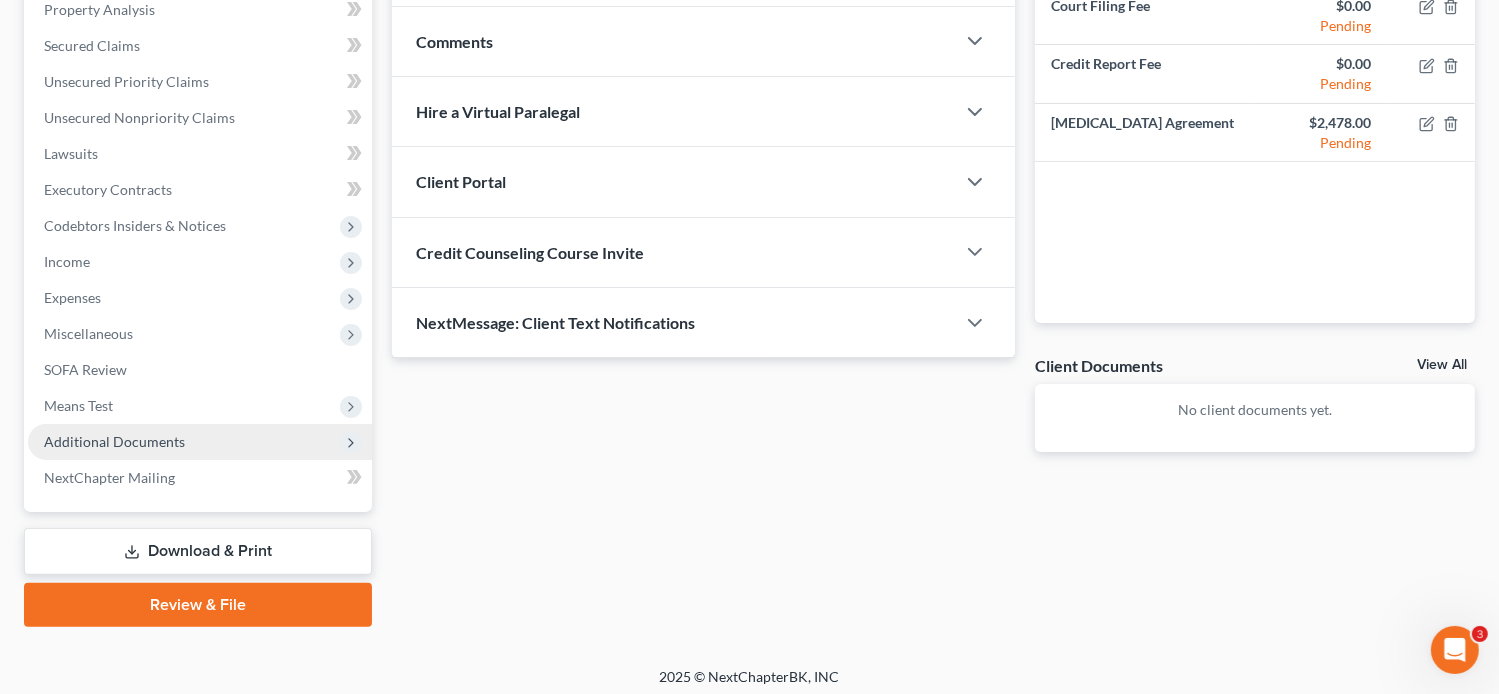 click on "Additional Documents" at bounding box center (114, 441) 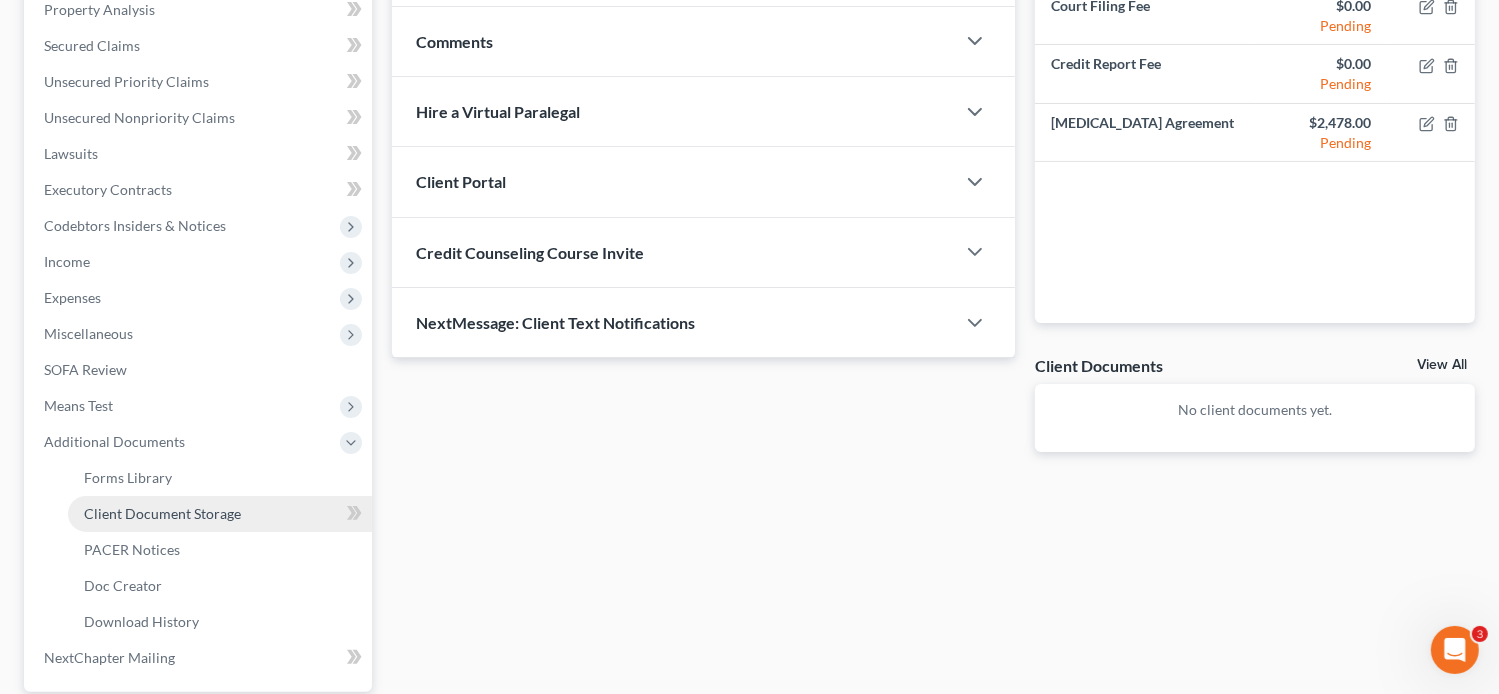 click on "Client Document Storage" at bounding box center [162, 513] 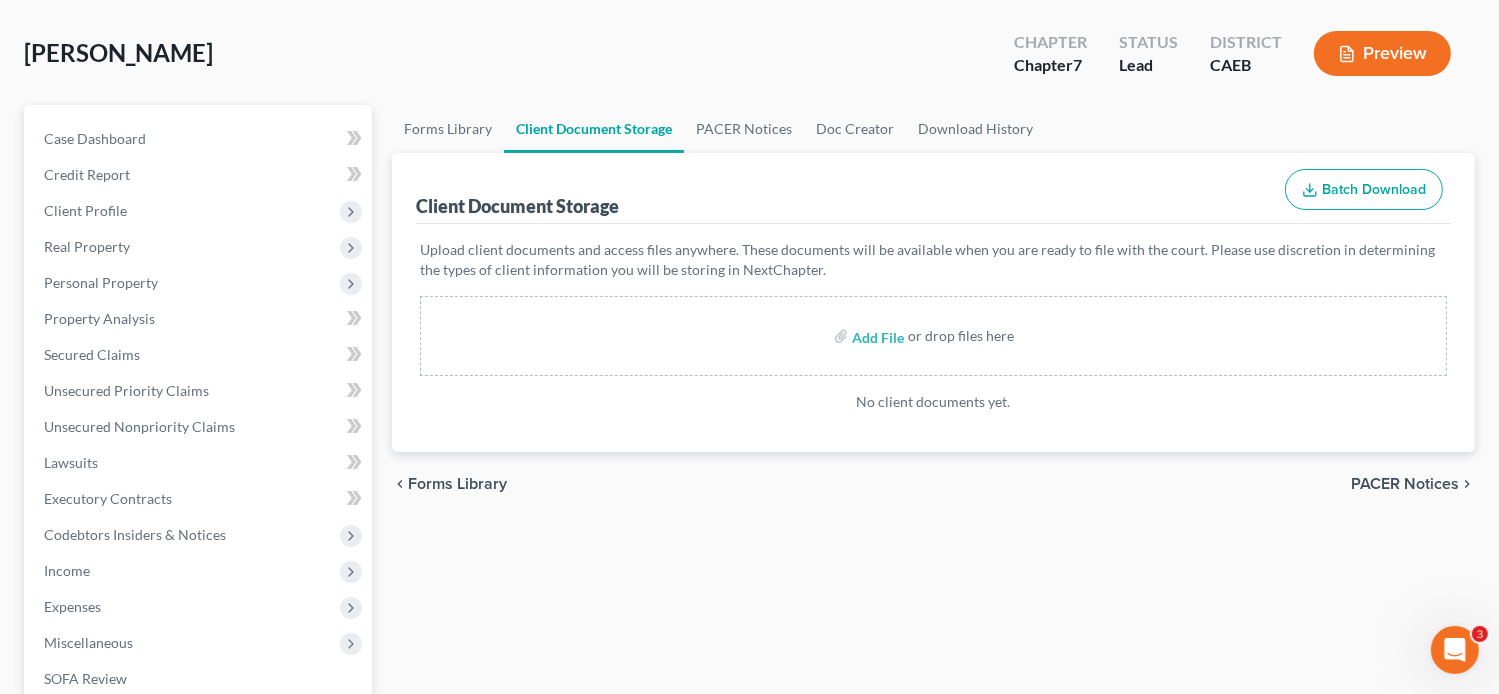 scroll, scrollTop: 0, scrollLeft: 0, axis: both 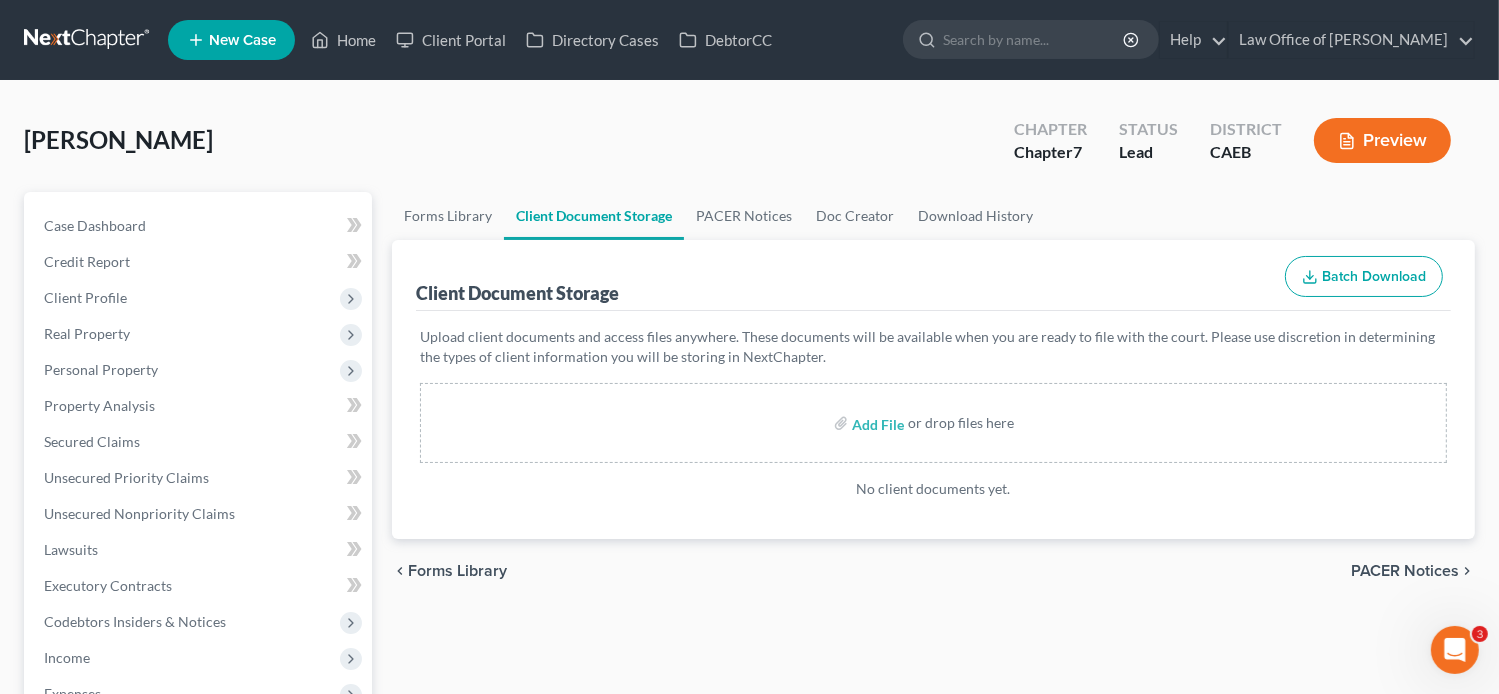 click on "Forms Library
Client Document Storage
PACER Notices
Doc Creator
Download History" at bounding box center [933, 216] 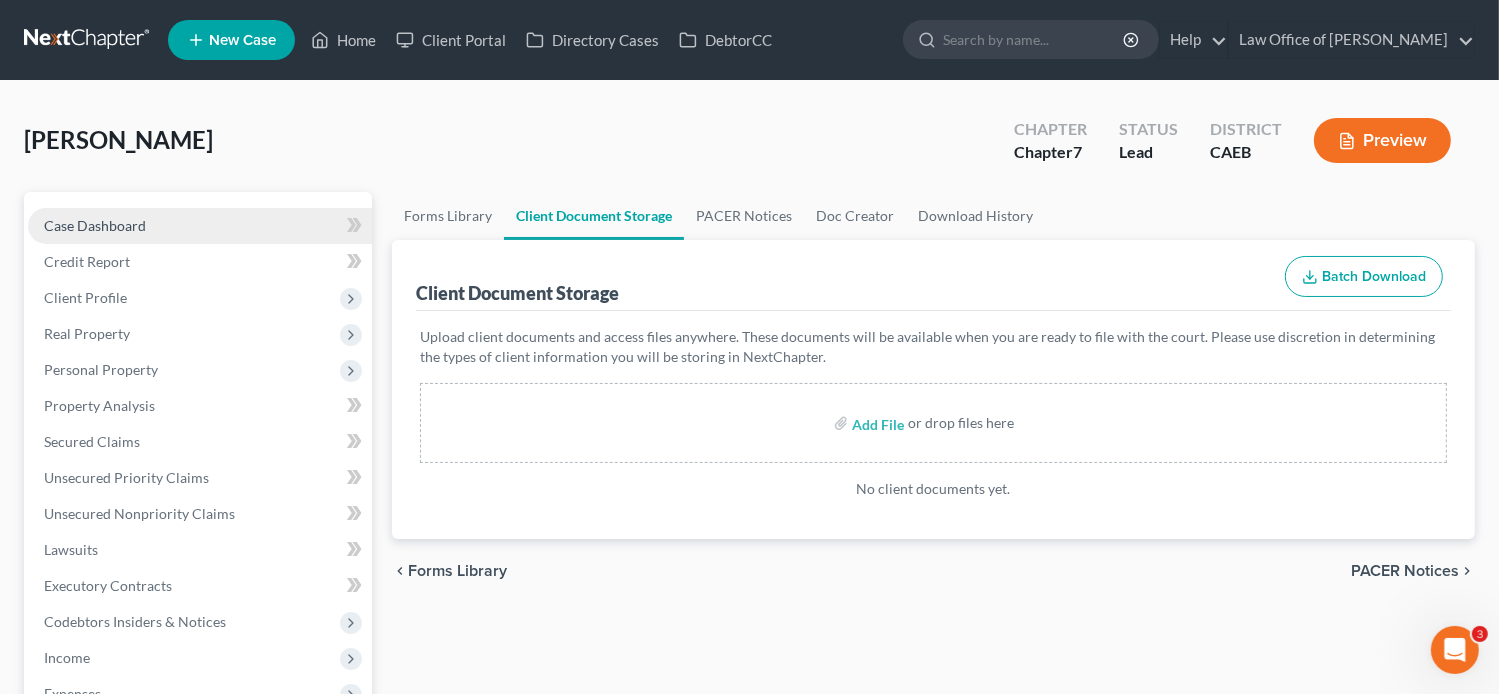 click on "Case Dashboard" at bounding box center (95, 225) 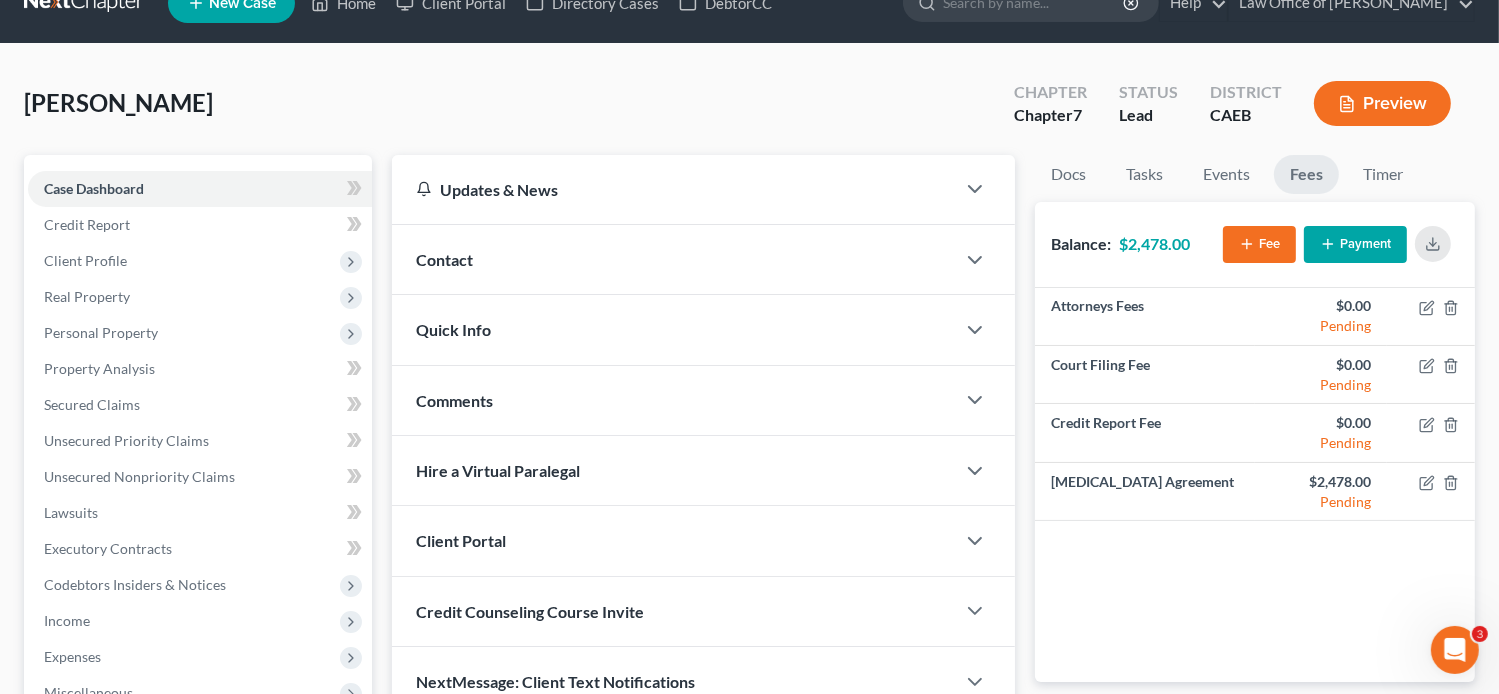 scroll, scrollTop: 0, scrollLeft: 0, axis: both 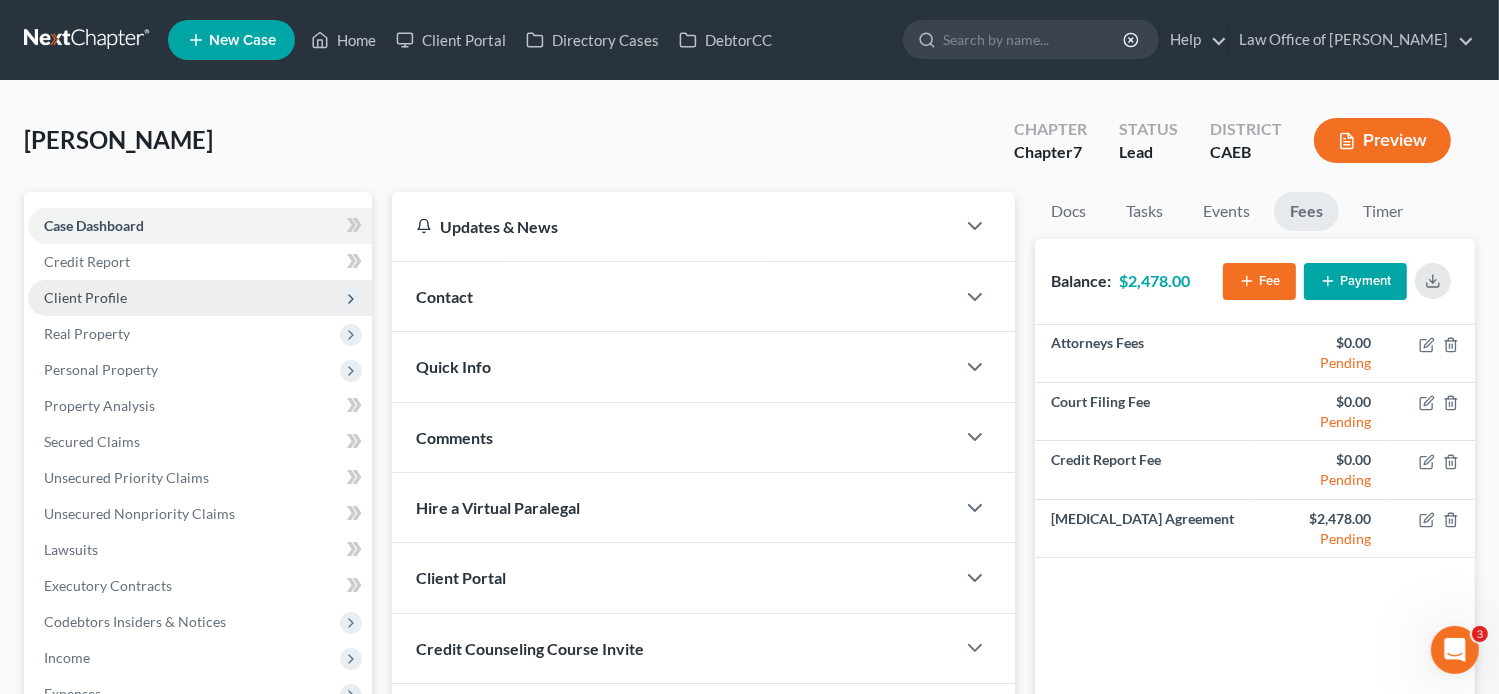 click on "Client Profile" at bounding box center [85, 297] 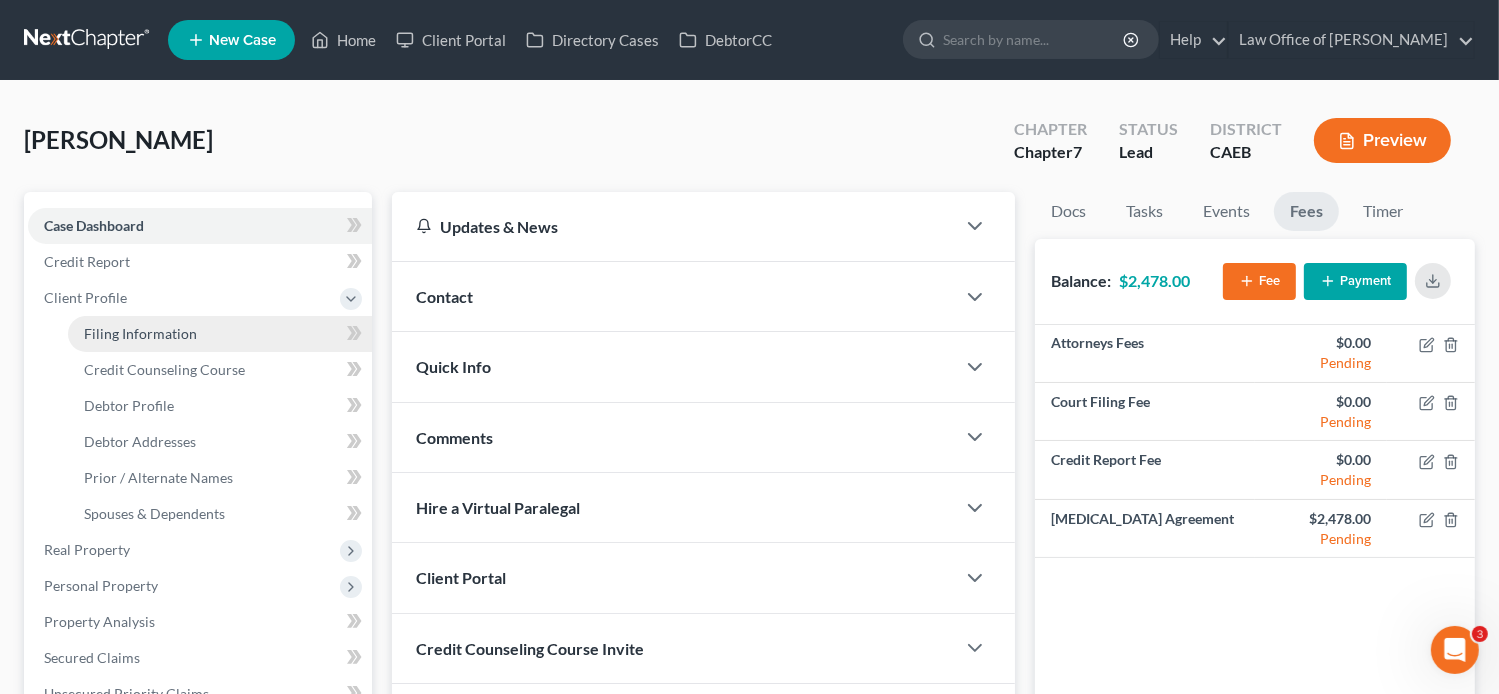 click on "Filing Information" at bounding box center [140, 333] 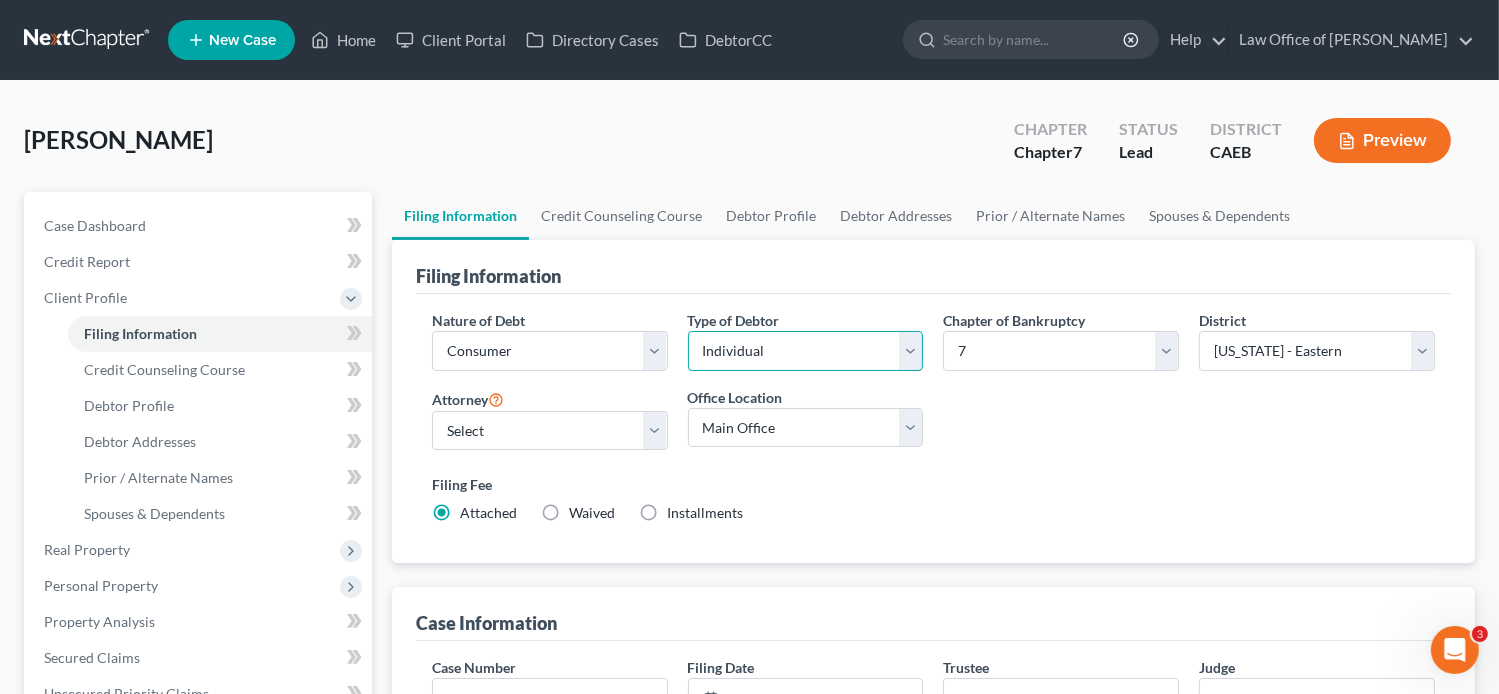 click on "Select Individual Joint" at bounding box center [806, 351] 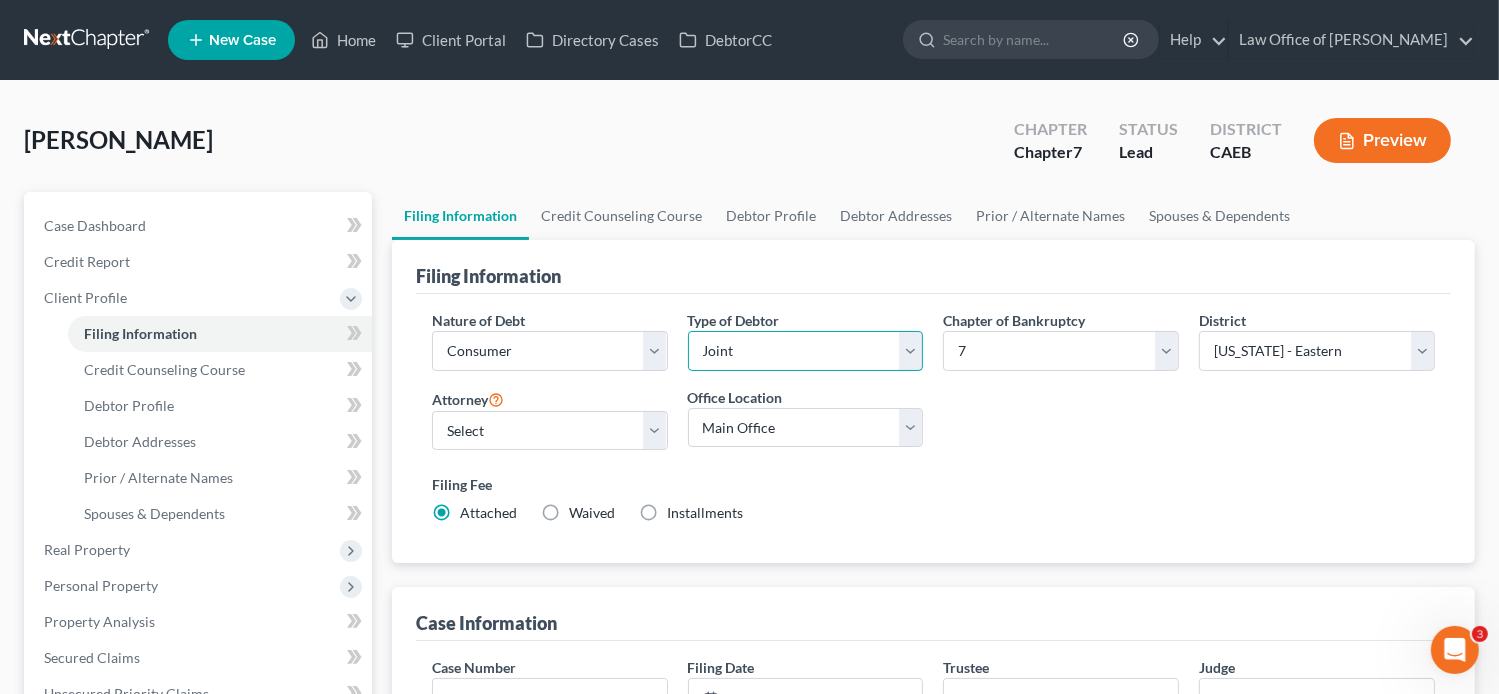 click on "Select Individual Joint" at bounding box center [806, 351] 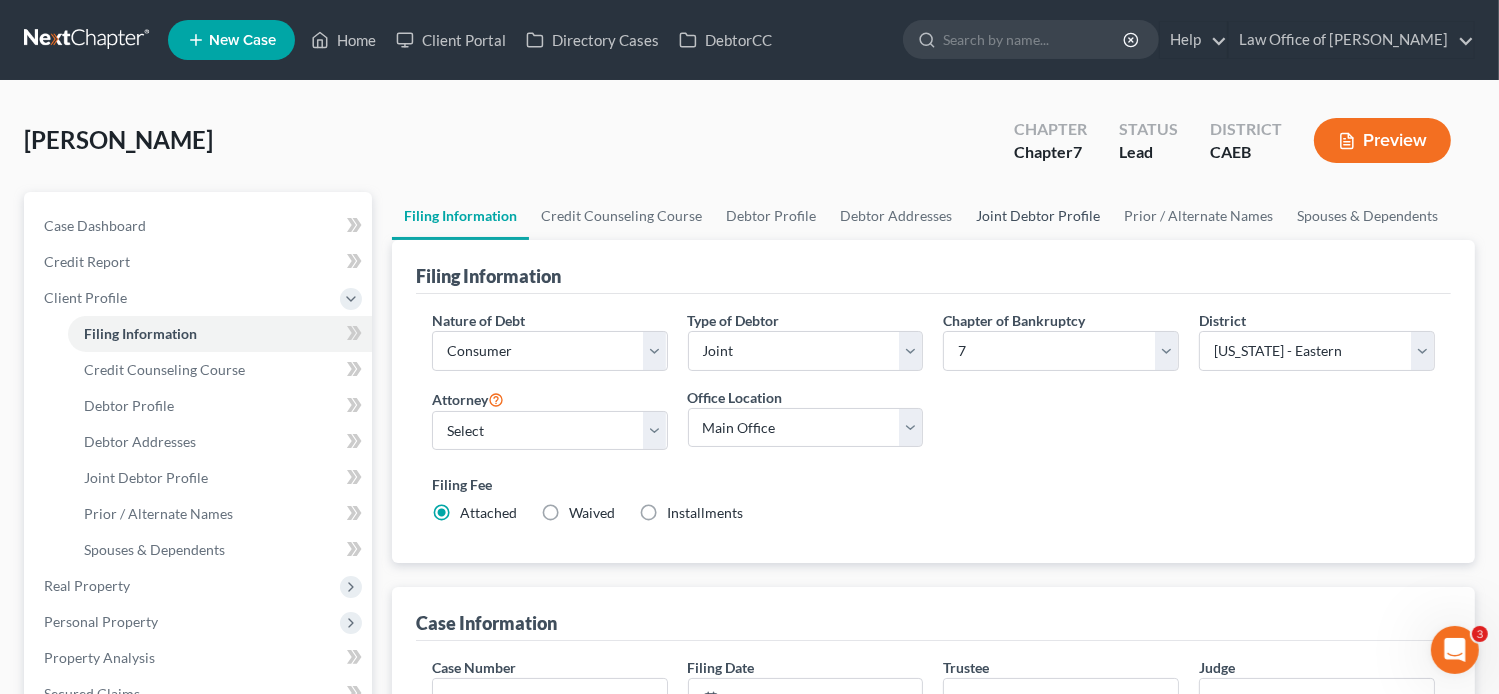 click on "Joint Debtor Profile" at bounding box center (1038, 216) 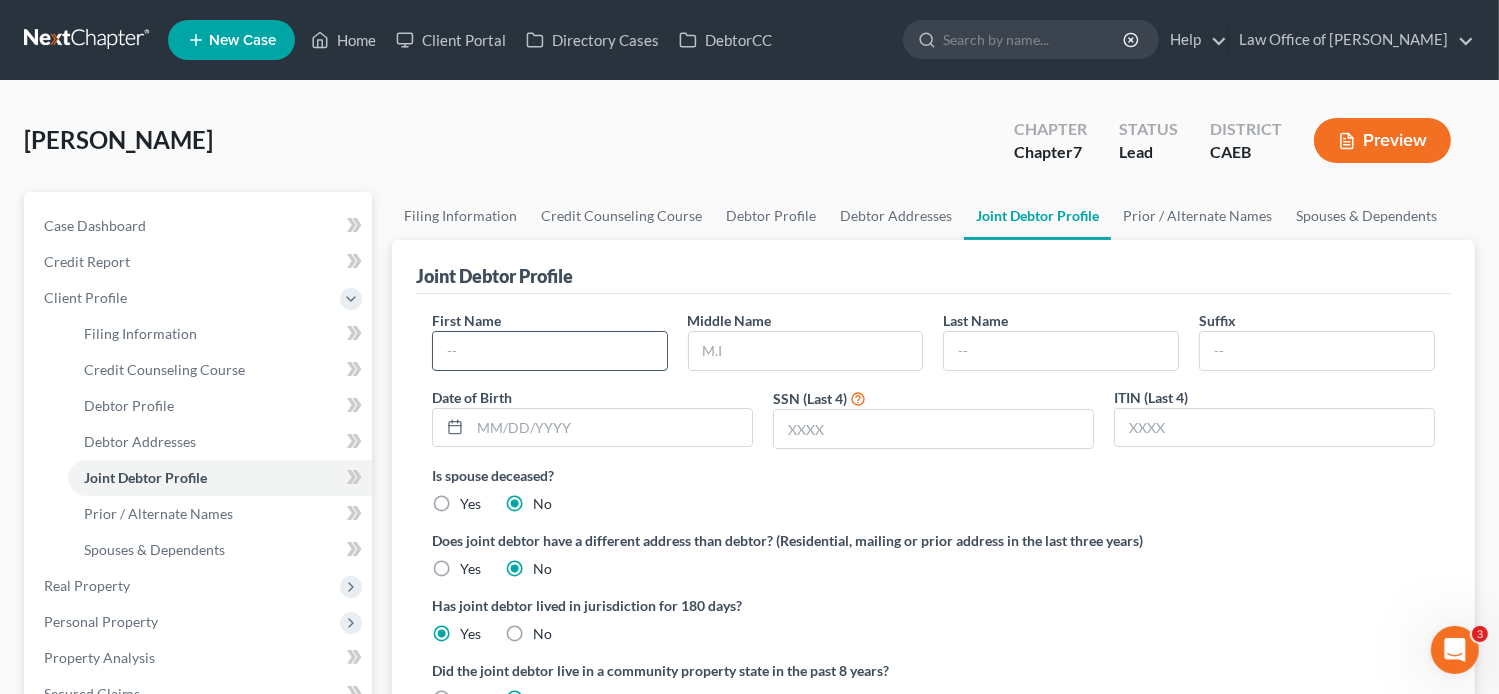 click at bounding box center [550, 351] 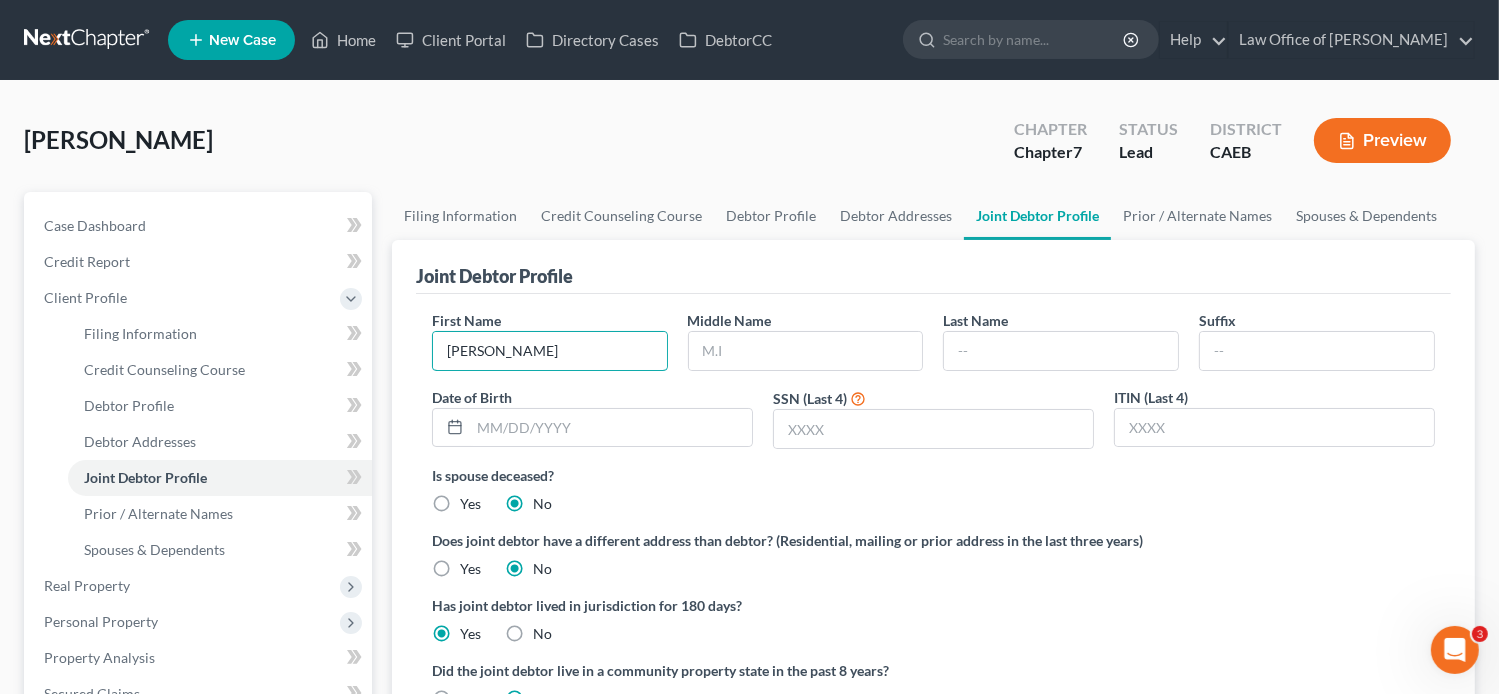 type on "Maria Rosales" 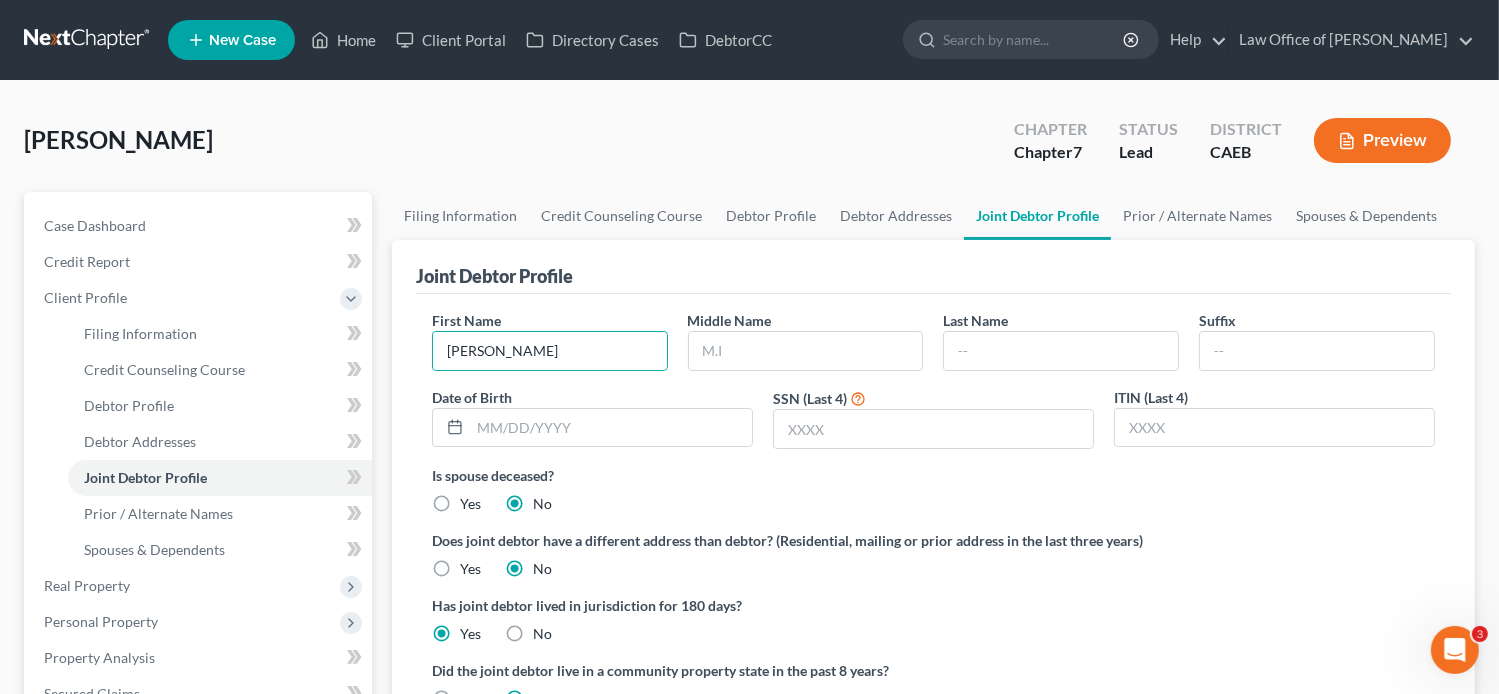 click on "Suffix" at bounding box center (1317, 340) 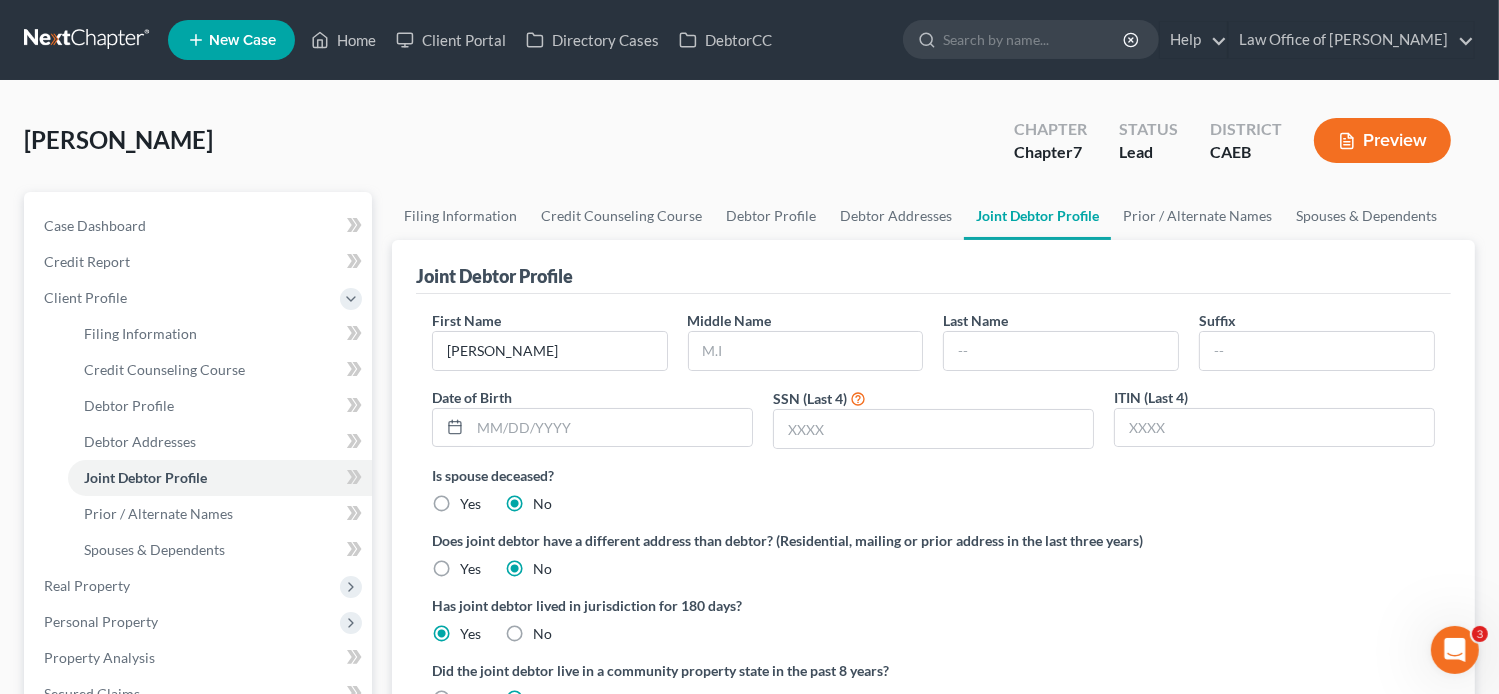 click on "First Name Maria Rosales Middle Name Last Name Suffix Date of Birth         SSN (Last 4)   ITIN (Last 4)" at bounding box center [933, 387] 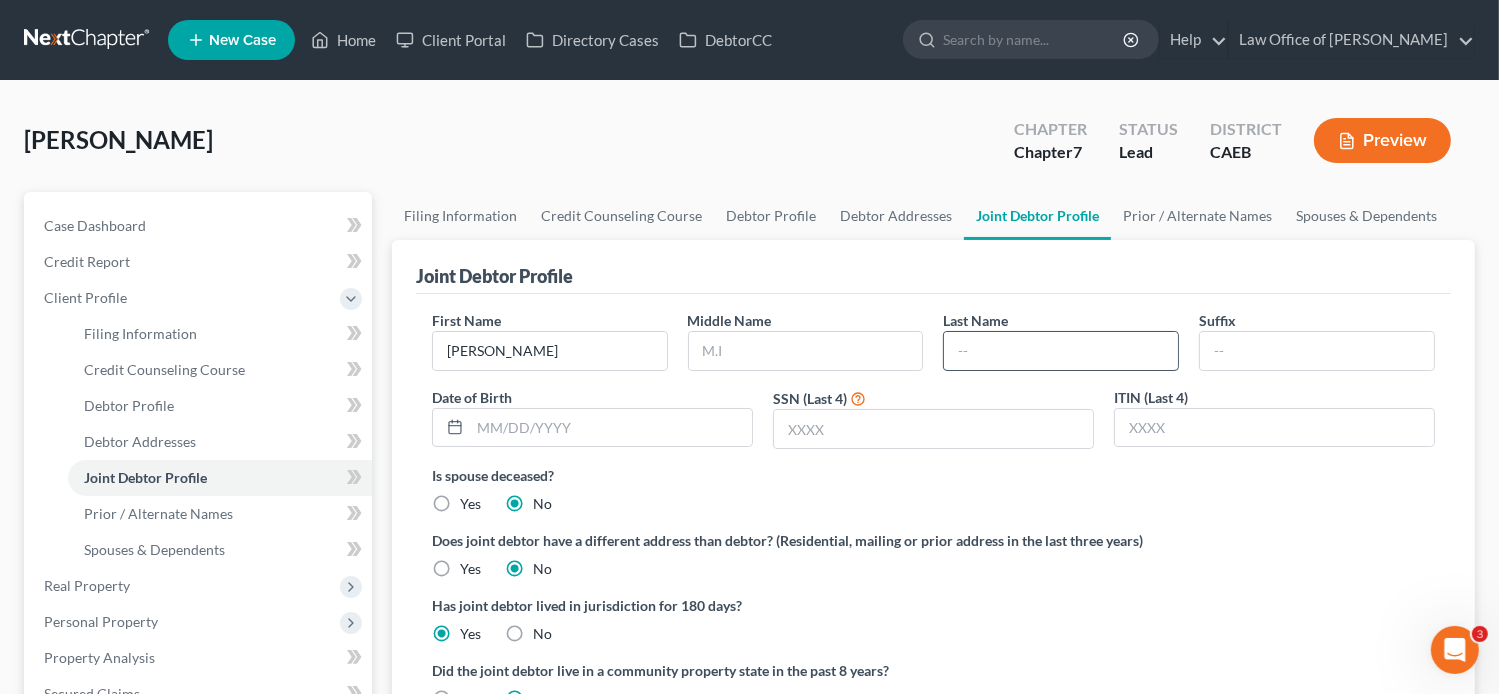 click at bounding box center (1061, 351) 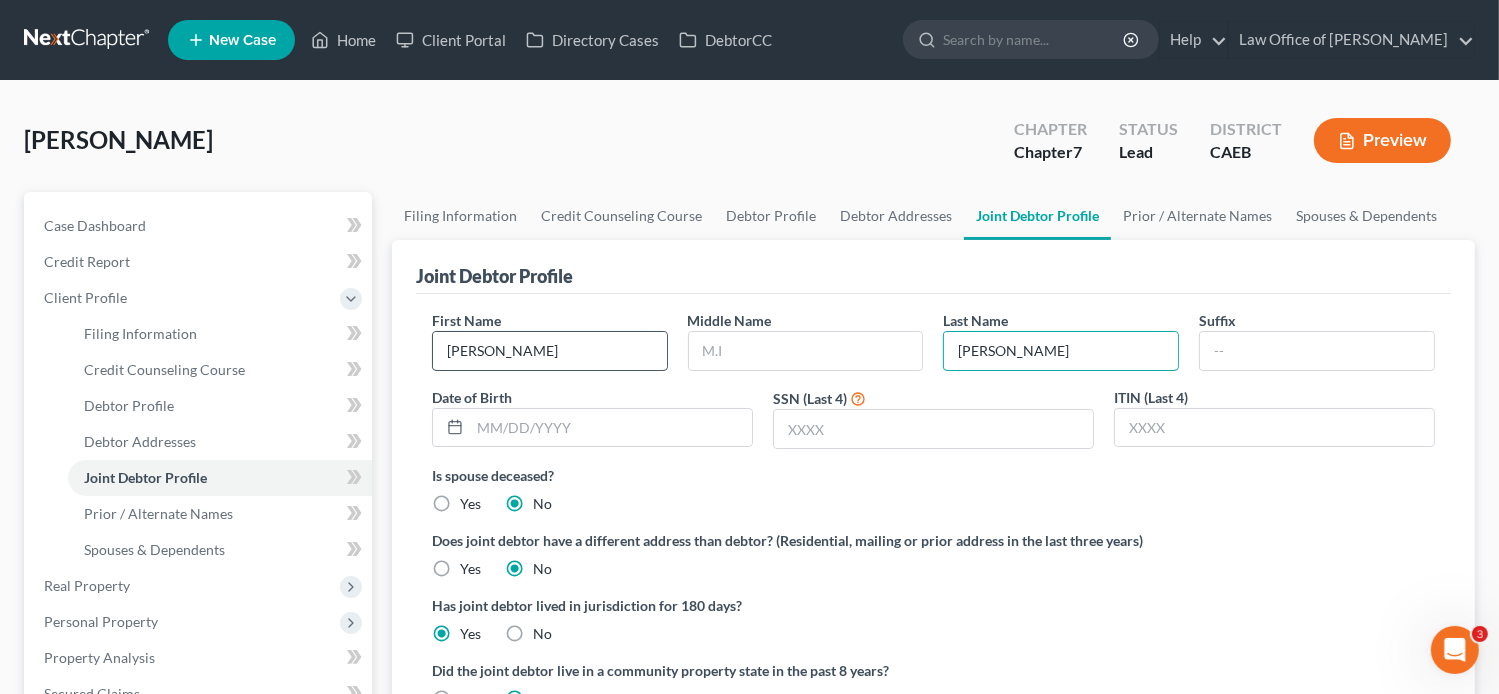 type on "Maria Rosales" 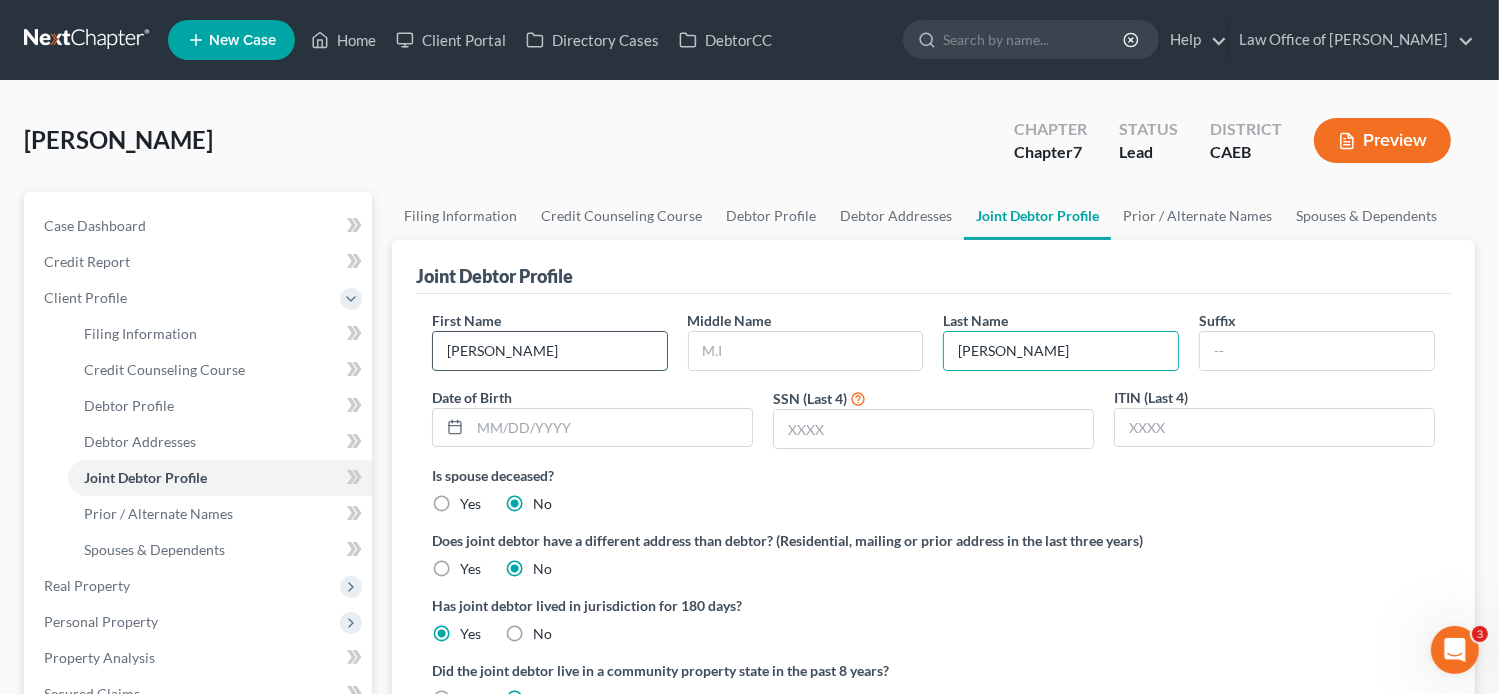 click on "Maria Rosales" at bounding box center [550, 351] 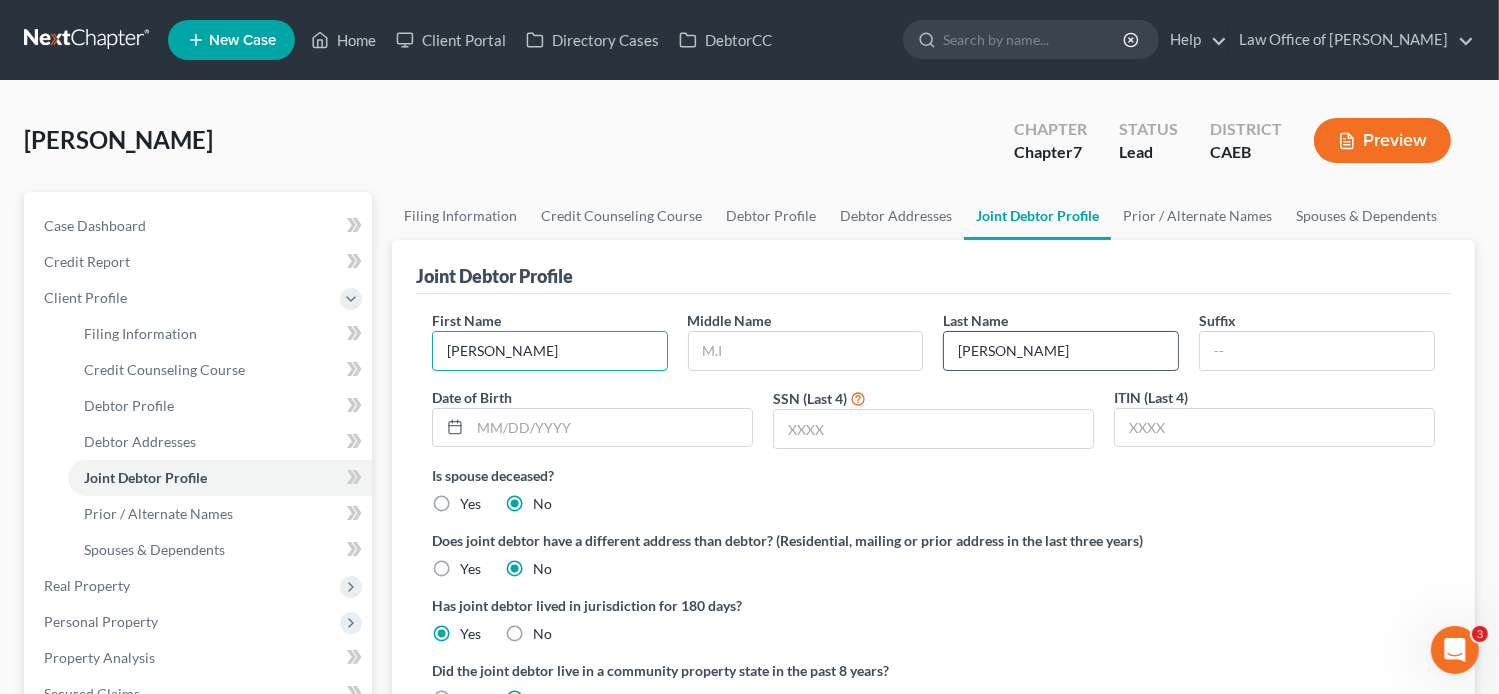 type on "Maria" 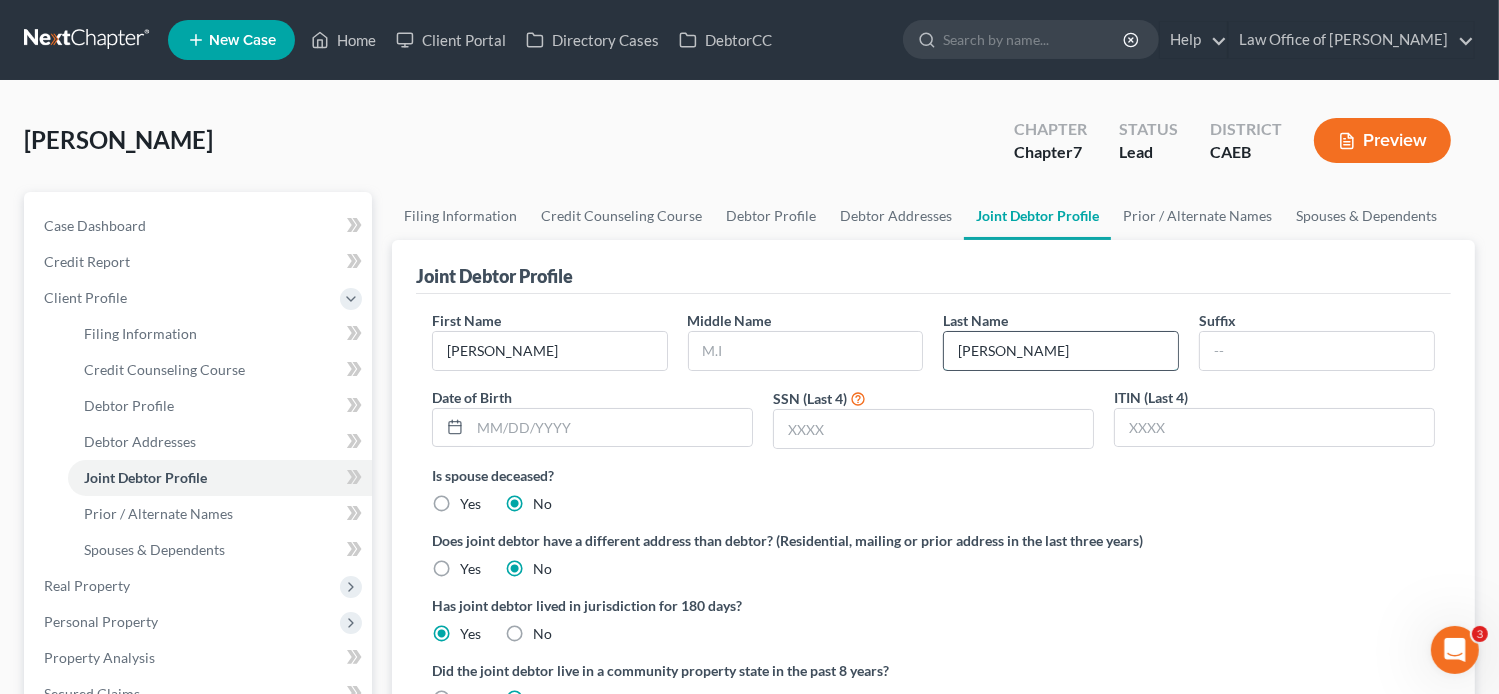 click on "Maria Rosales" at bounding box center (1061, 351) 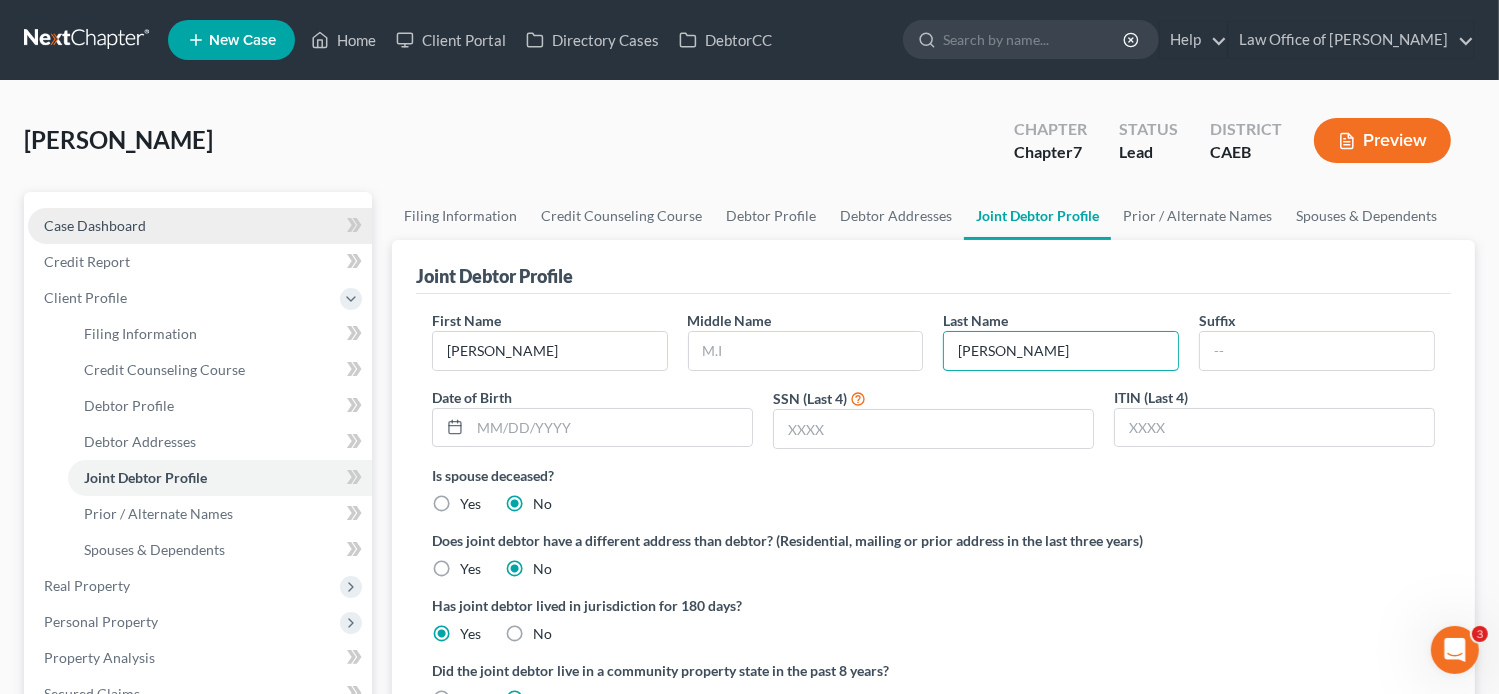 type on "Rosales" 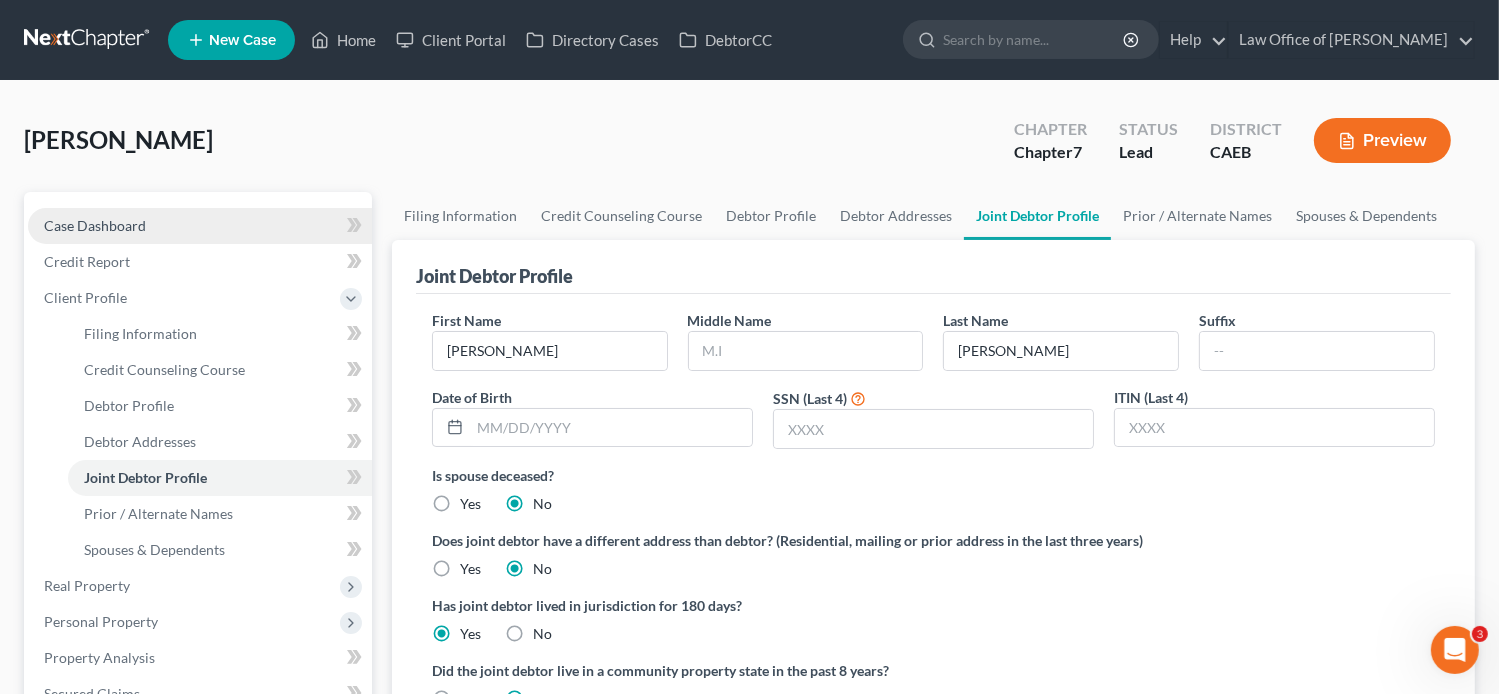 click on "Case Dashboard" at bounding box center [95, 225] 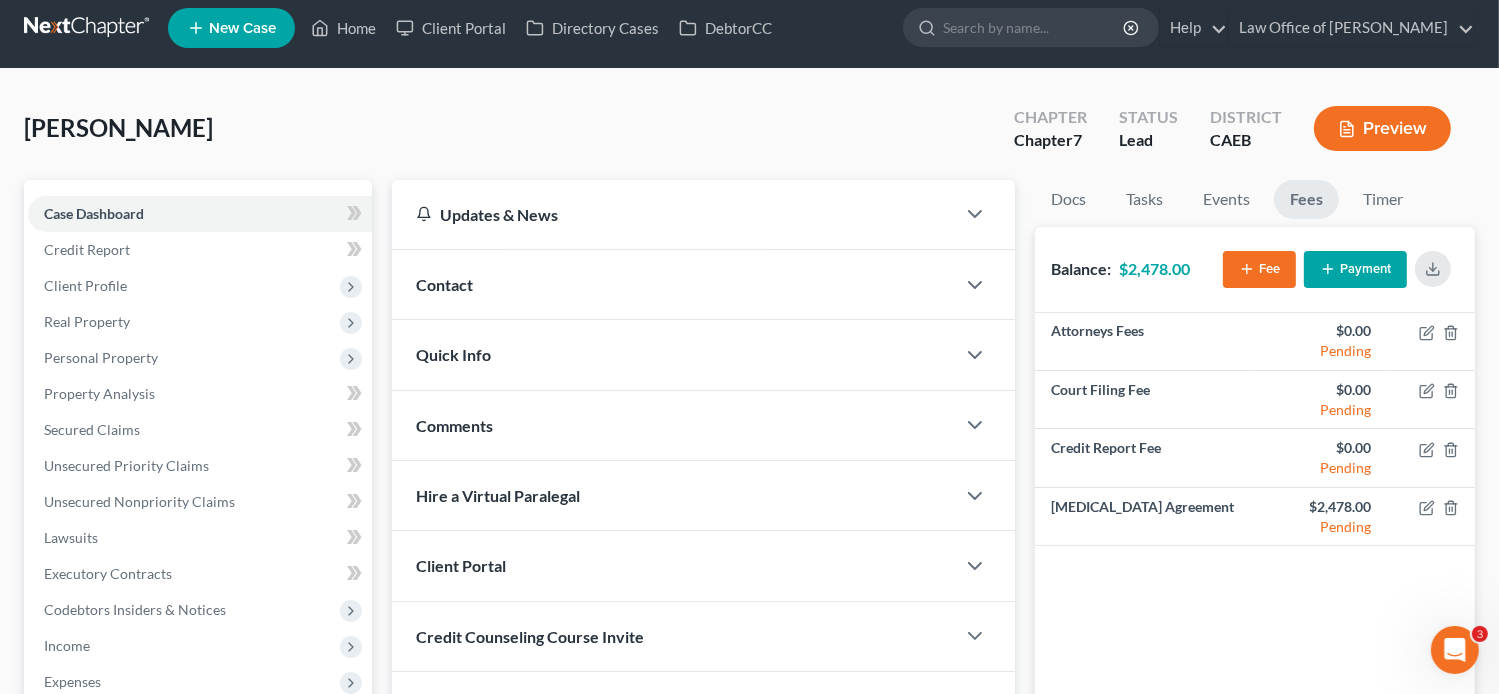 scroll, scrollTop: 0, scrollLeft: 0, axis: both 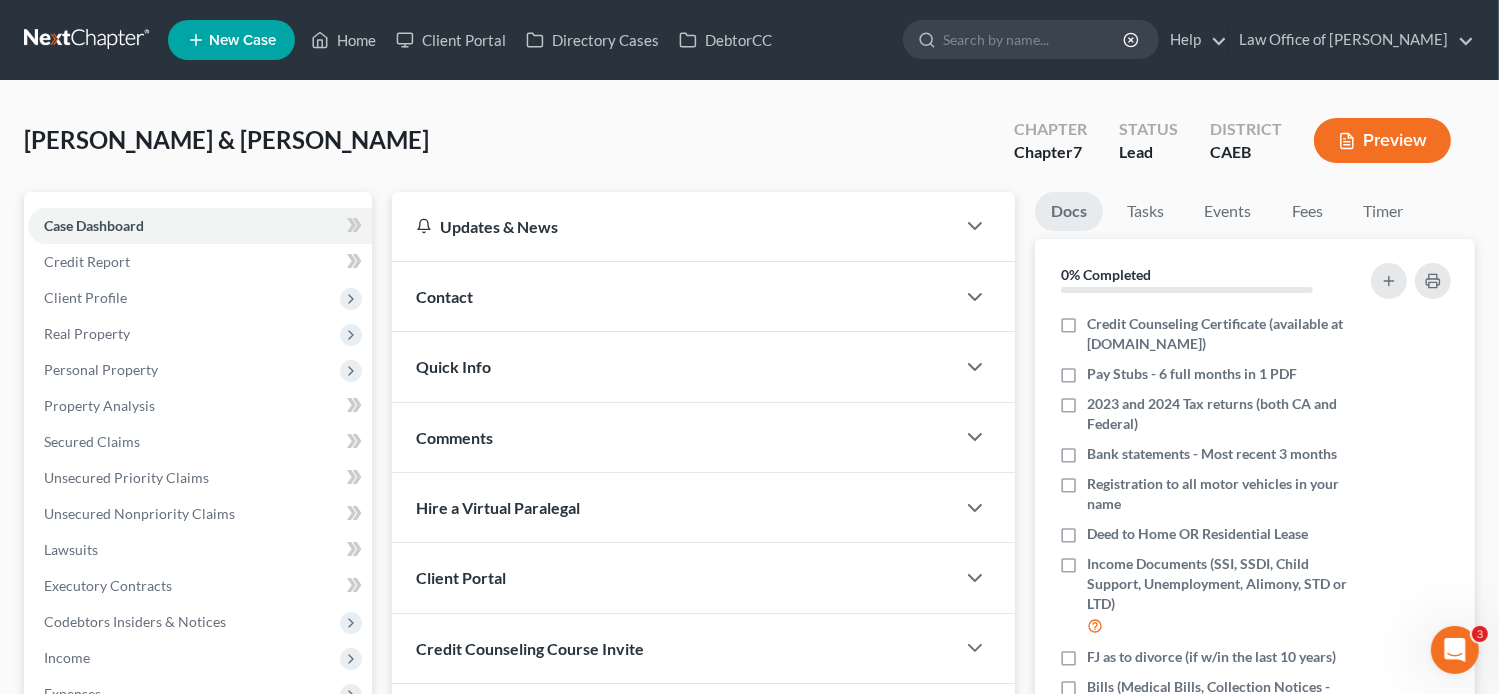 click on "Updates & News" at bounding box center [674, 226] 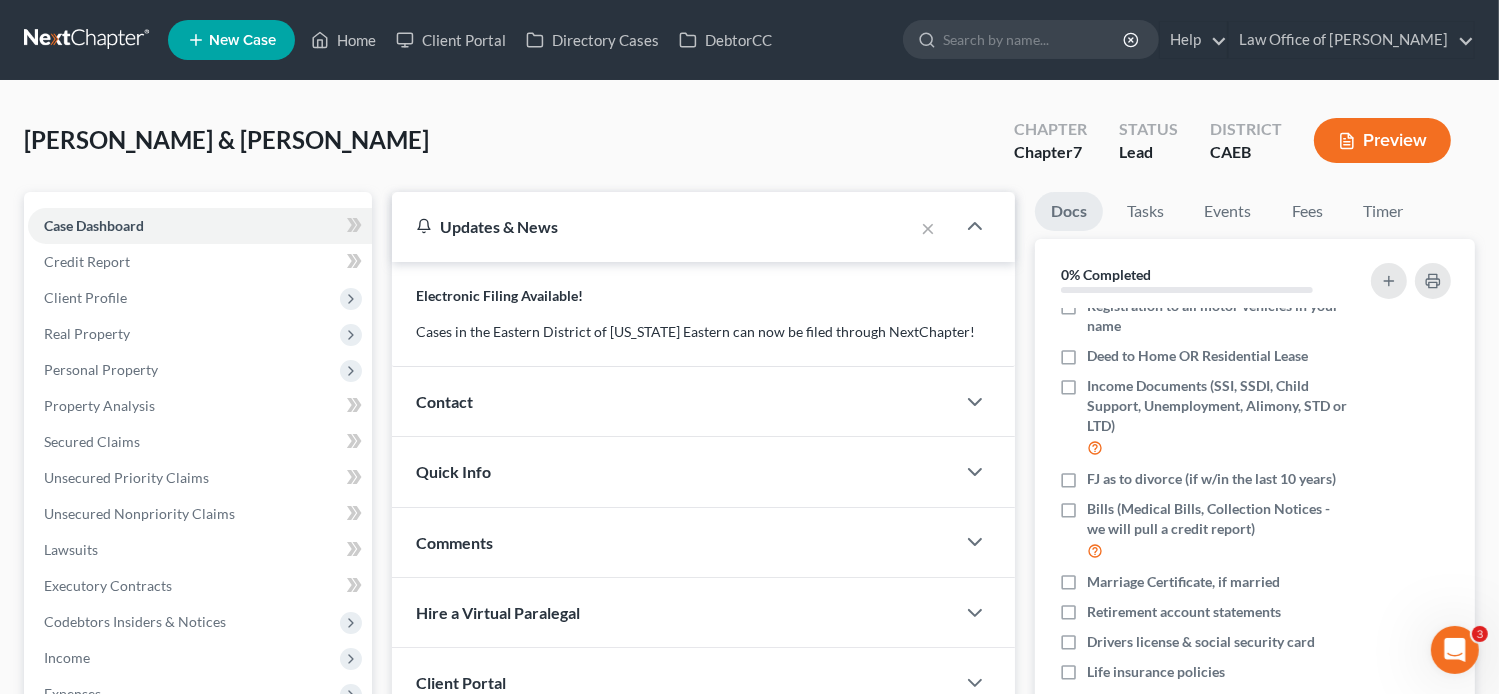 scroll, scrollTop: 218, scrollLeft: 0, axis: vertical 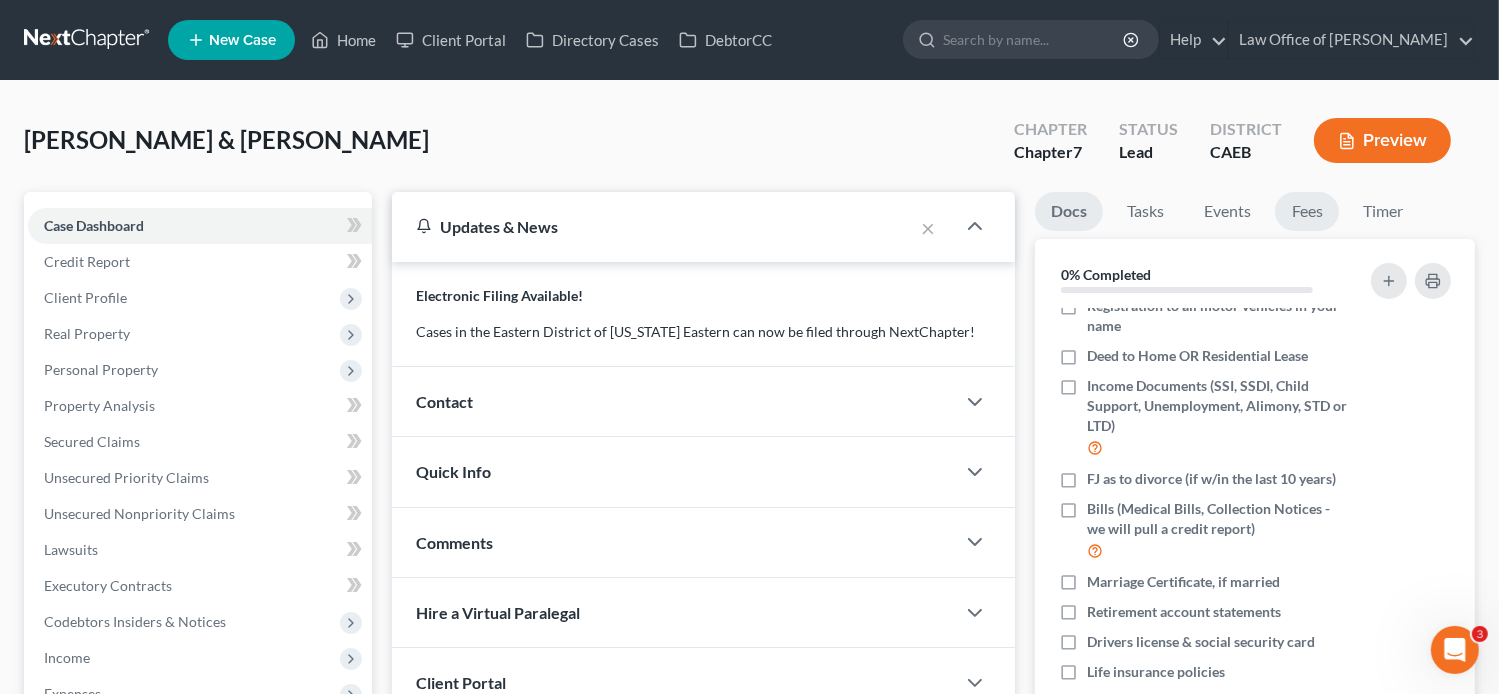 click on "Fees" at bounding box center [1307, 211] 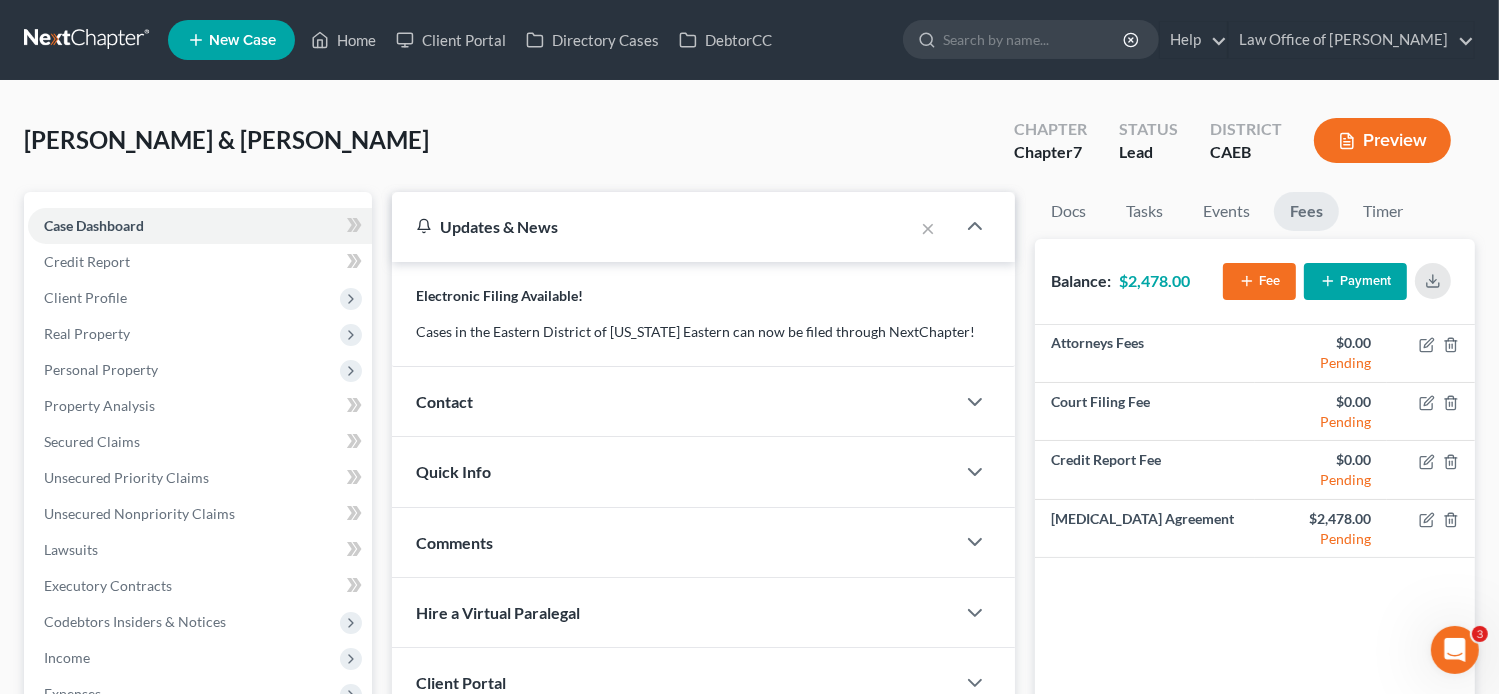 click on "Rosales, Guillermo & Maria Upgraded Chapter Chapter  7 Status Lead District CAEB Preview" at bounding box center (749, 148) 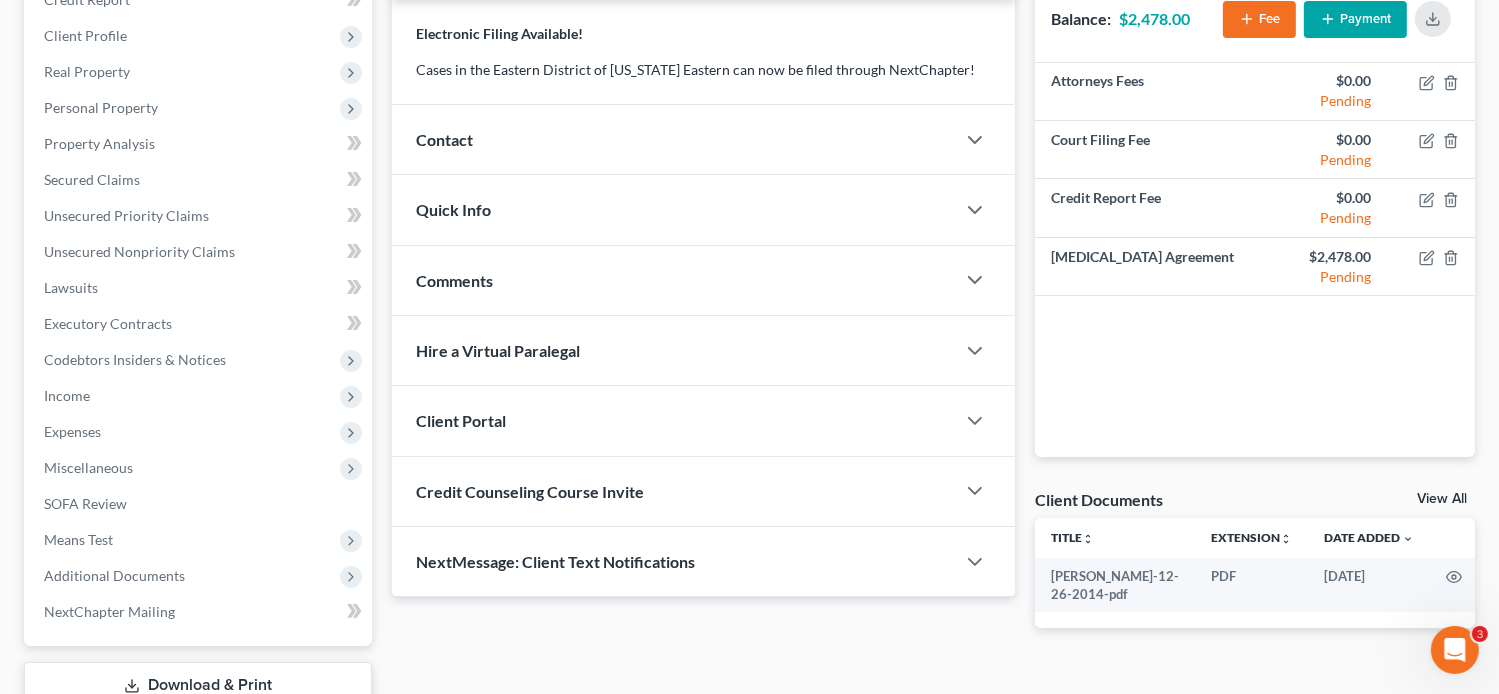 scroll, scrollTop: 268, scrollLeft: 0, axis: vertical 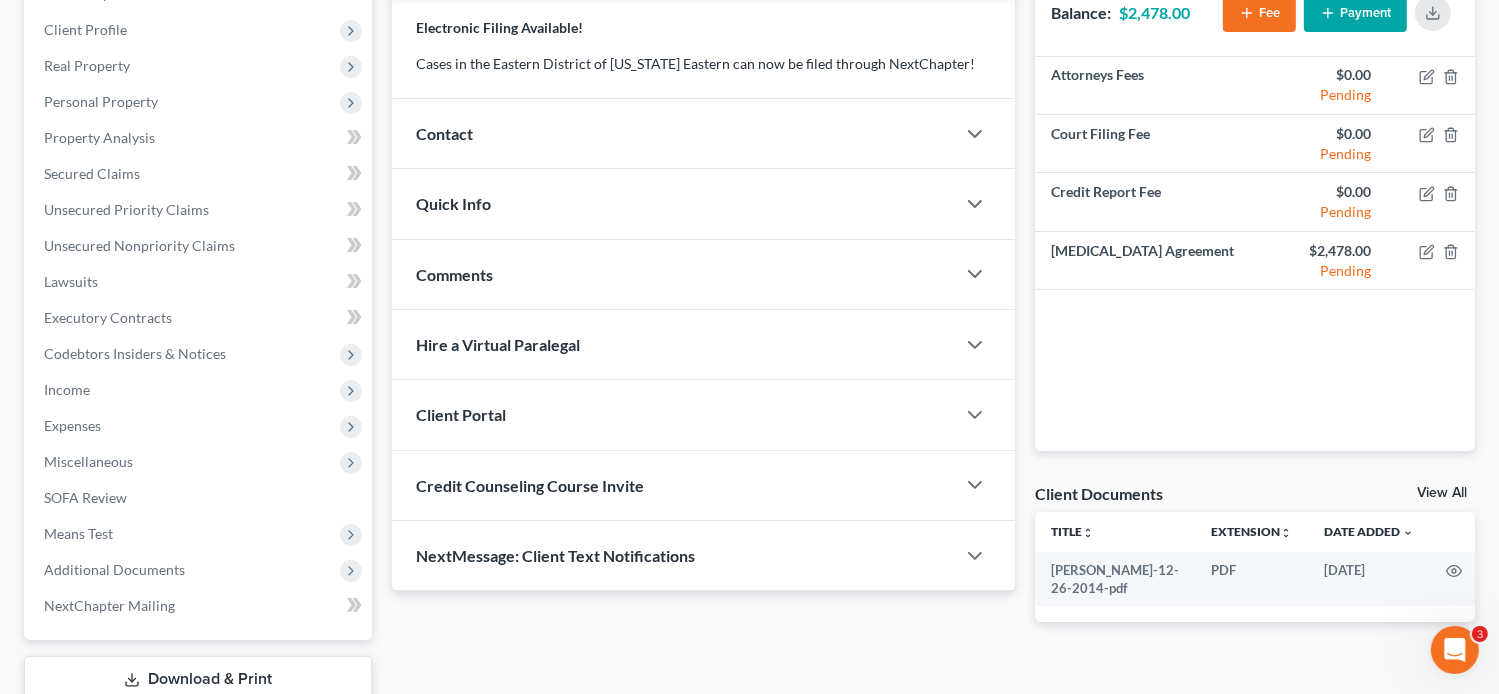 click on "Contact" at bounding box center [674, 133] 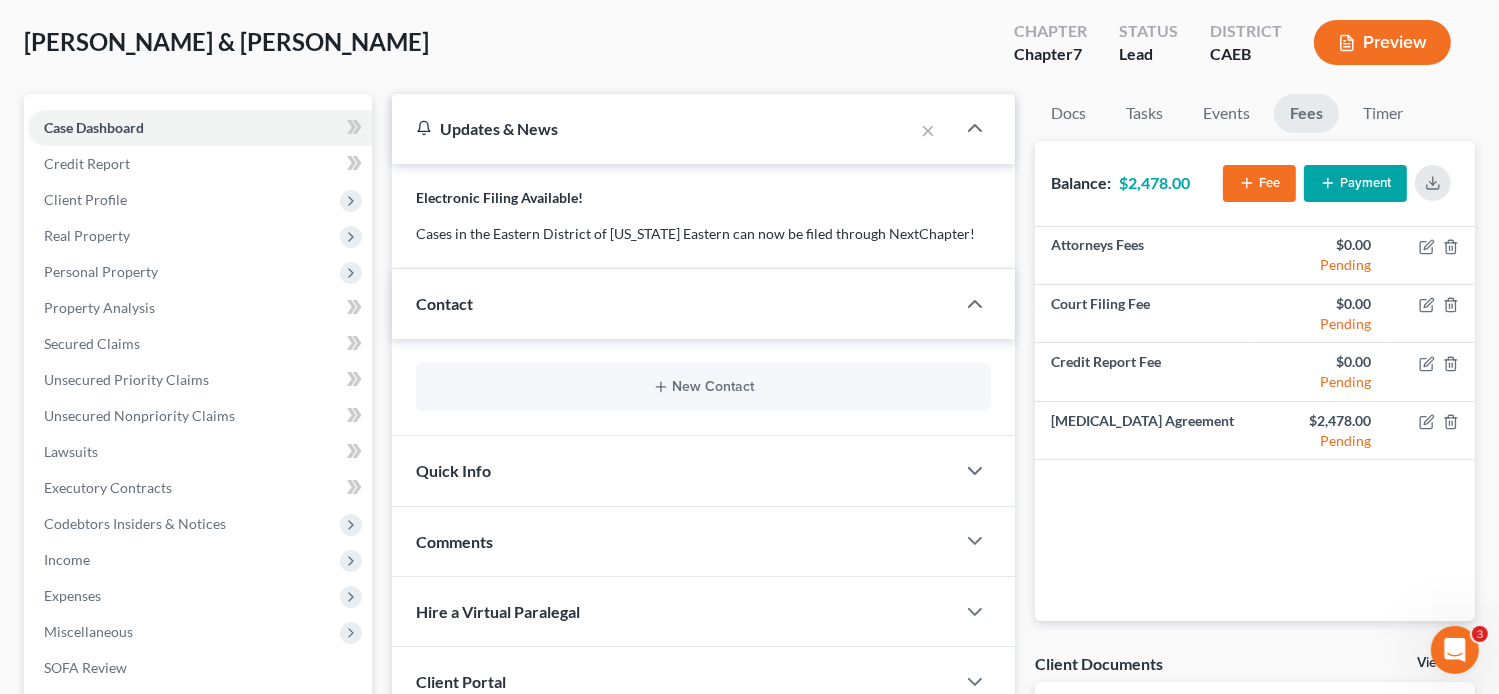 scroll, scrollTop: 92, scrollLeft: 0, axis: vertical 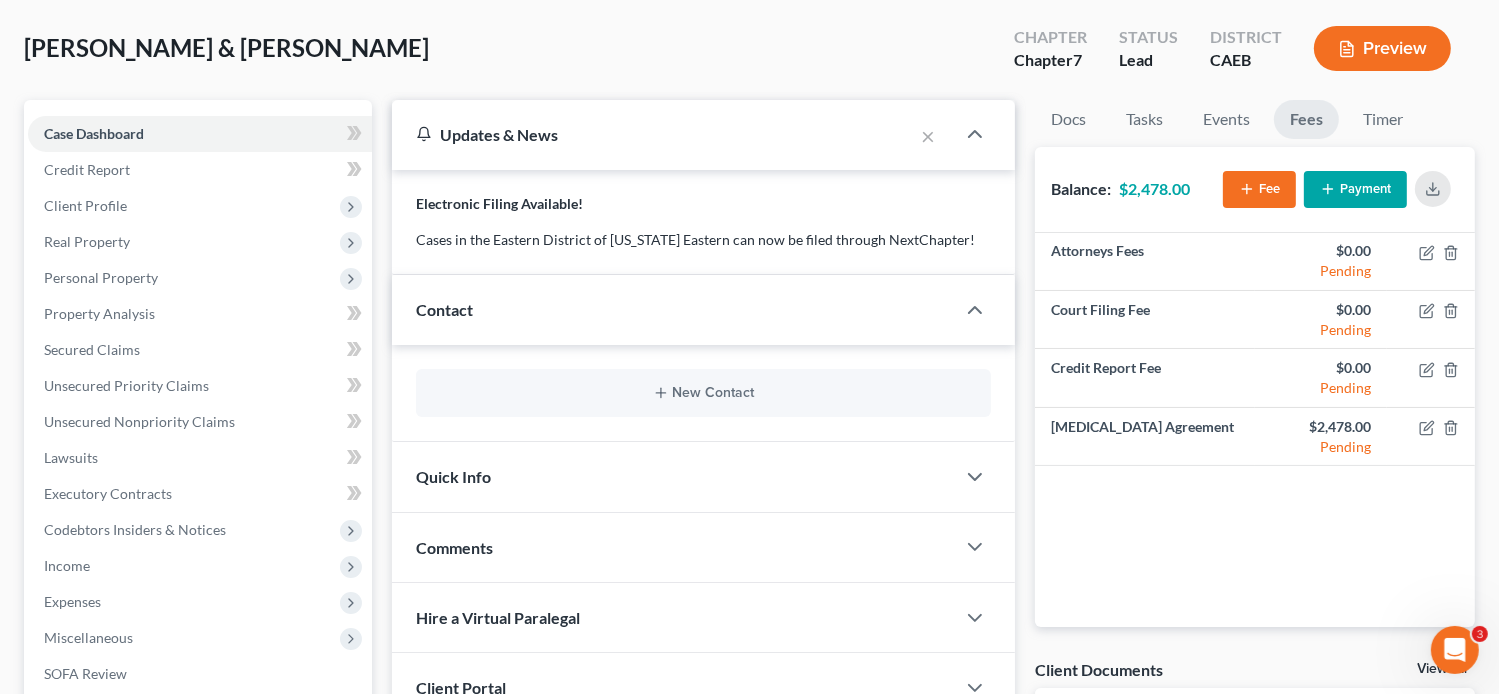click on "New Contact" at bounding box center (704, 393) 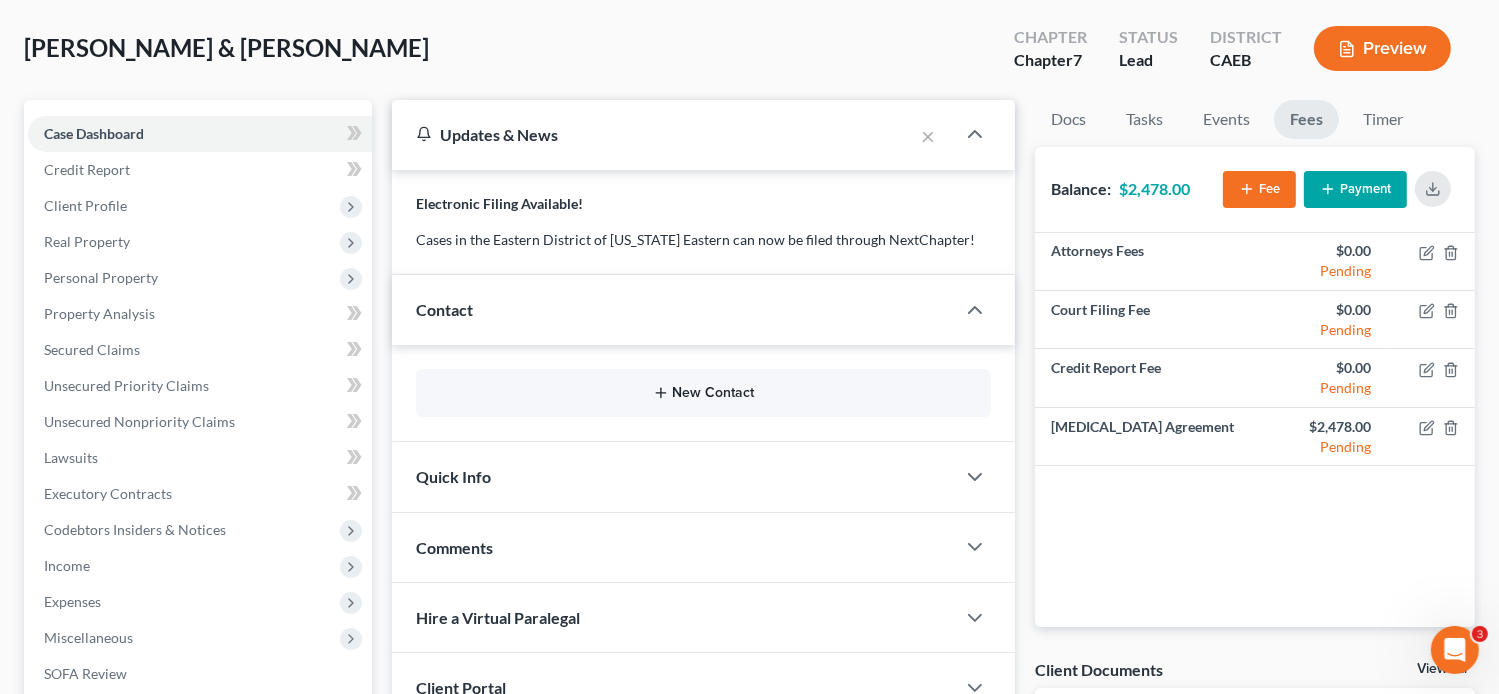 click on "New Contact" at bounding box center [704, 393] 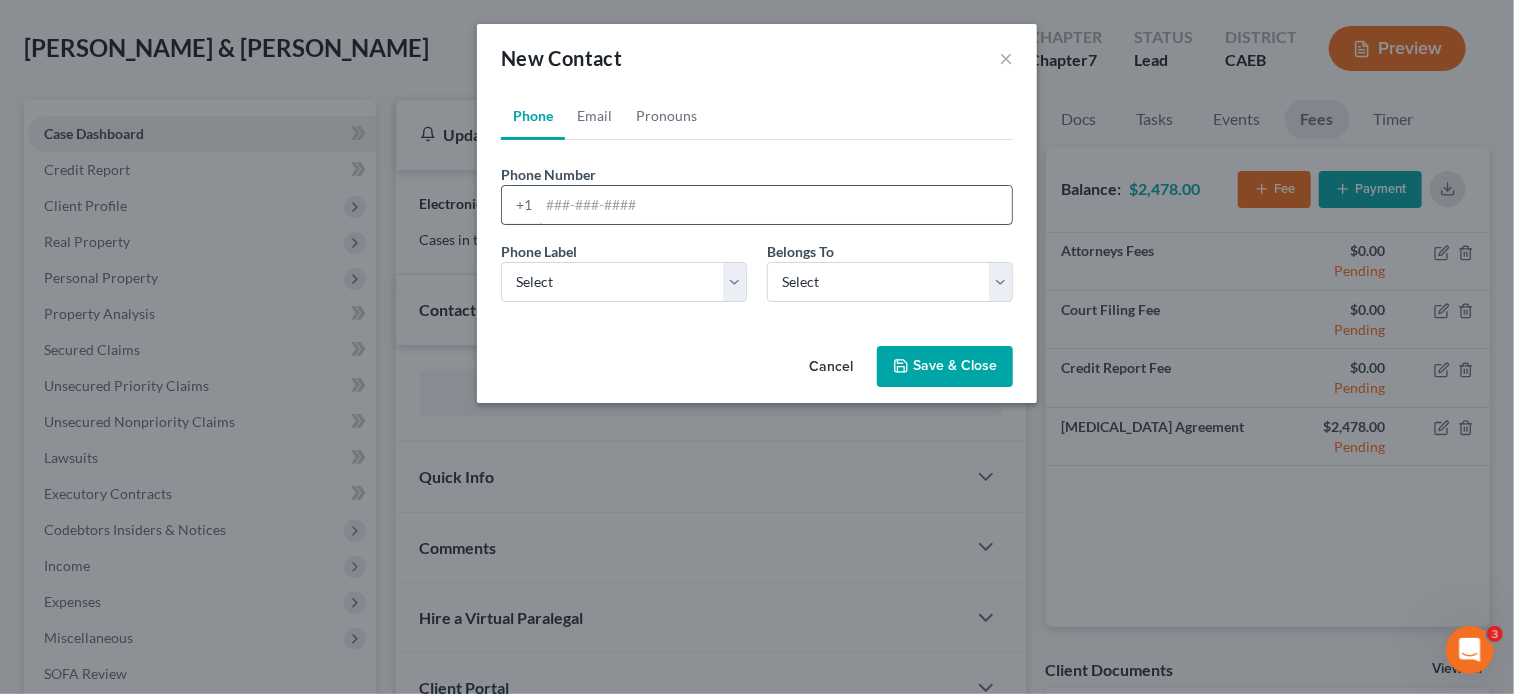 click at bounding box center (775, 205) 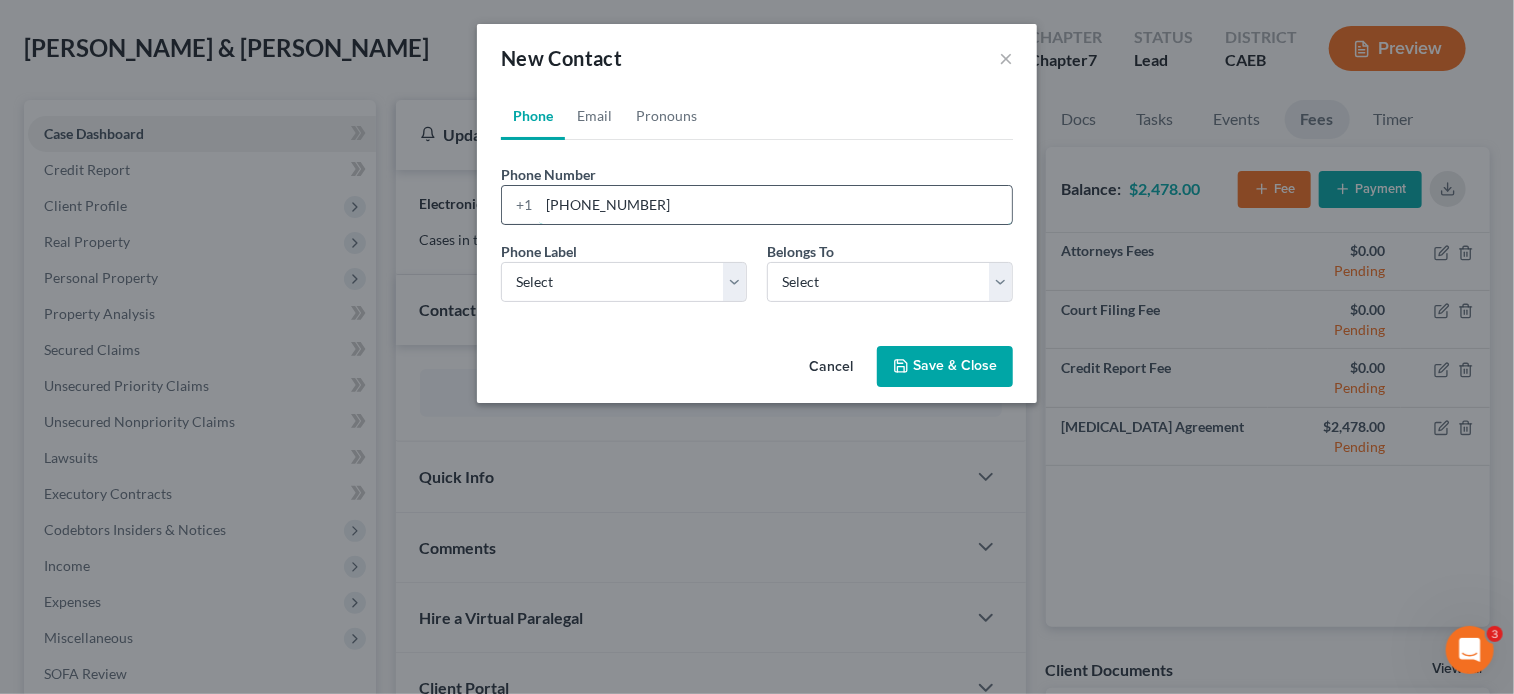 click on "(209) 672-5144" at bounding box center (775, 205) 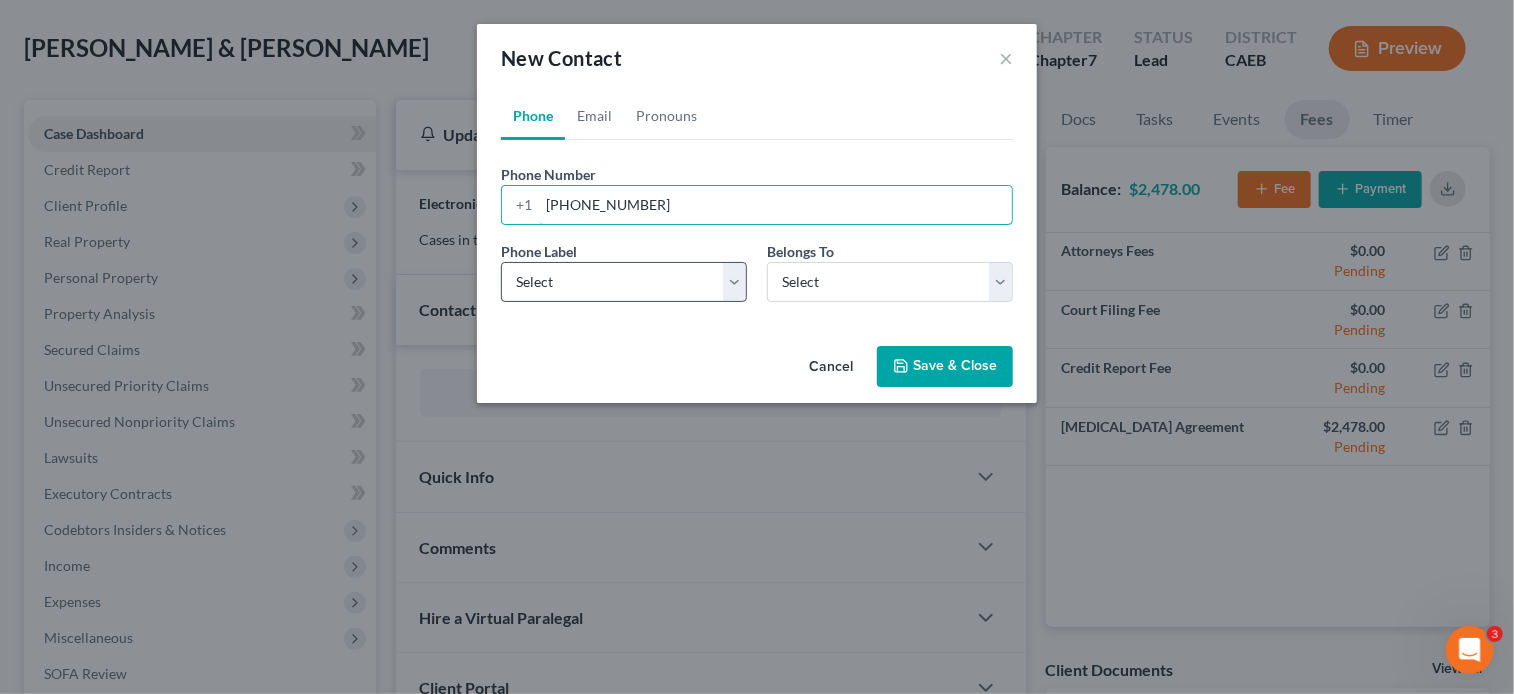 type on "(209) 672-5144" 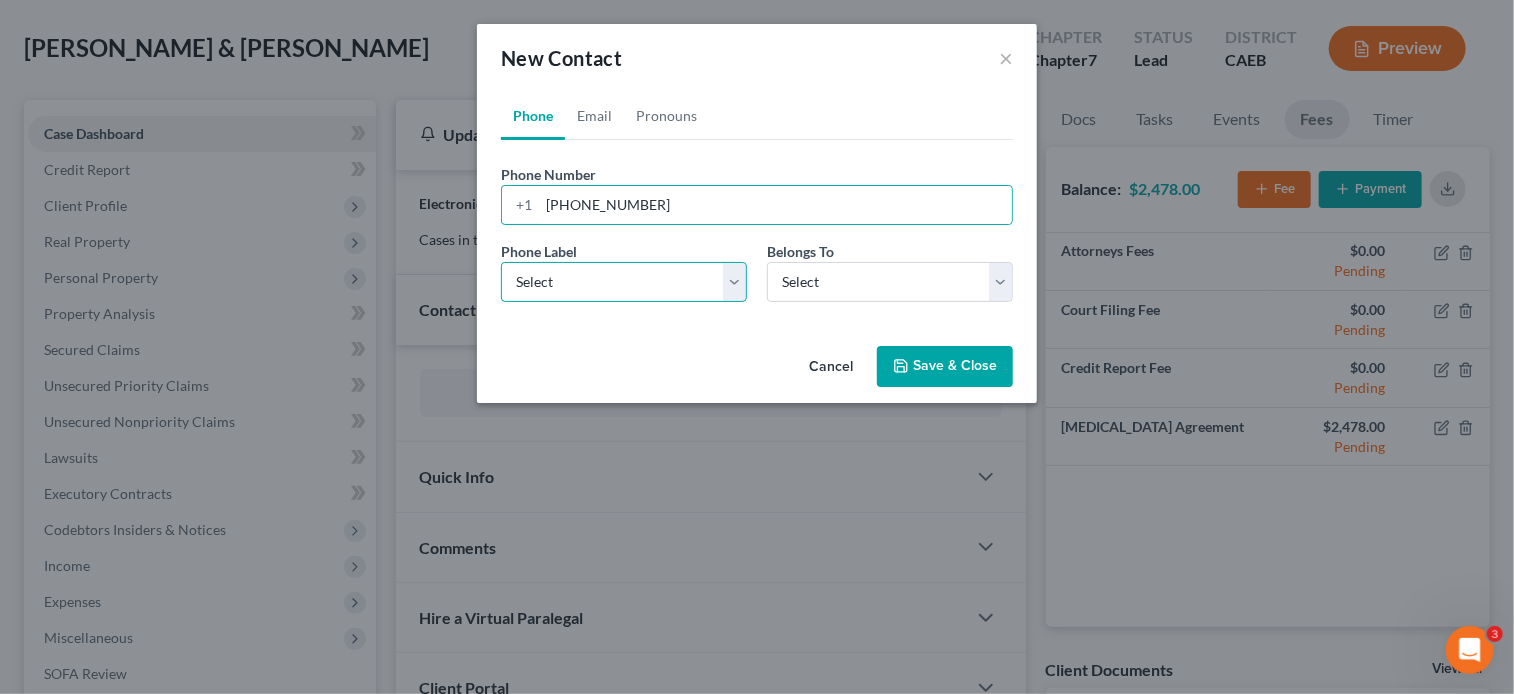 click on "Select Mobile Home Work Other" at bounding box center (624, 282) 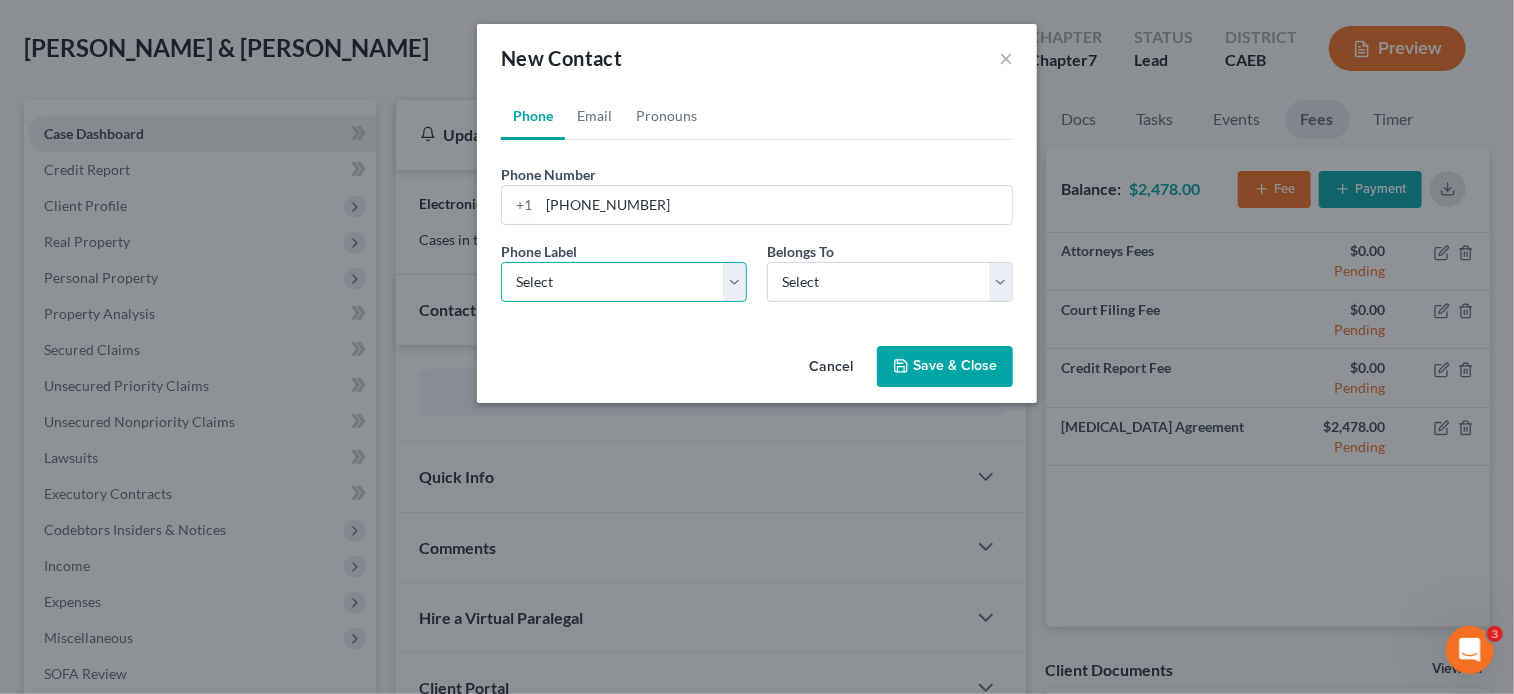 select on "0" 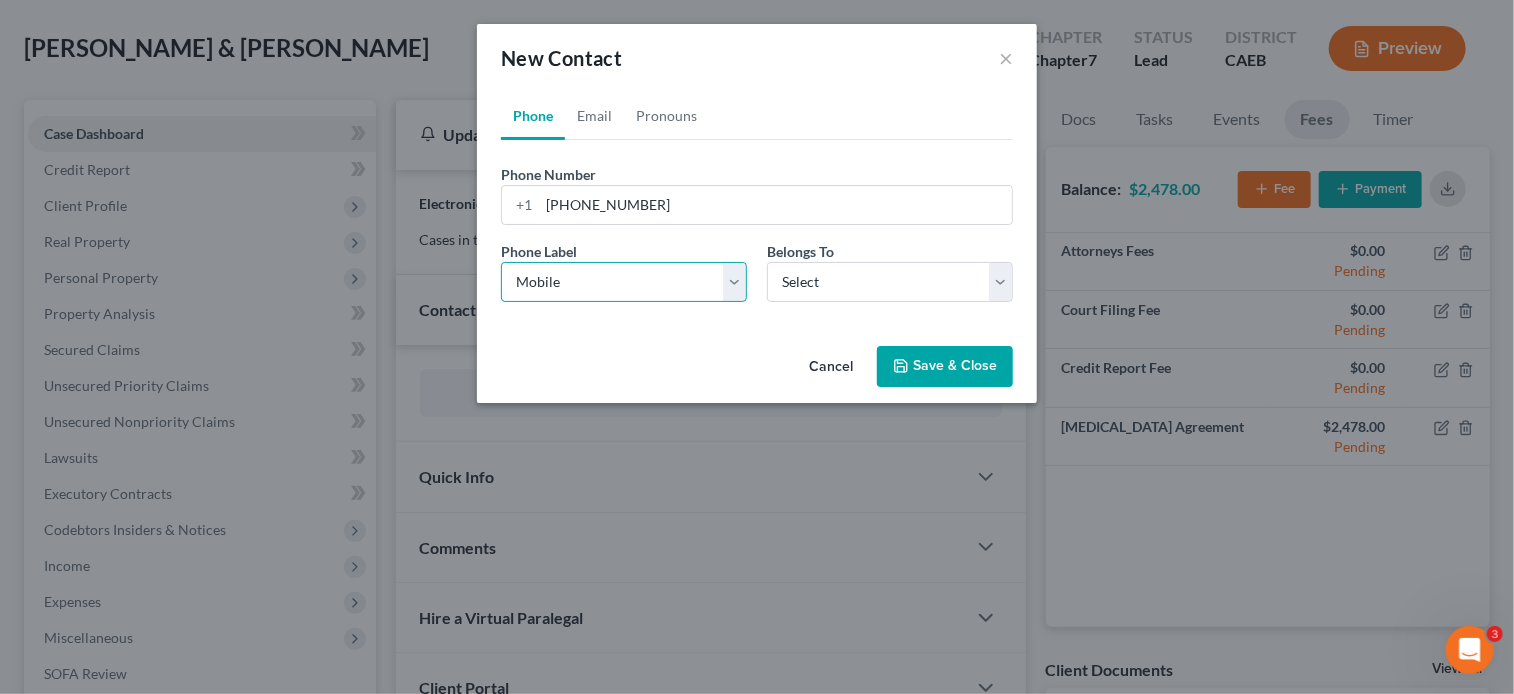 click on "Select Mobile Home Work Other" at bounding box center [624, 282] 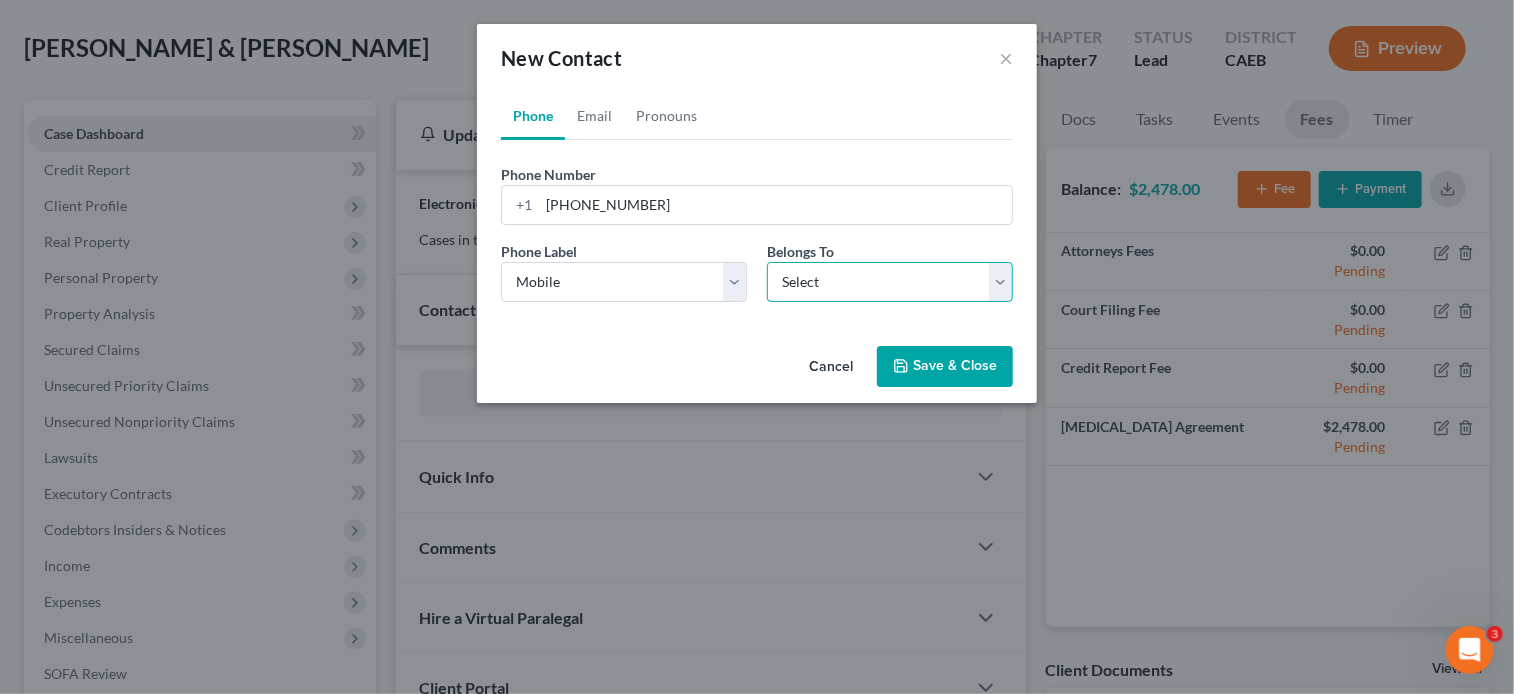 click on "Select Client Spouse Other" at bounding box center [890, 282] 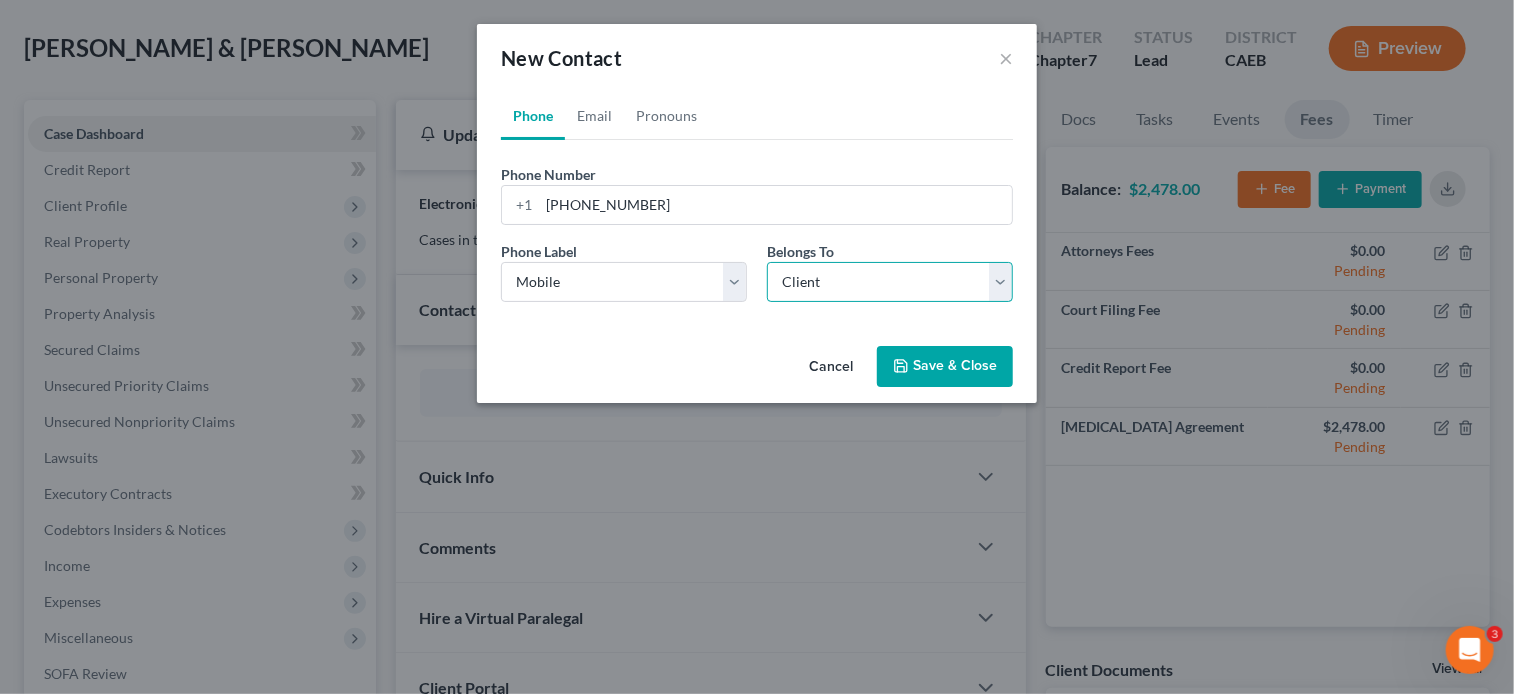 click on "Select Client Spouse Other" at bounding box center [890, 282] 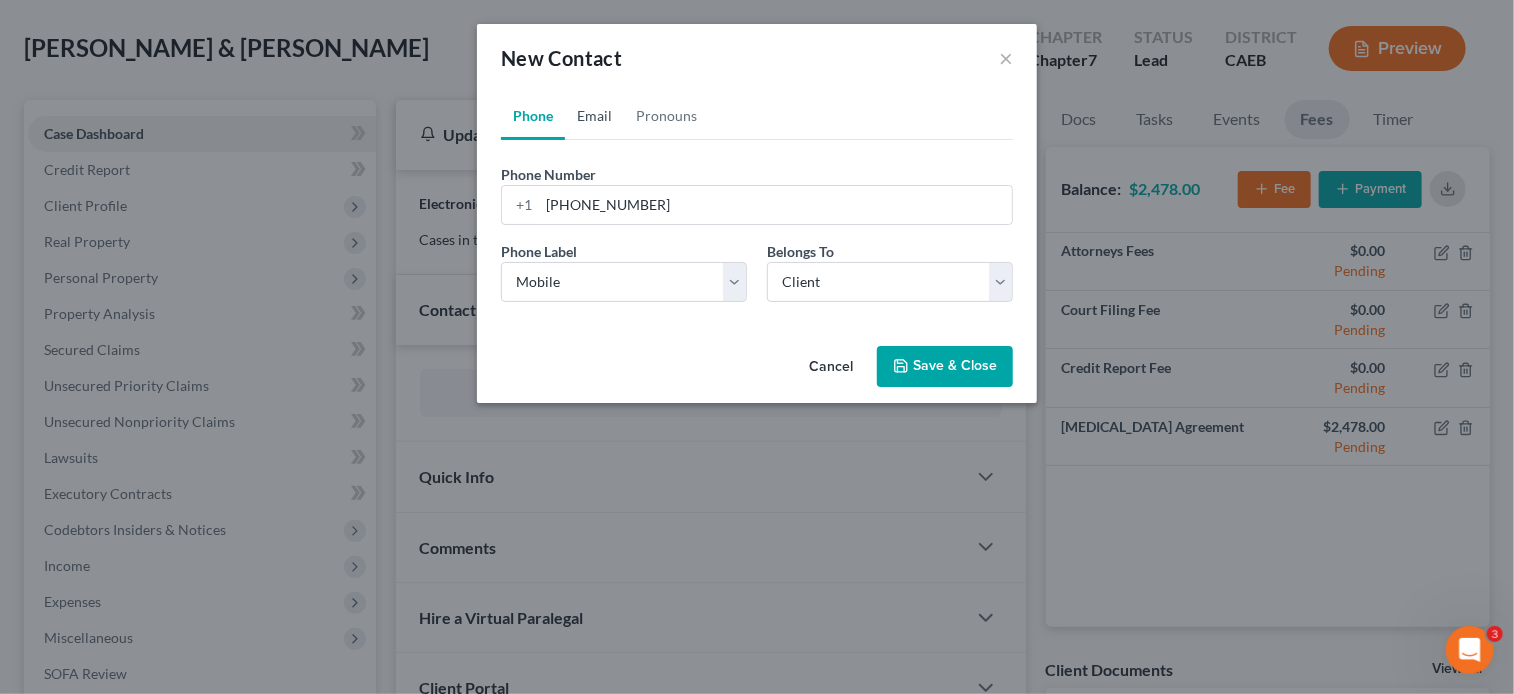 click on "Email" at bounding box center (594, 116) 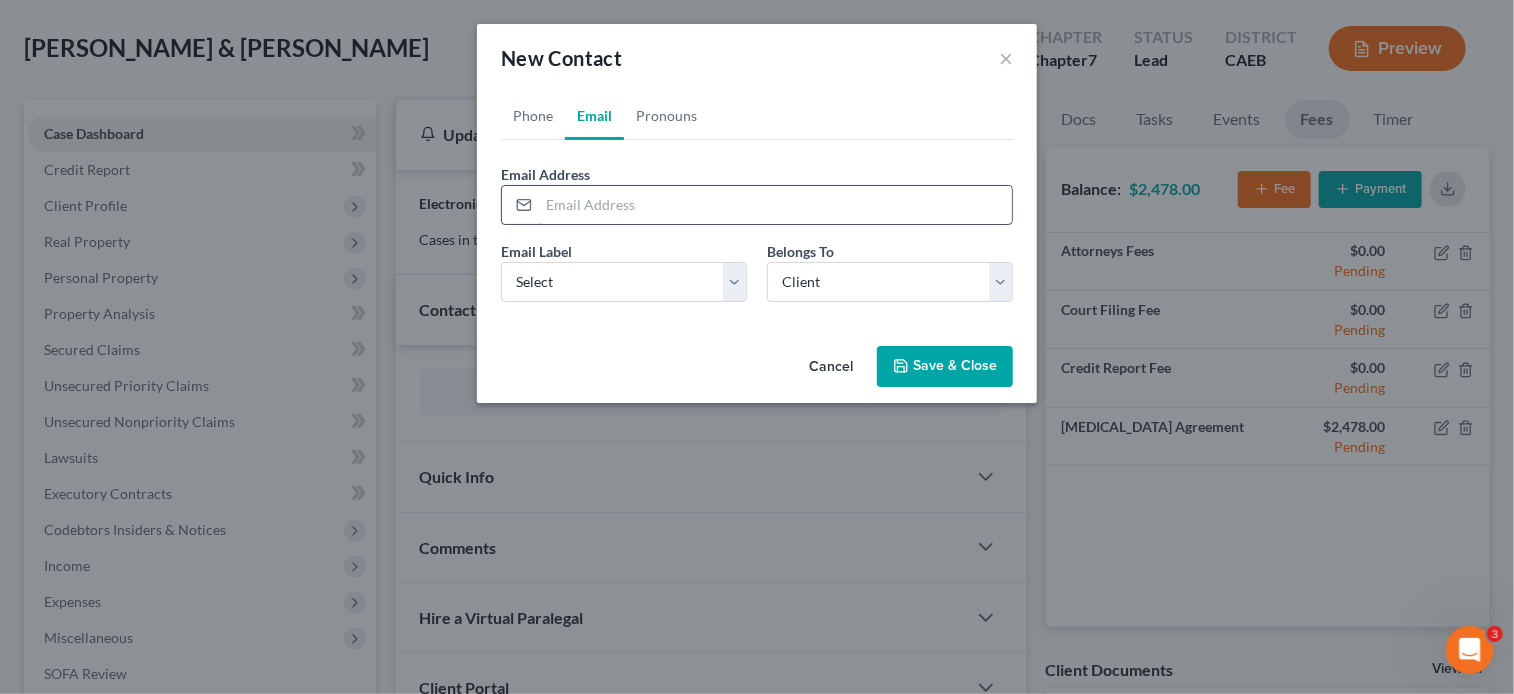 click at bounding box center (775, 205) 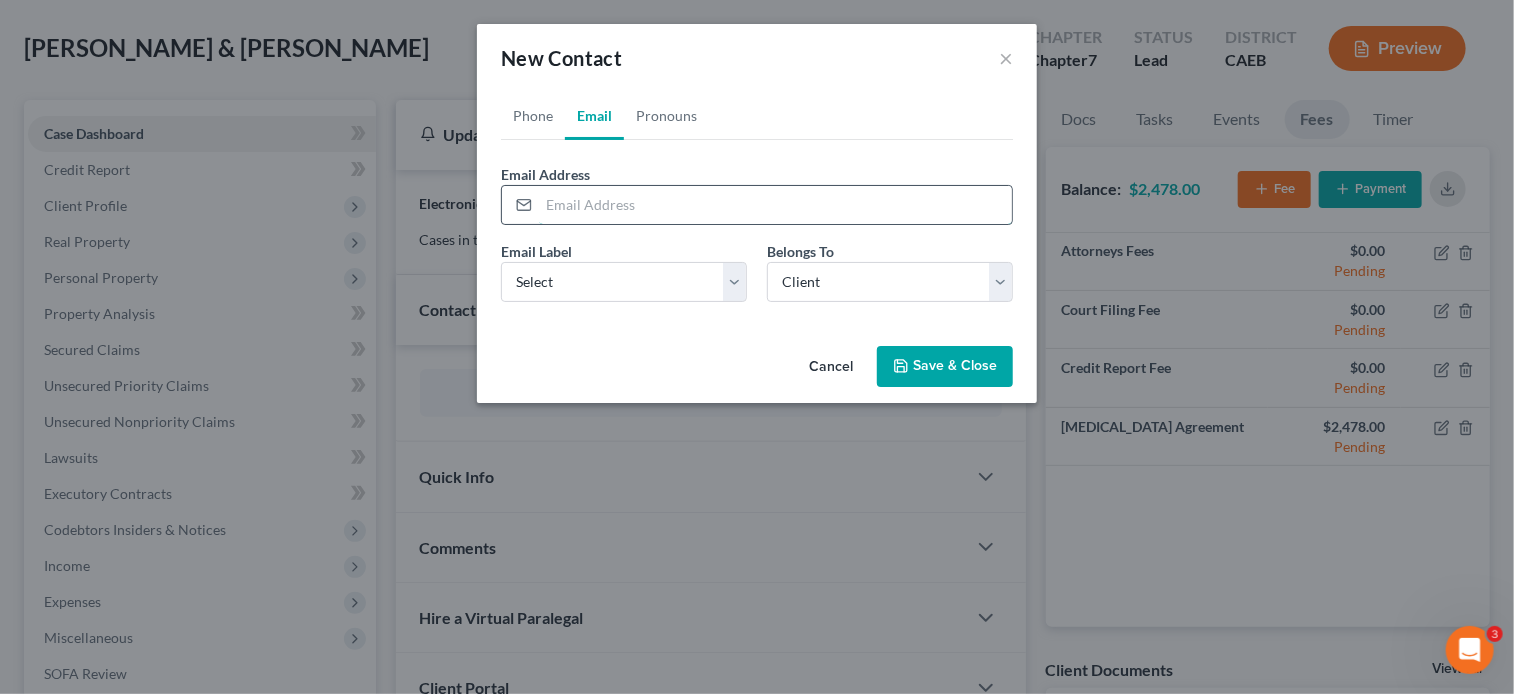 paste on "garosales20@gmail.com" 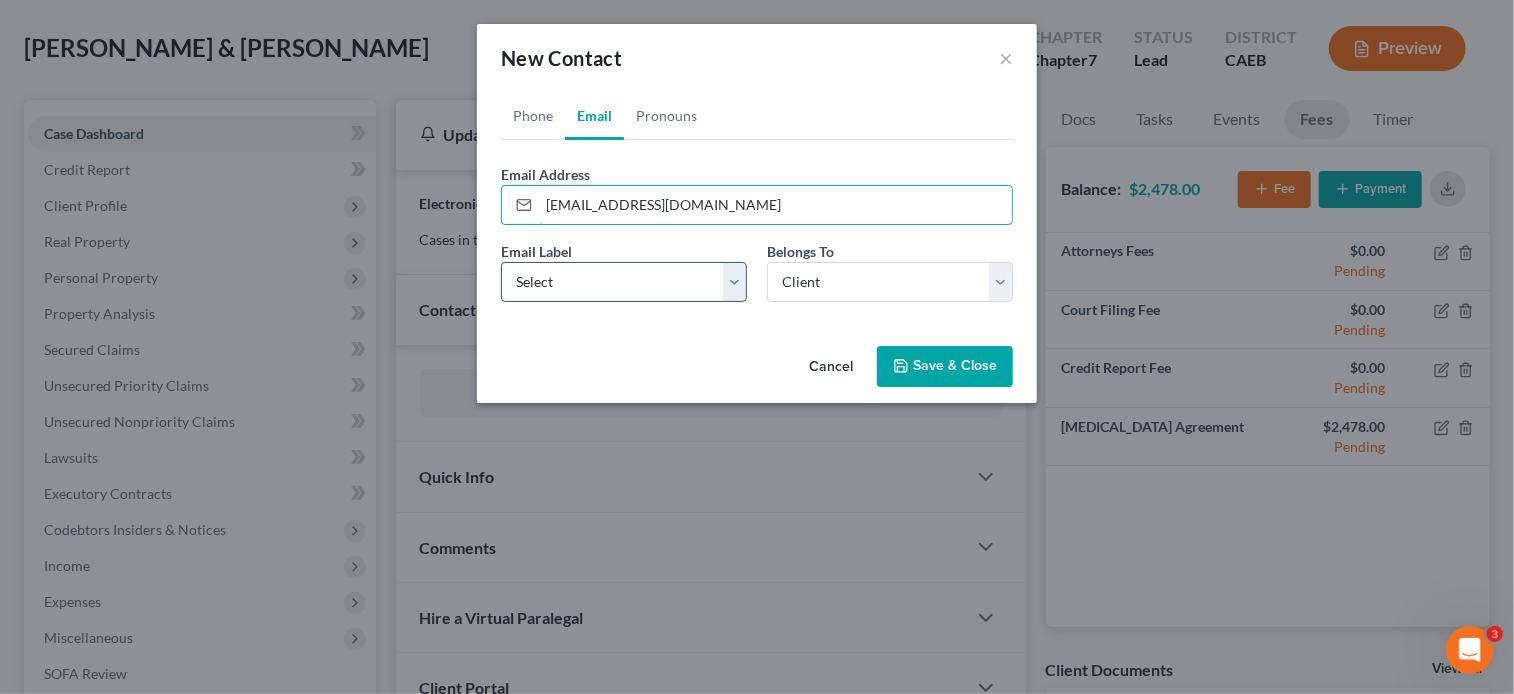 type on "garosales20@gmail.com" 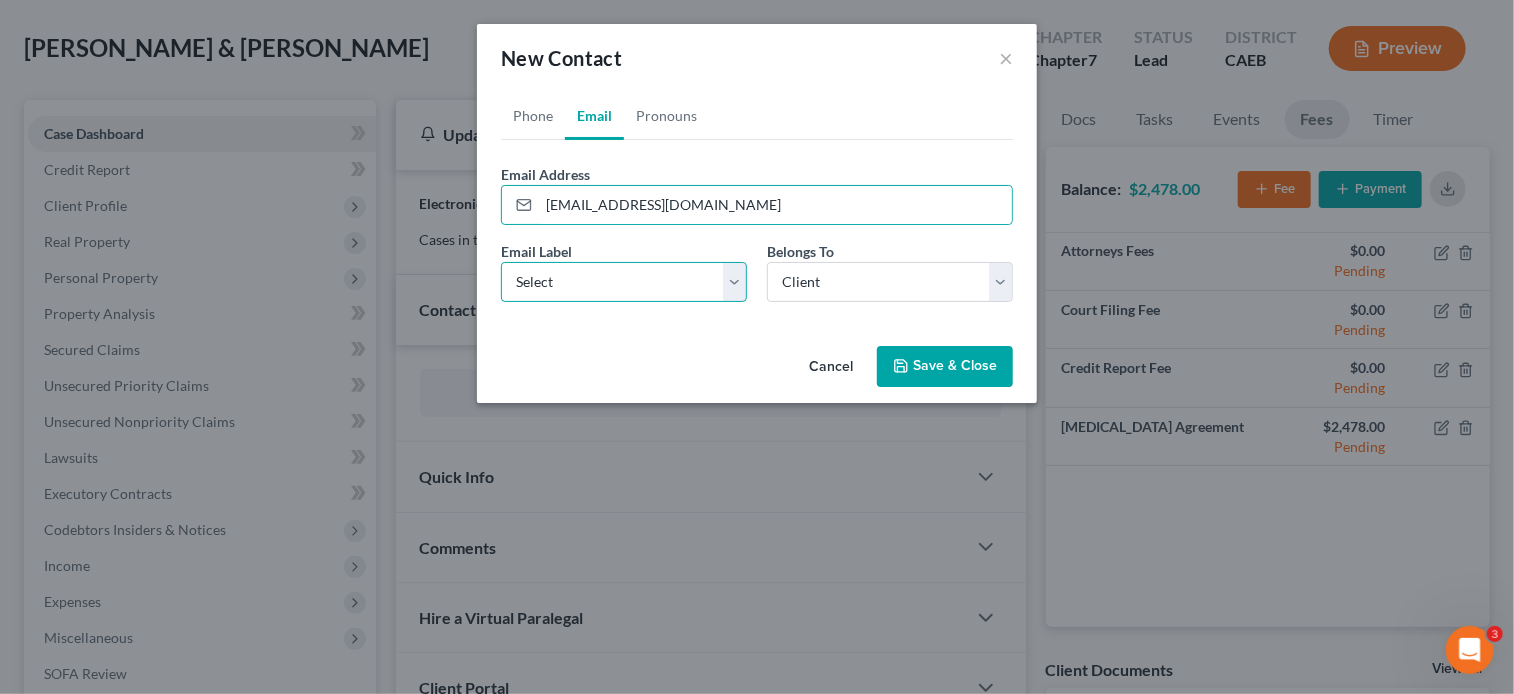 click on "Select Home Work Other" at bounding box center (624, 282) 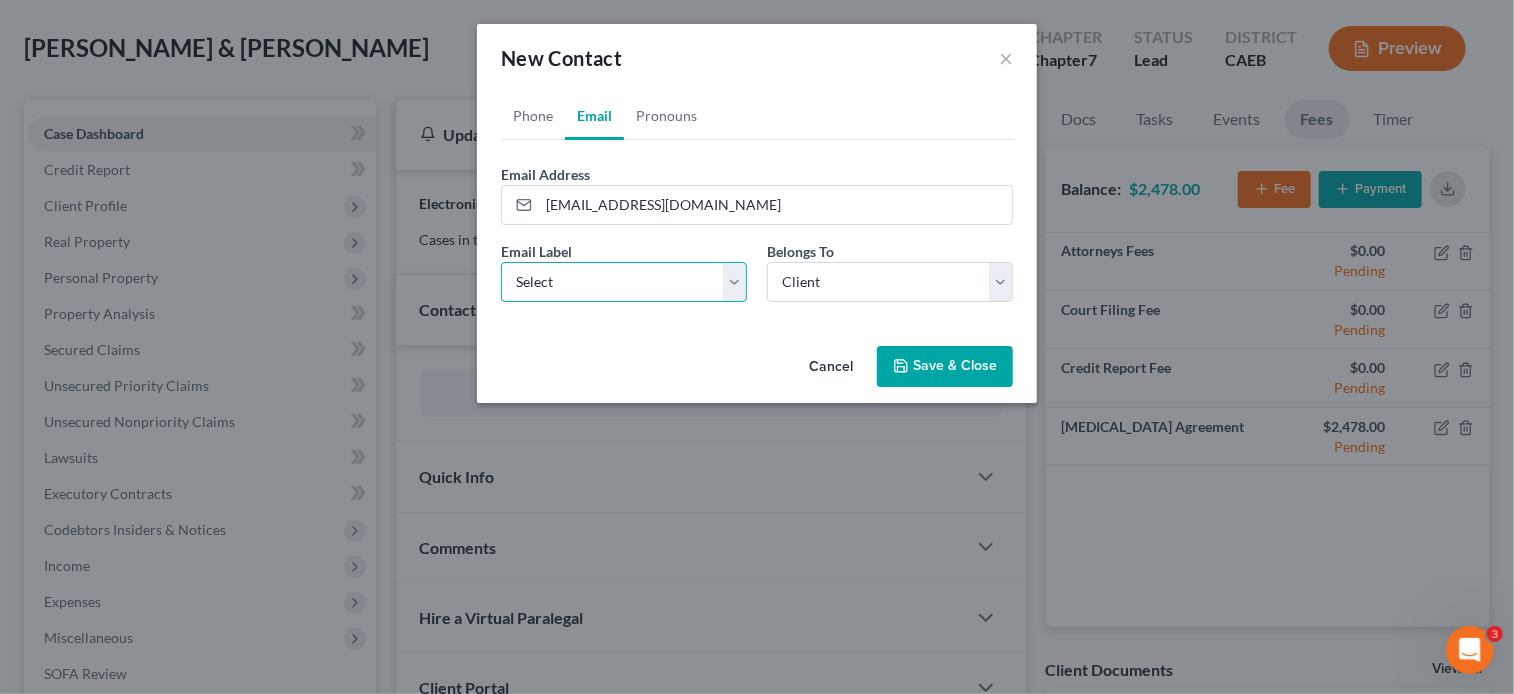 select on "0" 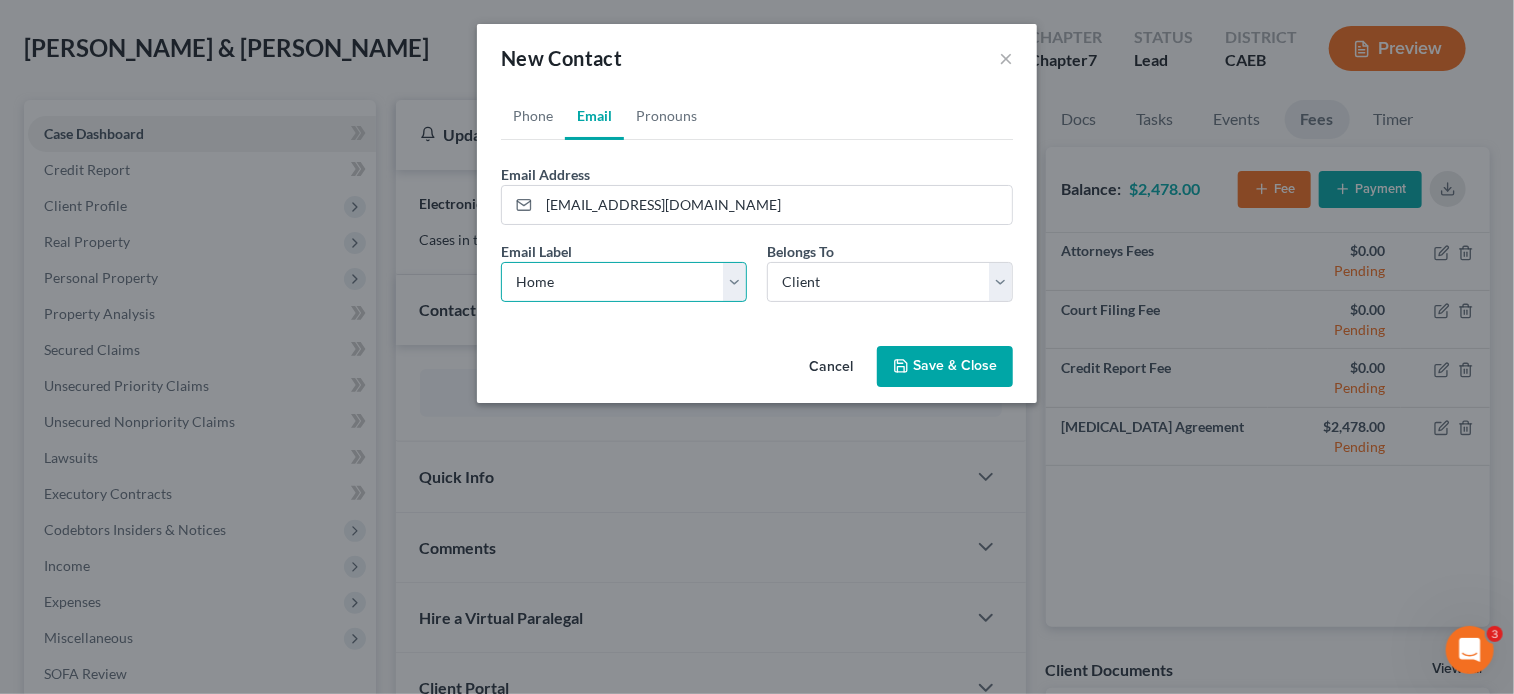 click on "Select Home Work Other" at bounding box center [624, 282] 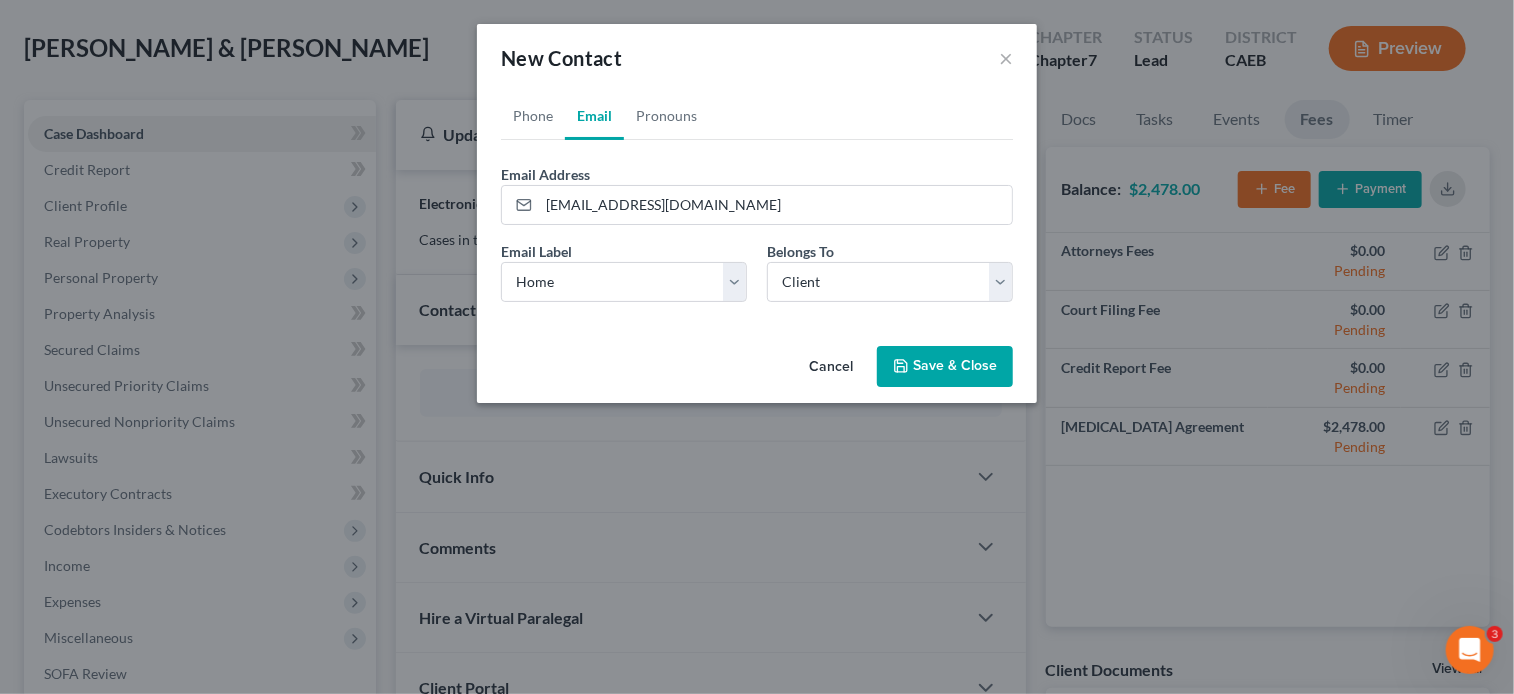 click on "Save & Close" at bounding box center [945, 367] 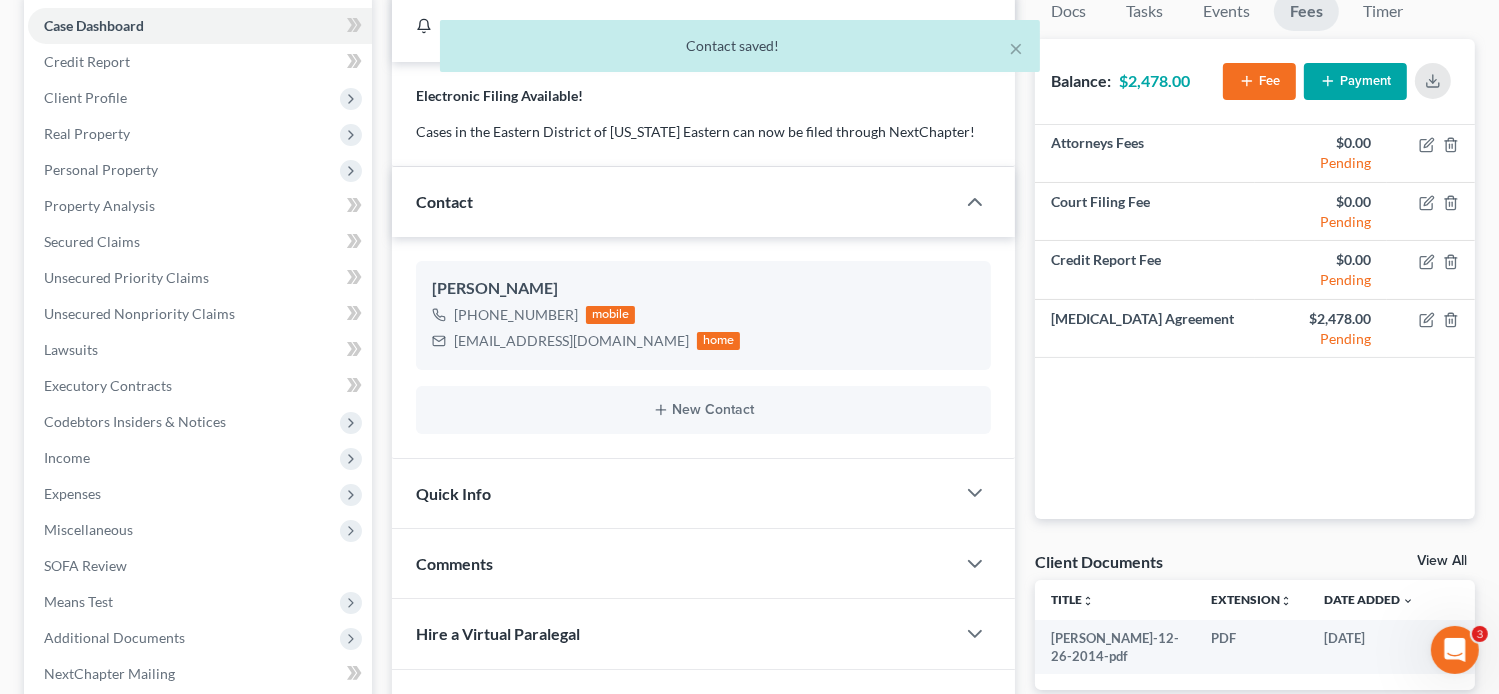 scroll, scrollTop: 200, scrollLeft: 0, axis: vertical 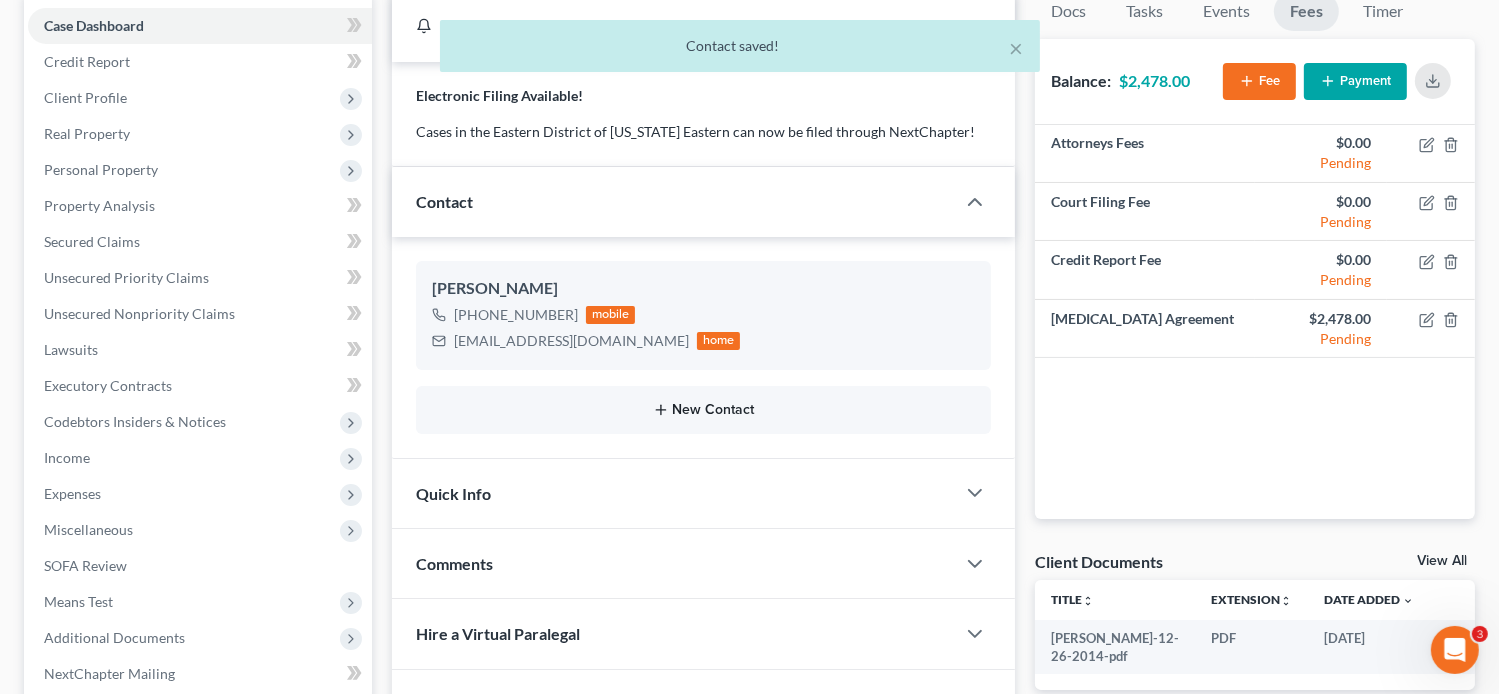 click 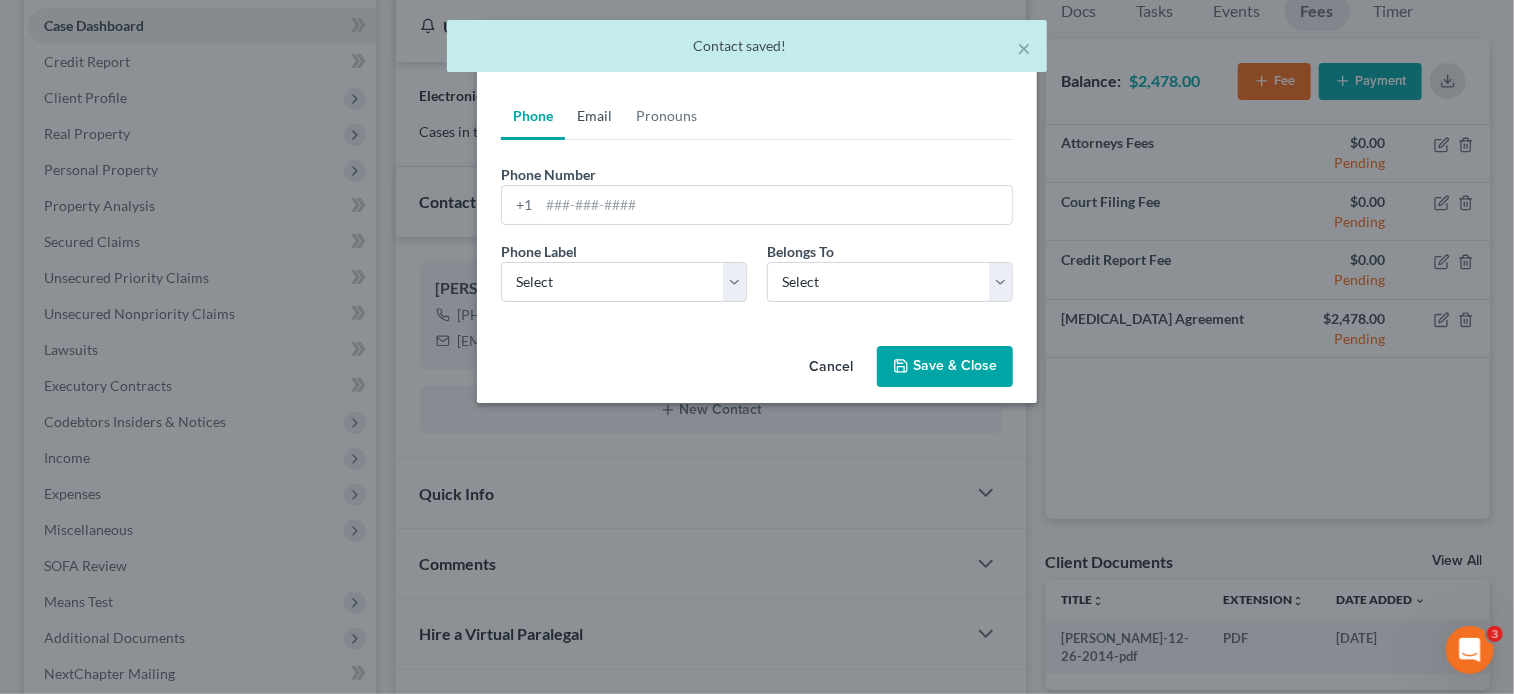 click on "Email" at bounding box center [594, 116] 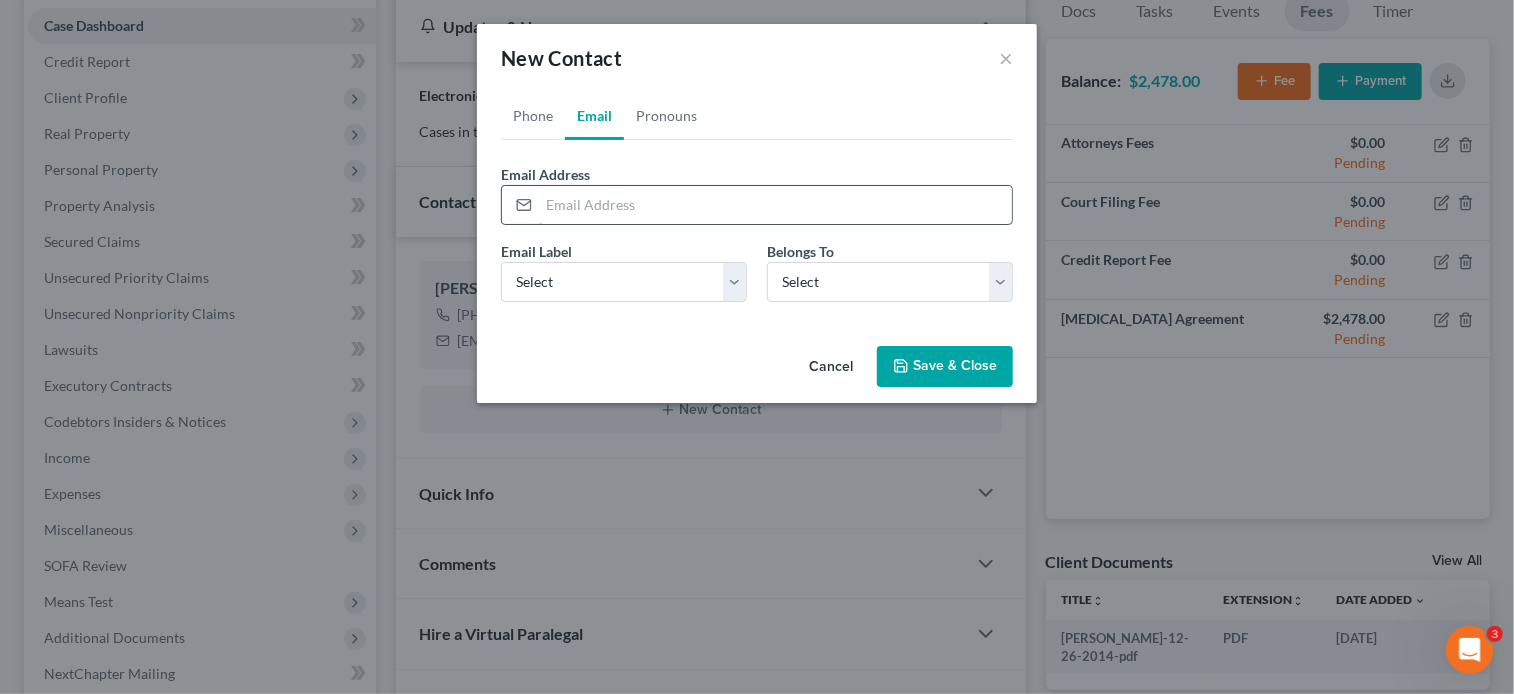 click at bounding box center (775, 205) 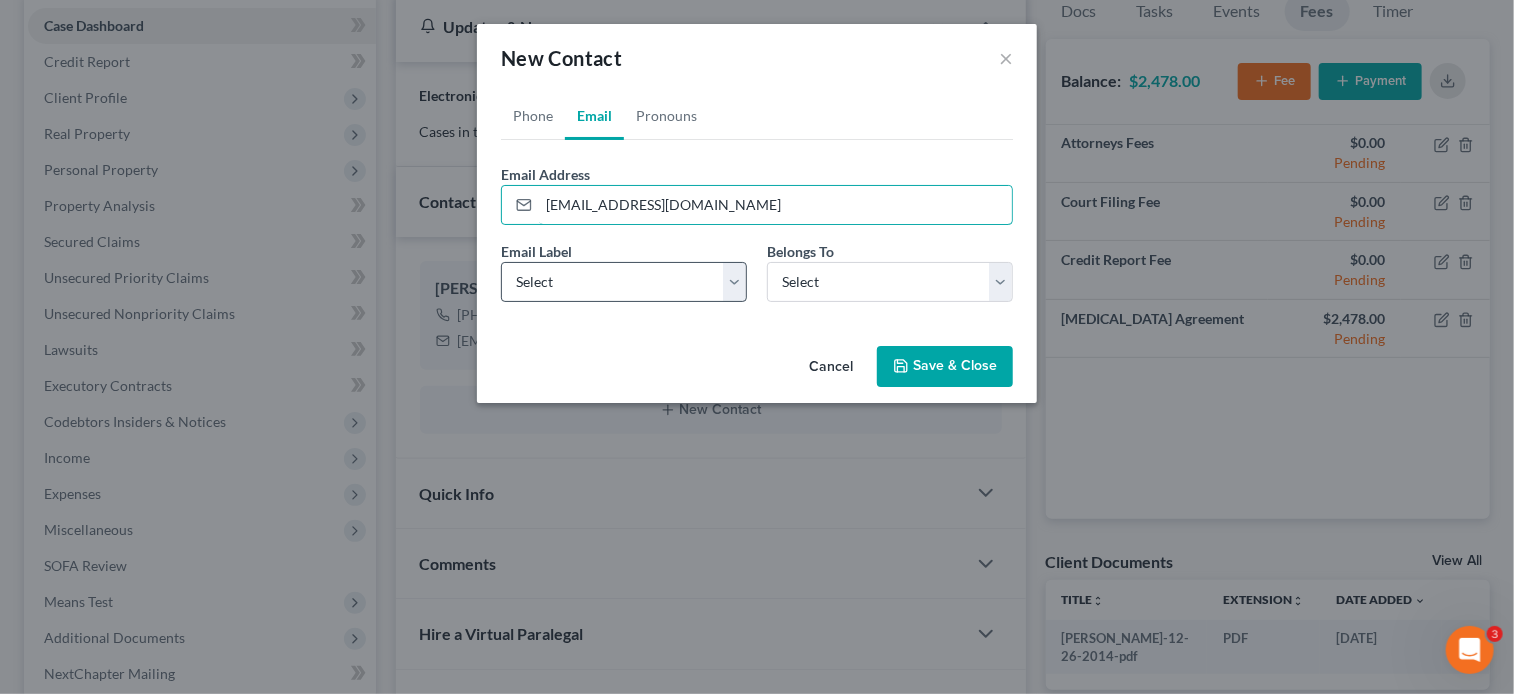 type on "queenc0212@gmail.com" 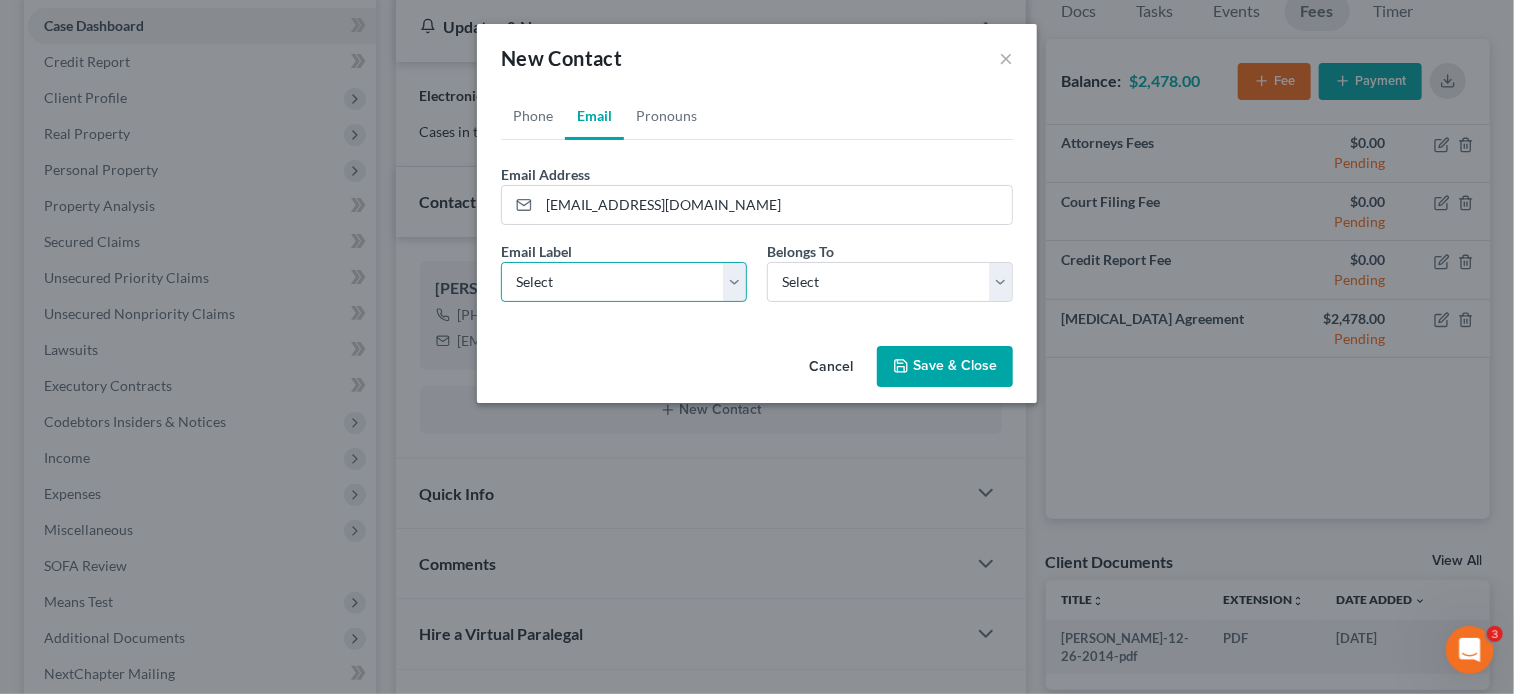 click on "Select Home Work Other" at bounding box center [624, 282] 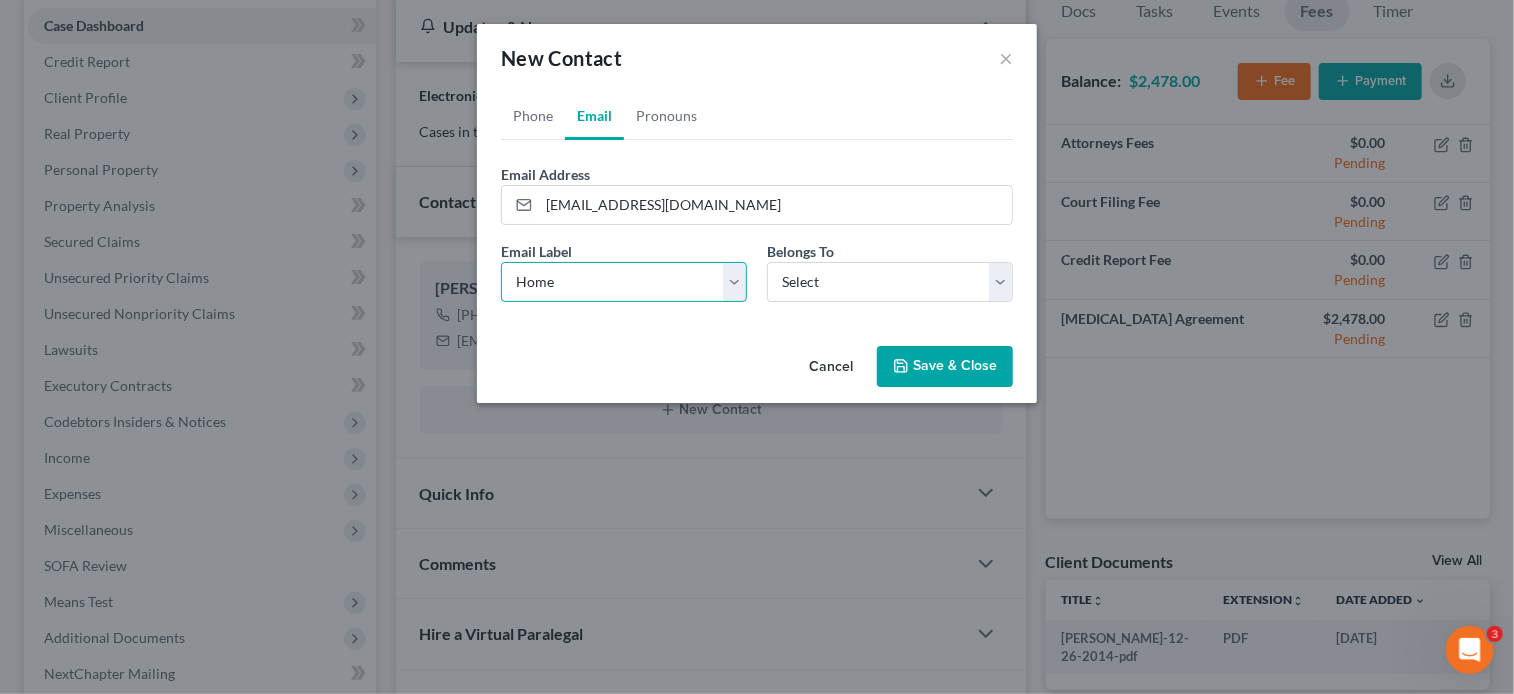 click on "Select Home Work Other" at bounding box center (624, 282) 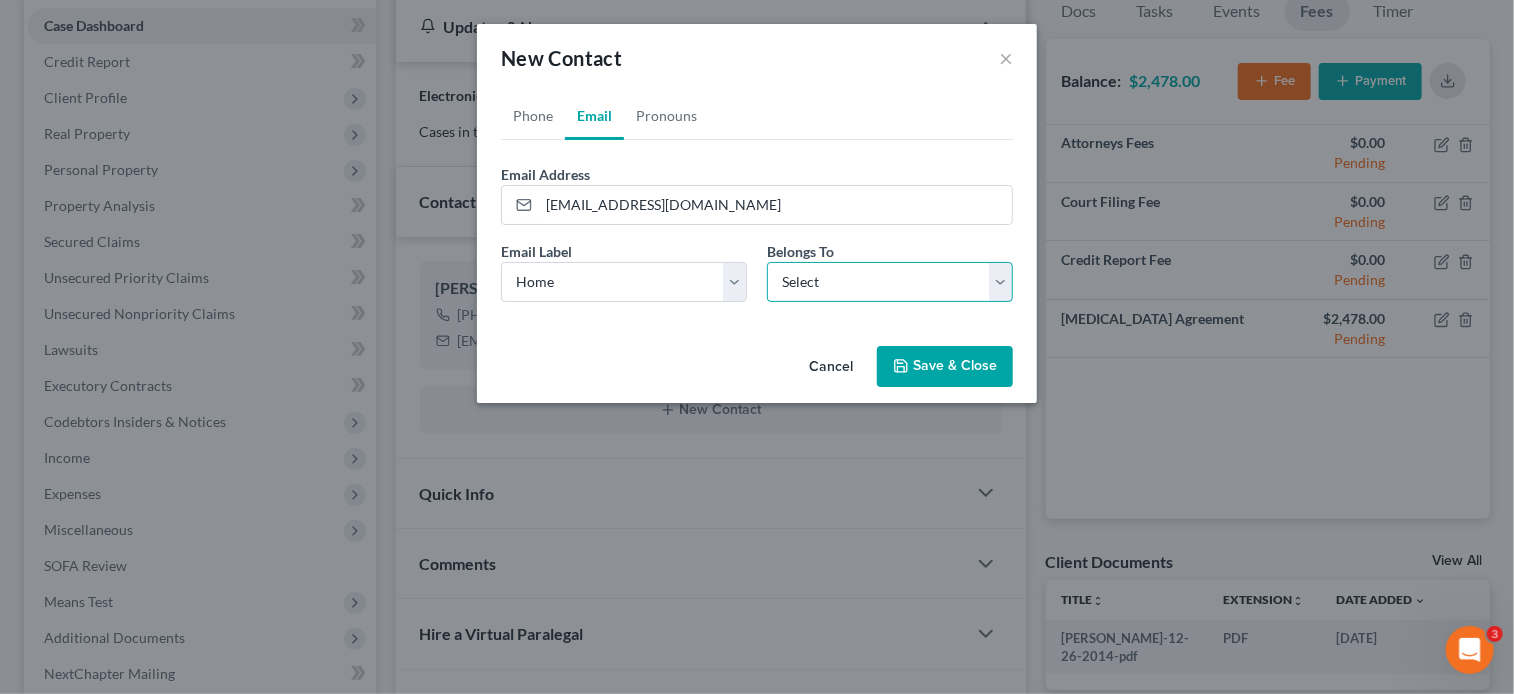 click on "Select Client Spouse Other" at bounding box center (890, 282) 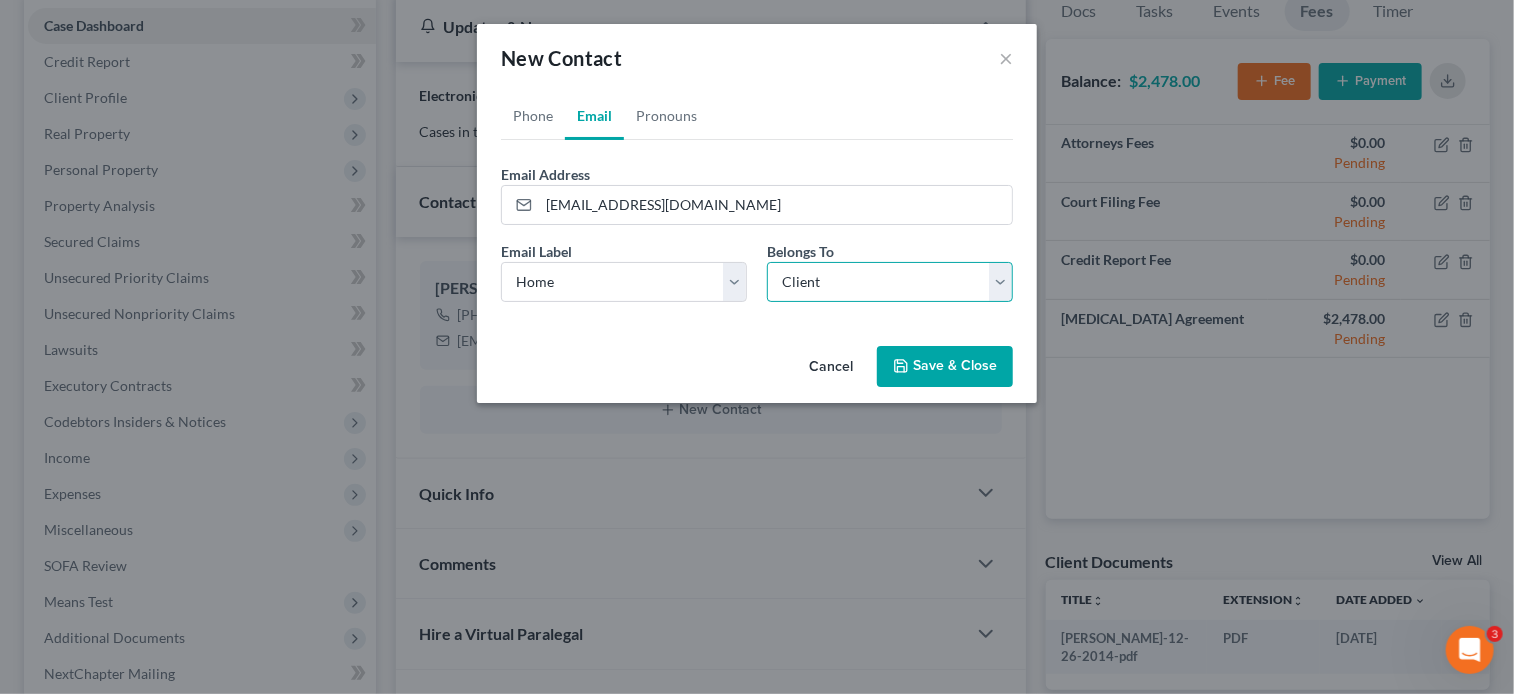 click on "Select Client Spouse Other" at bounding box center (890, 282) 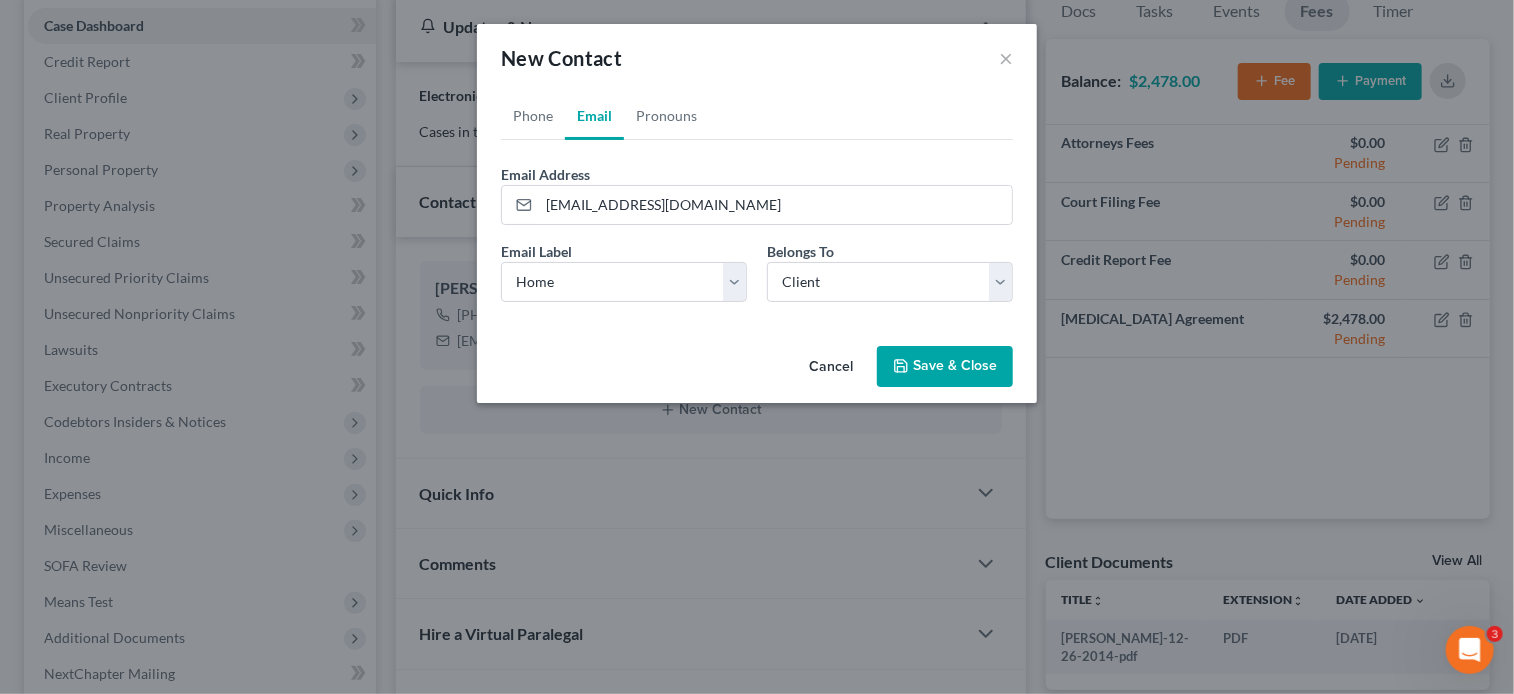 click on "Save & Close" at bounding box center [945, 367] 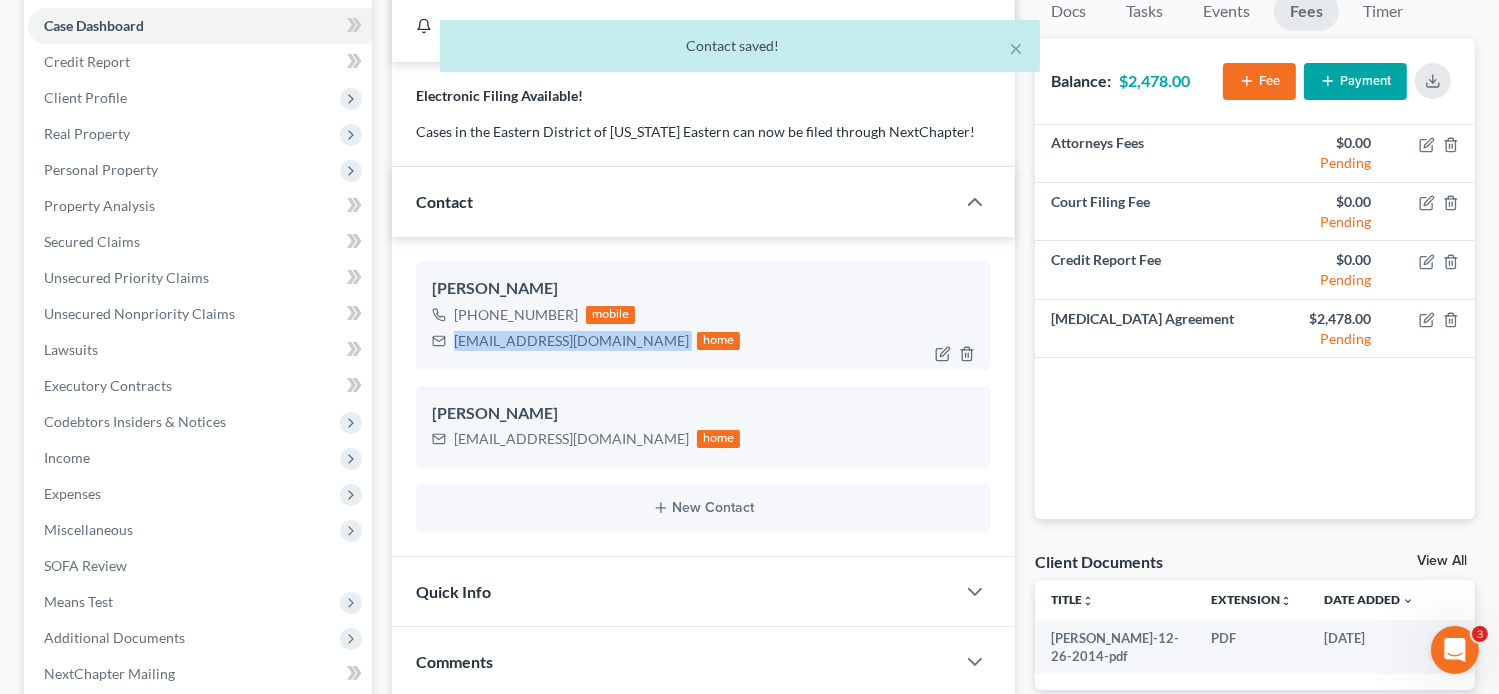 drag, startPoint x: 604, startPoint y: 339, endPoint x: 454, endPoint y: 341, distance: 150.01334 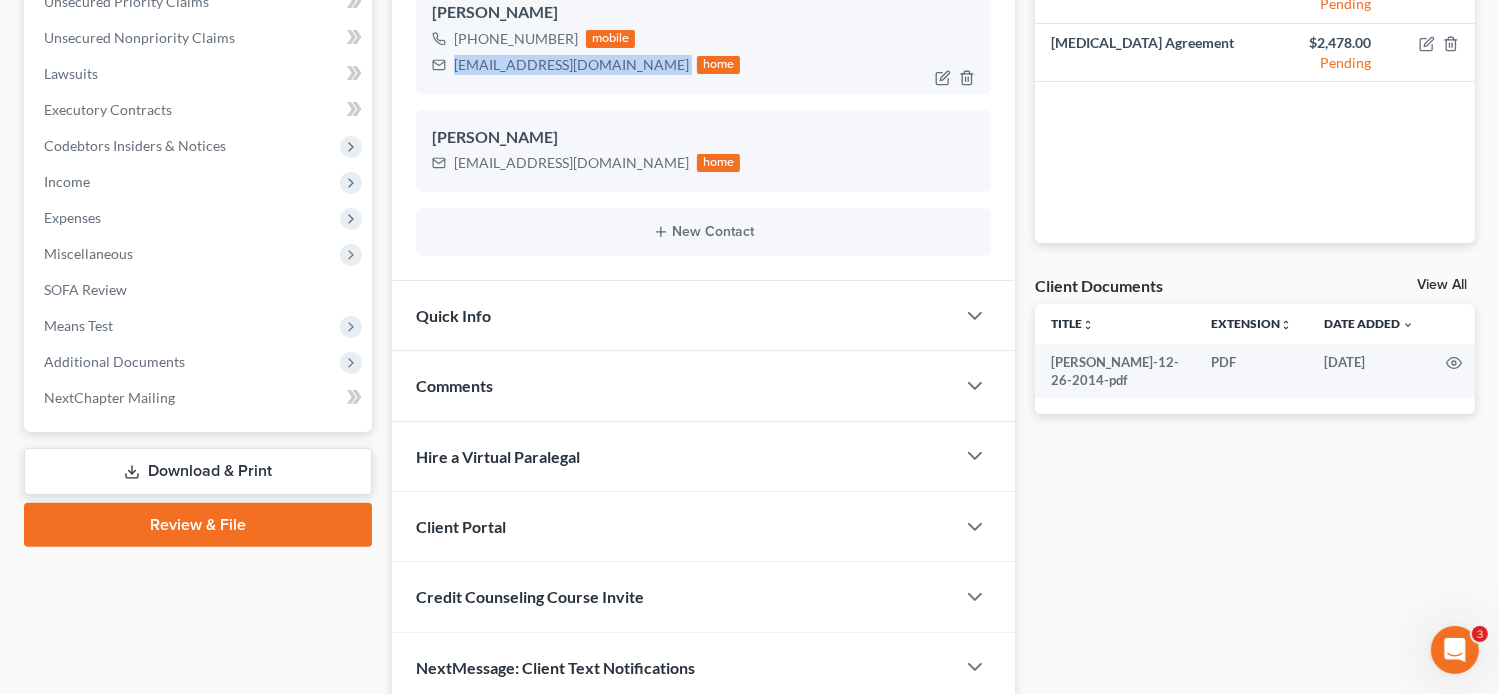 scroll, scrollTop: 557, scrollLeft: 0, axis: vertical 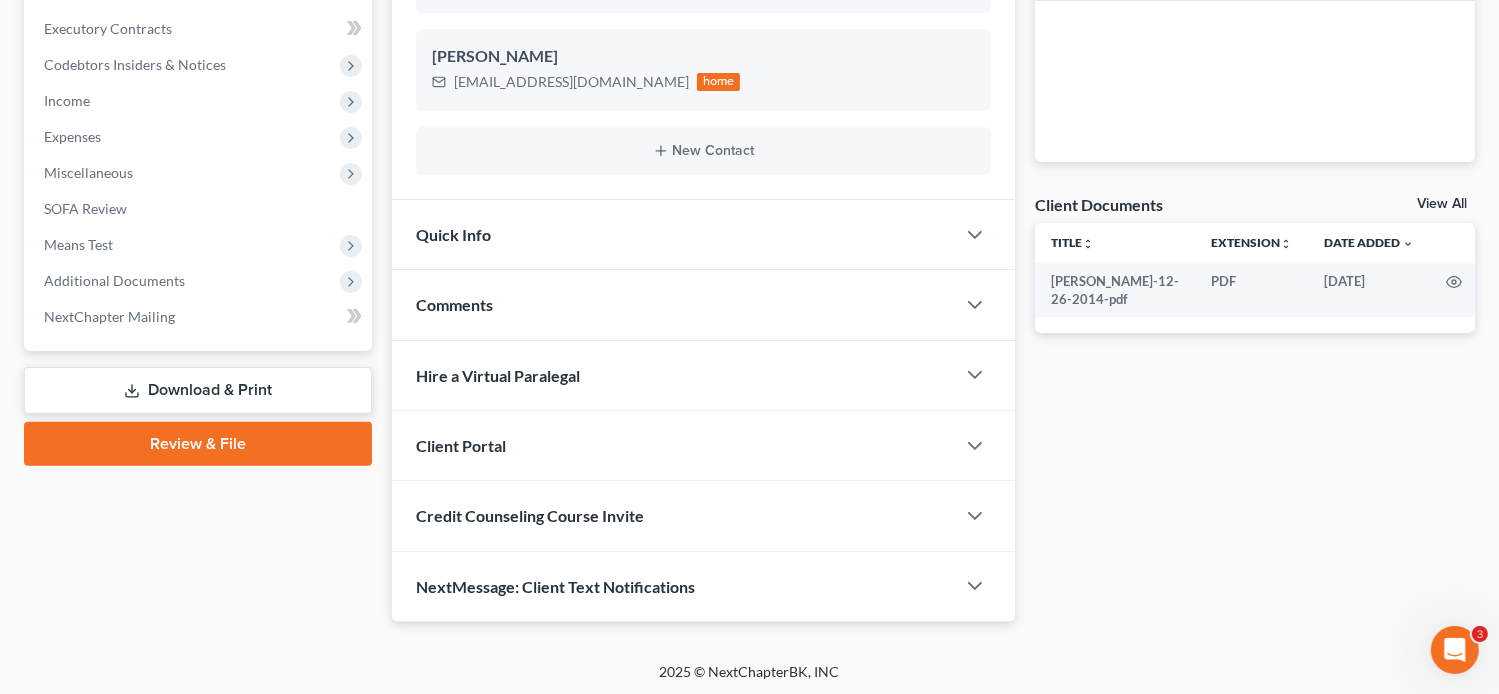 click on "Client Portal" at bounding box center [674, 445] 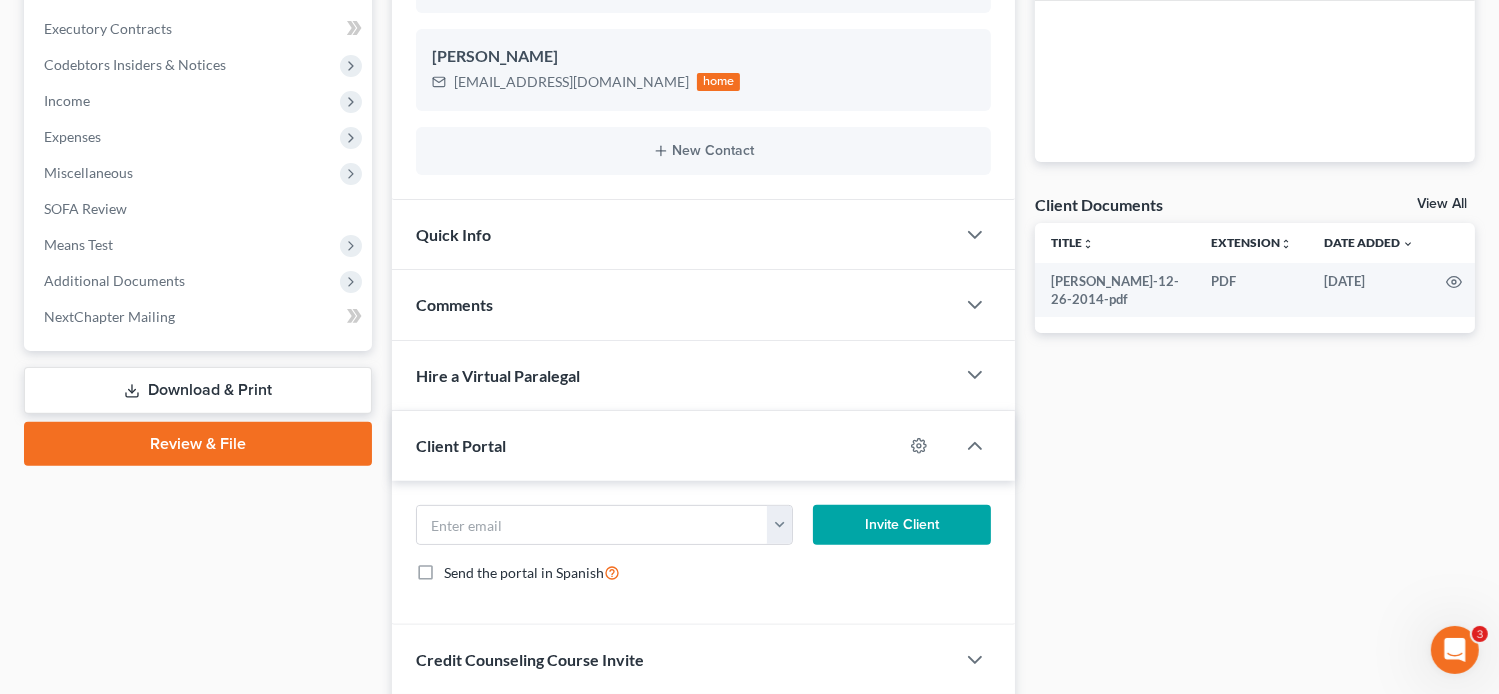 click on "Send the portal in Spanish" at bounding box center [532, 572] 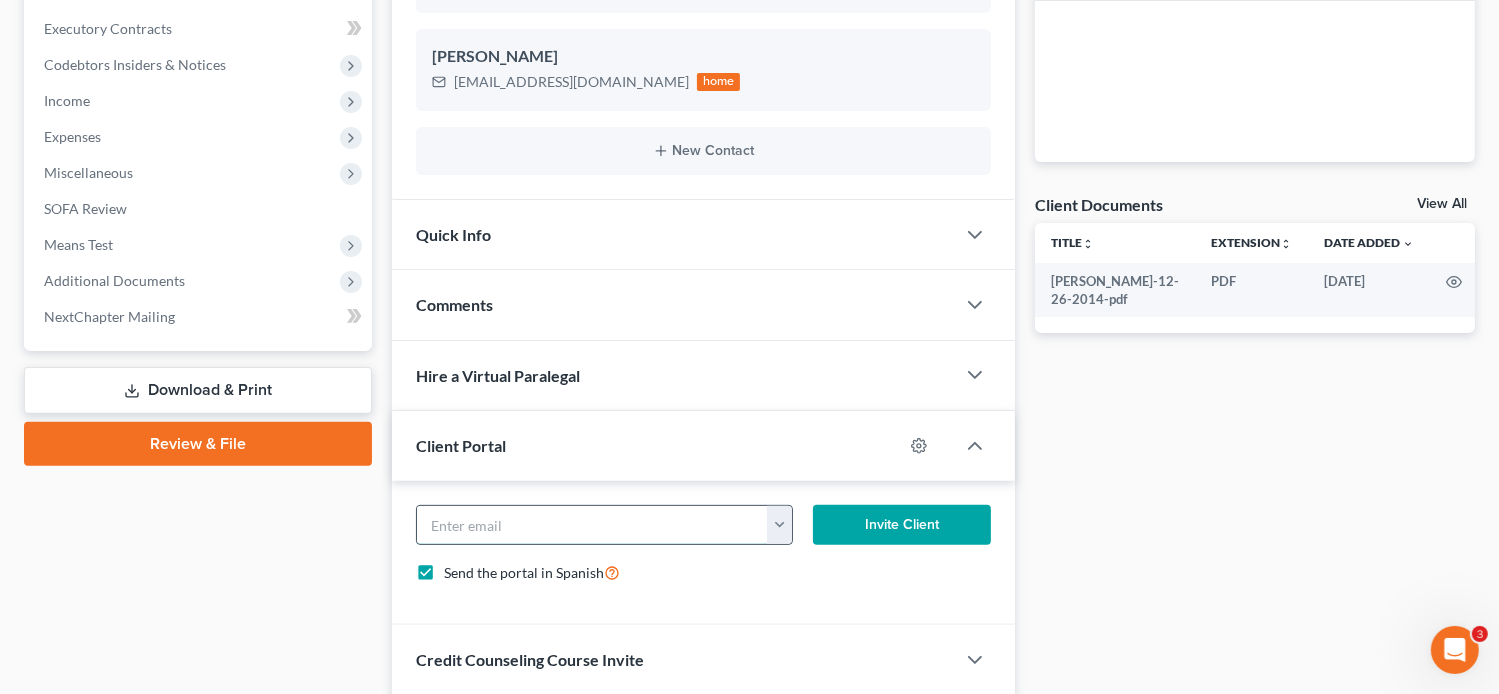 click at bounding box center (593, 525) 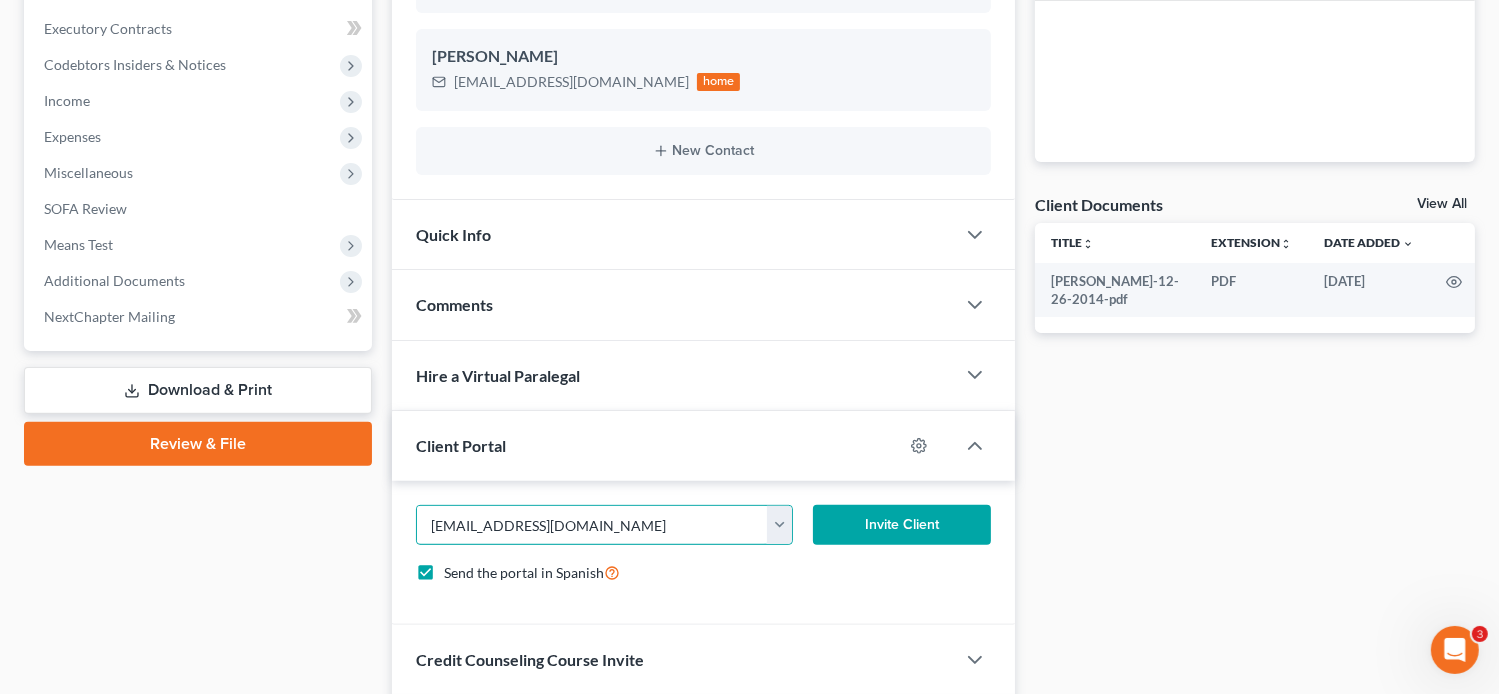 type on "garosales20@gmail.com" 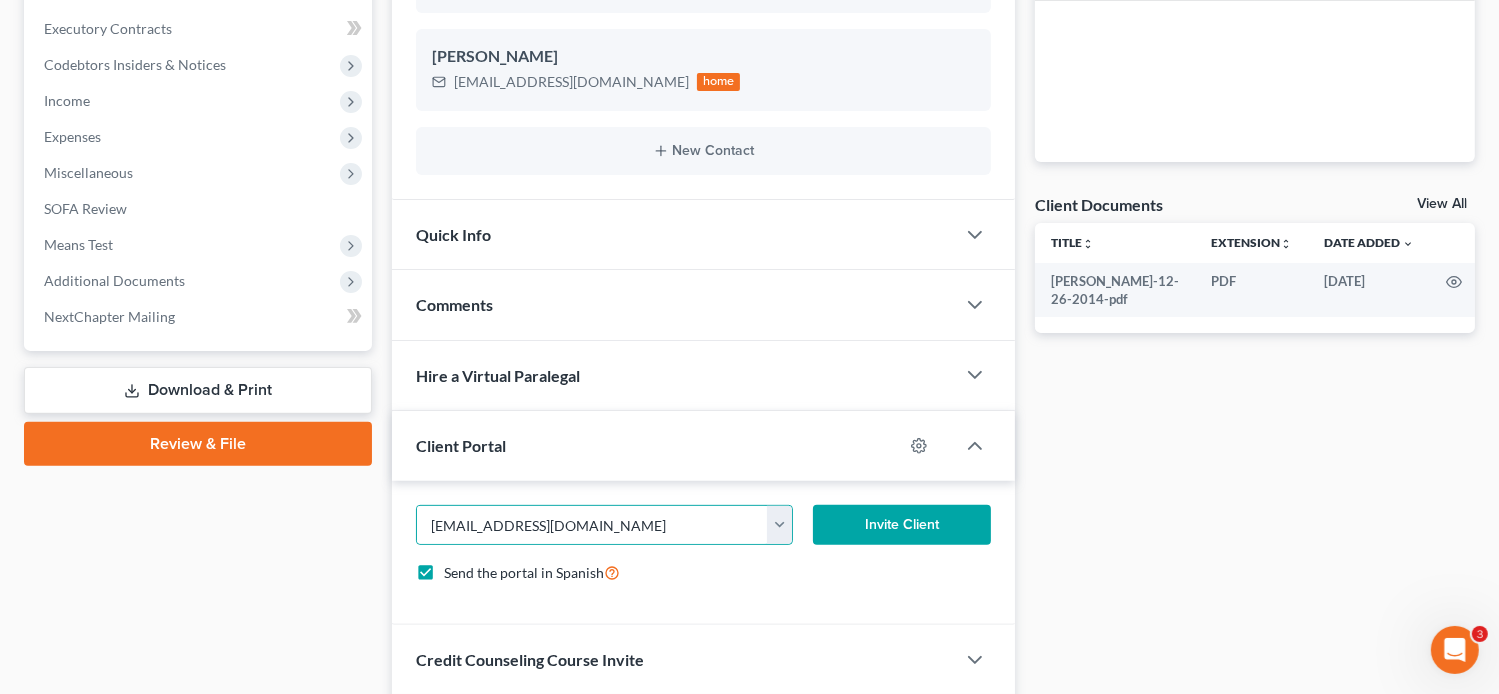 click on "Invite Client" at bounding box center (902, 525) 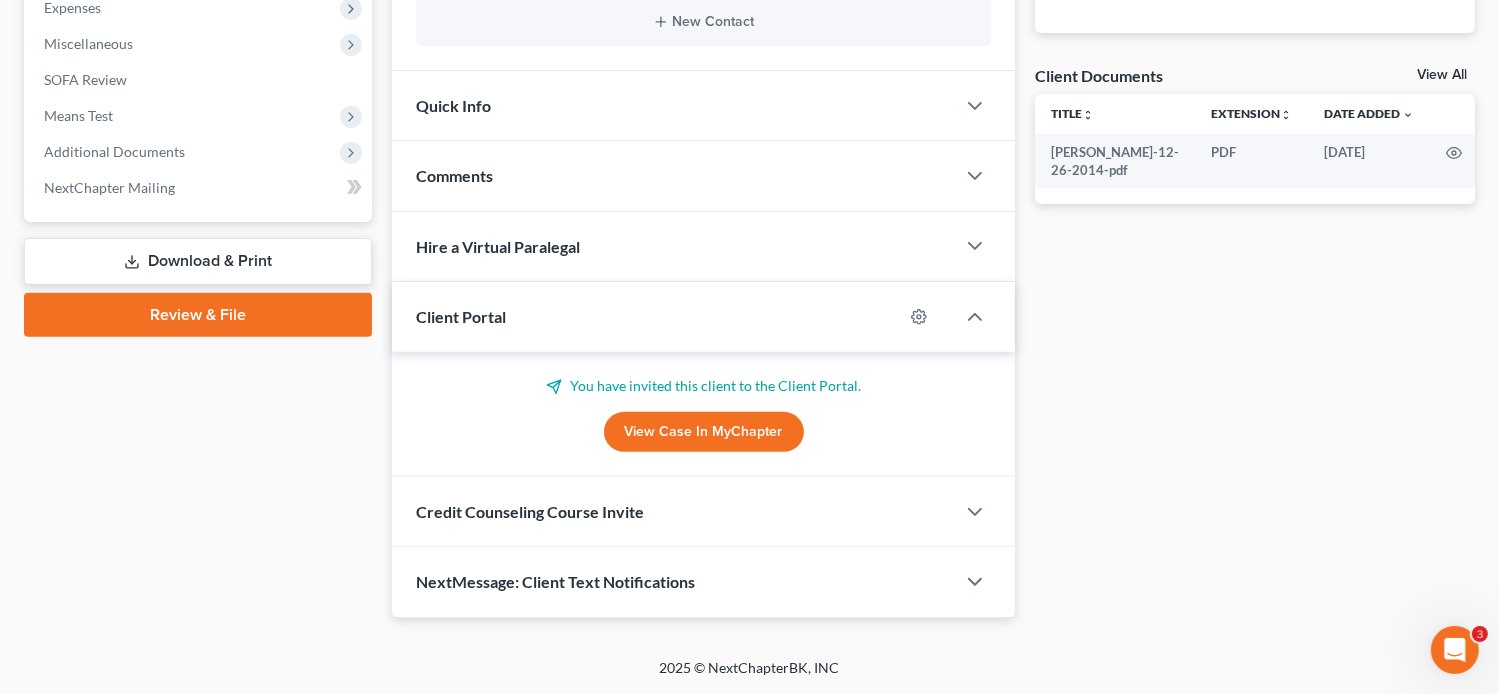 scroll, scrollTop: 682, scrollLeft: 0, axis: vertical 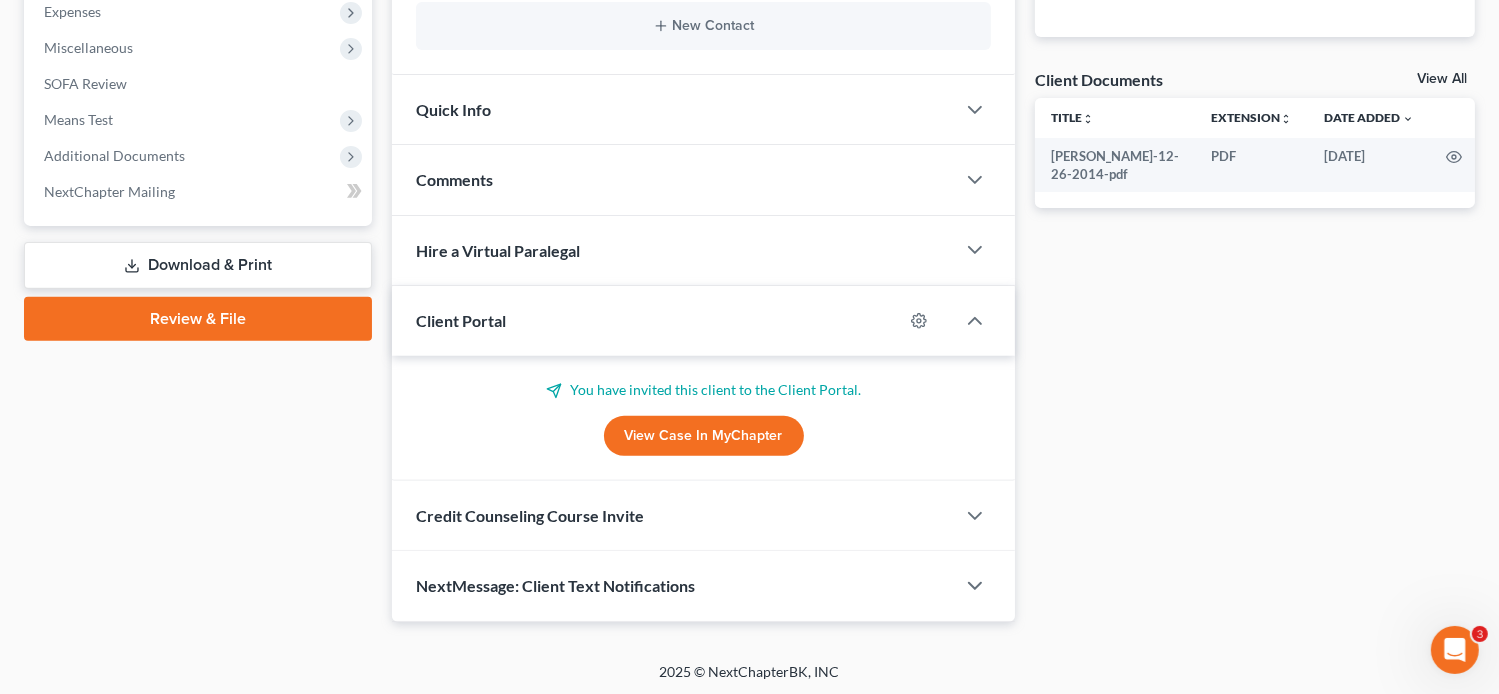 click on "Credit Counseling Course Invite" at bounding box center (674, 515) 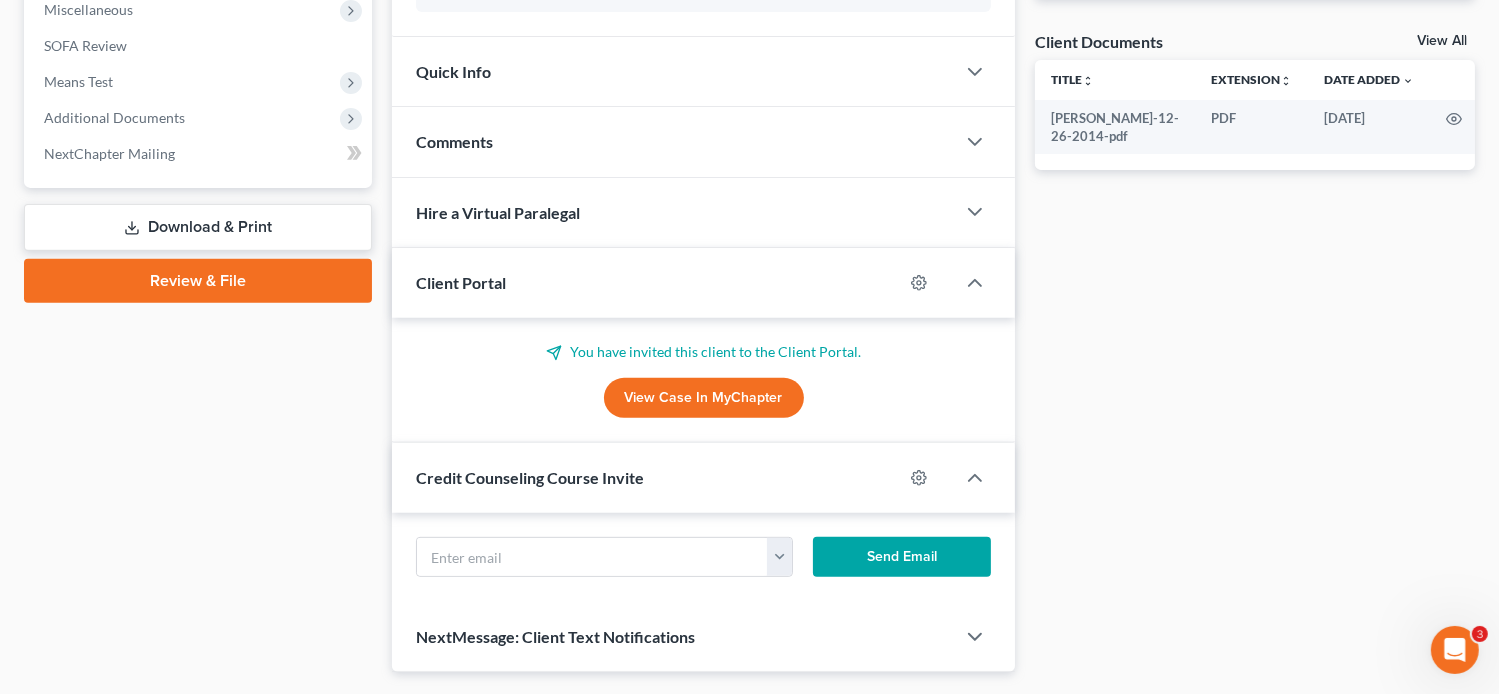 scroll, scrollTop: 724, scrollLeft: 0, axis: vertical 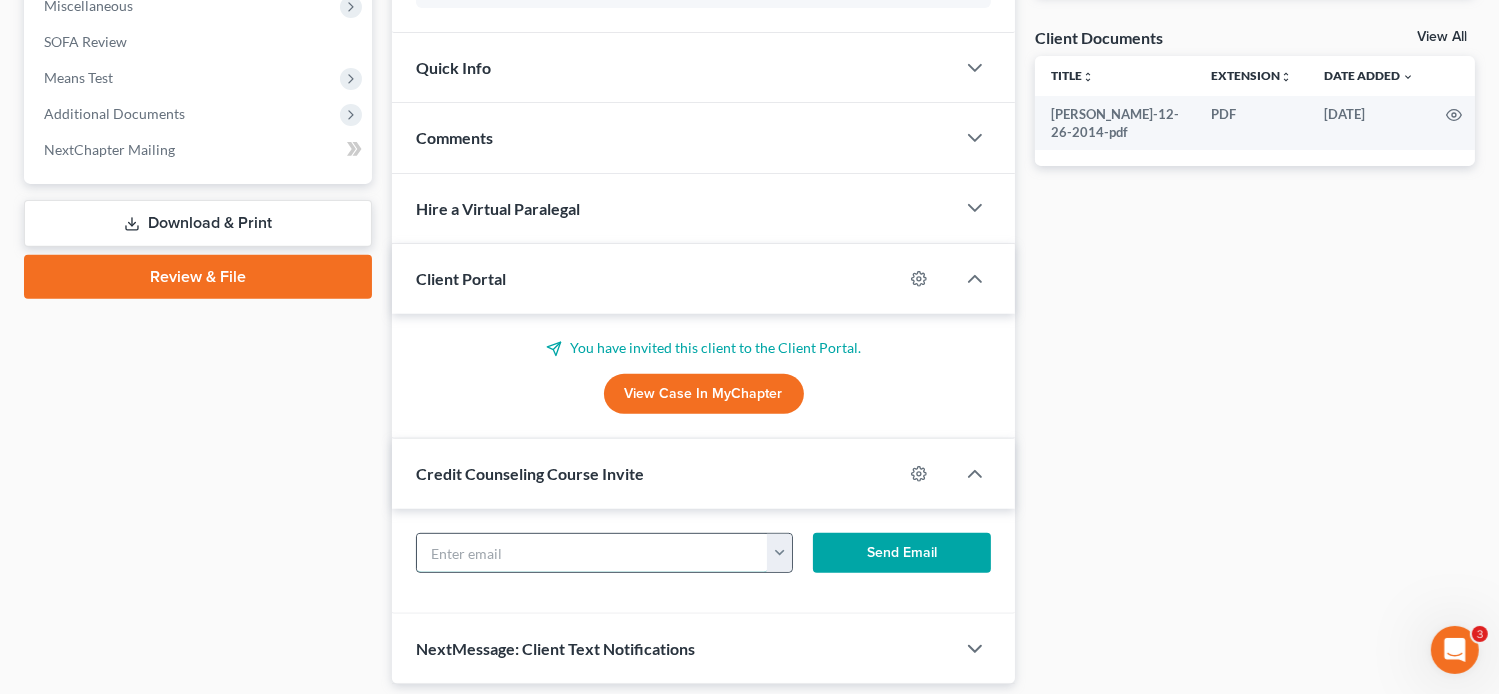 click at bounding box center (593, 553) 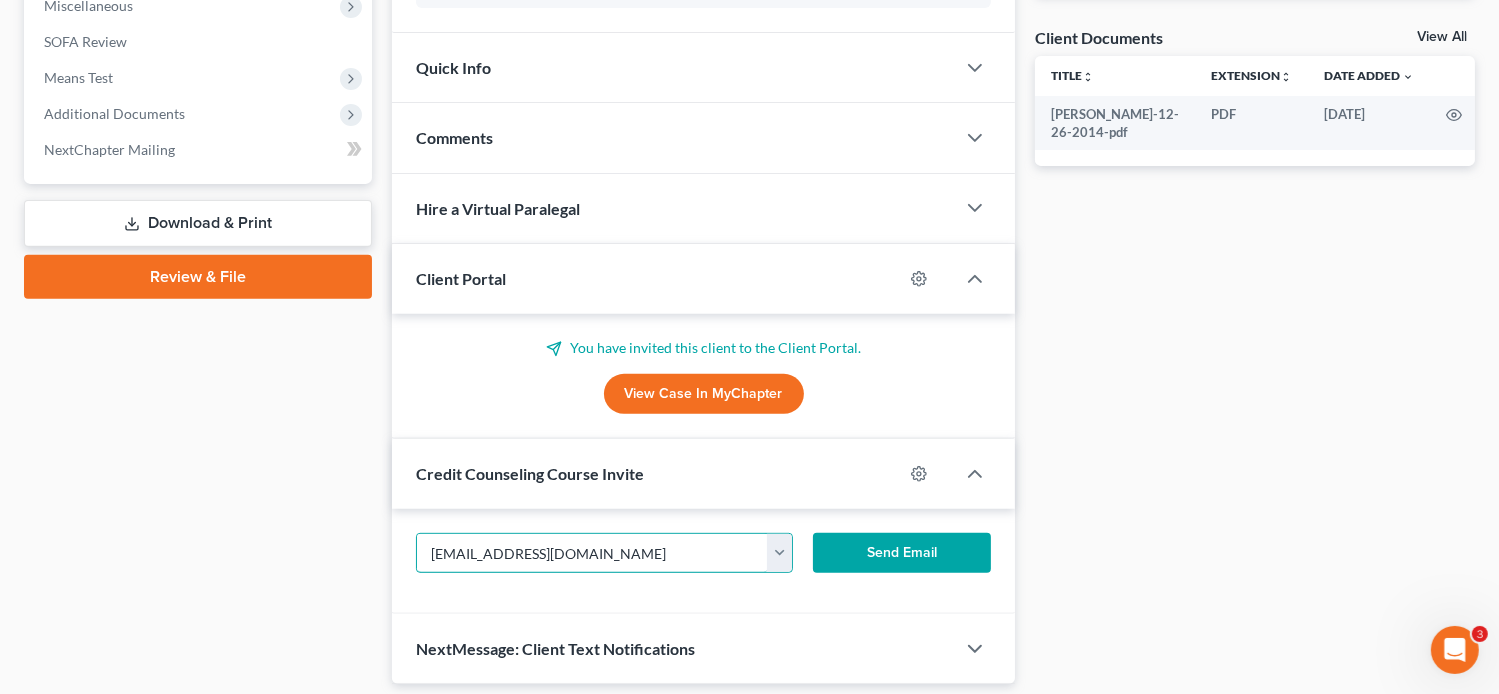 type on "garosales20@gmail.com" 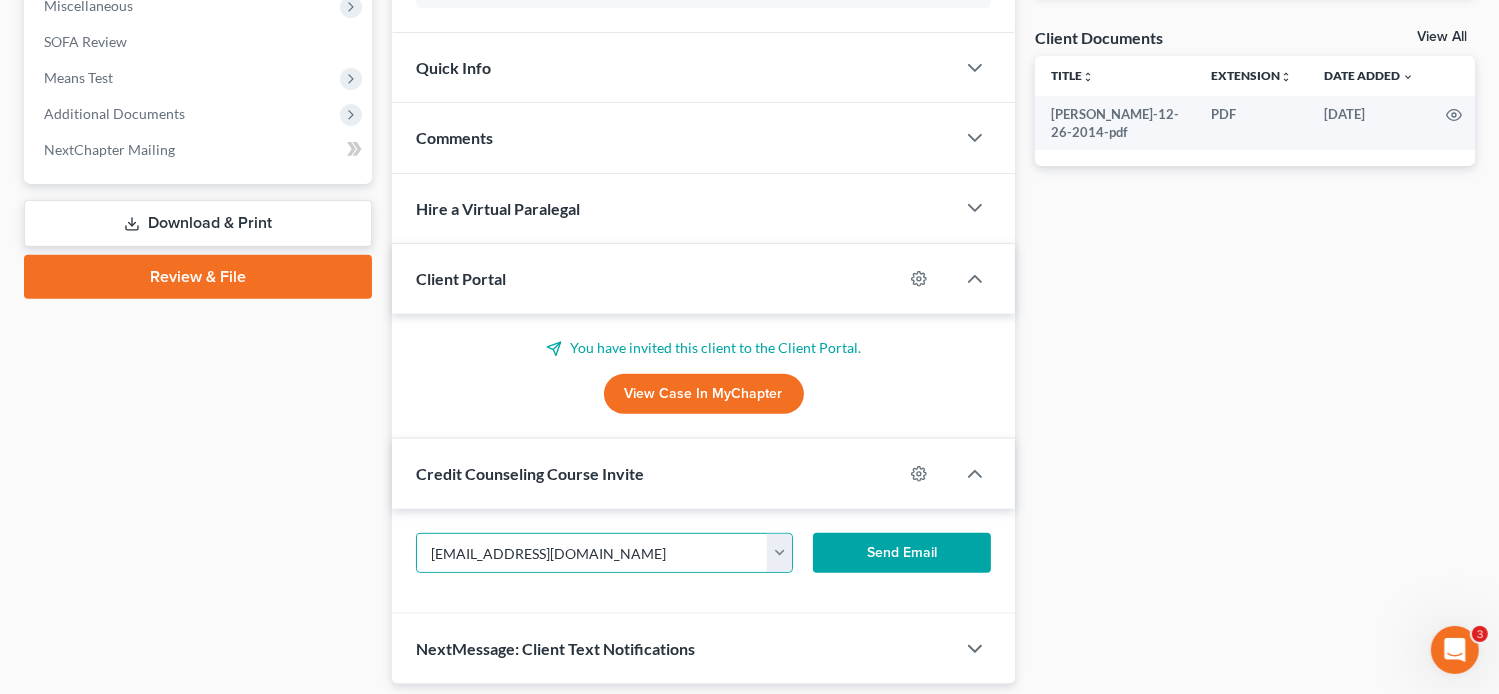 click on "Docs
Tasks
Events
Fees
Timer
0% Completed
Nothing here yet! Credit Counseling Certificate (available at www.001debtor.org)   Pay Stubs - 6 full months in 1 PDF   2023 and 2024 Tax returns (both CA and Federal)   Bank statements - Most recent 3 months   Registration to all motor vehicles in your name   Deed to Home OR Residential Lease   Income Documents (SSI, SSDI, Child Support, Unemployment, Alimony, STD or LTD)   FJ as to divorce (if w/in the last 10 years)   Bills (Medical Bills, Collection Notices - we will pull a credit report)   Marriage Certificate, if married   Retirement account statements   Drivers license & social security card   Life insurance policies
Hide Completed Tasks
Initial consultation Receive documents Follow up appointment Review petition Signing appointment File petition Email pay stubs to trustee Calendar 341 Hearing and send notice to debtor(s) Send notice of Bankruptcy to parties Close file" at bounding box center (1255, 76) 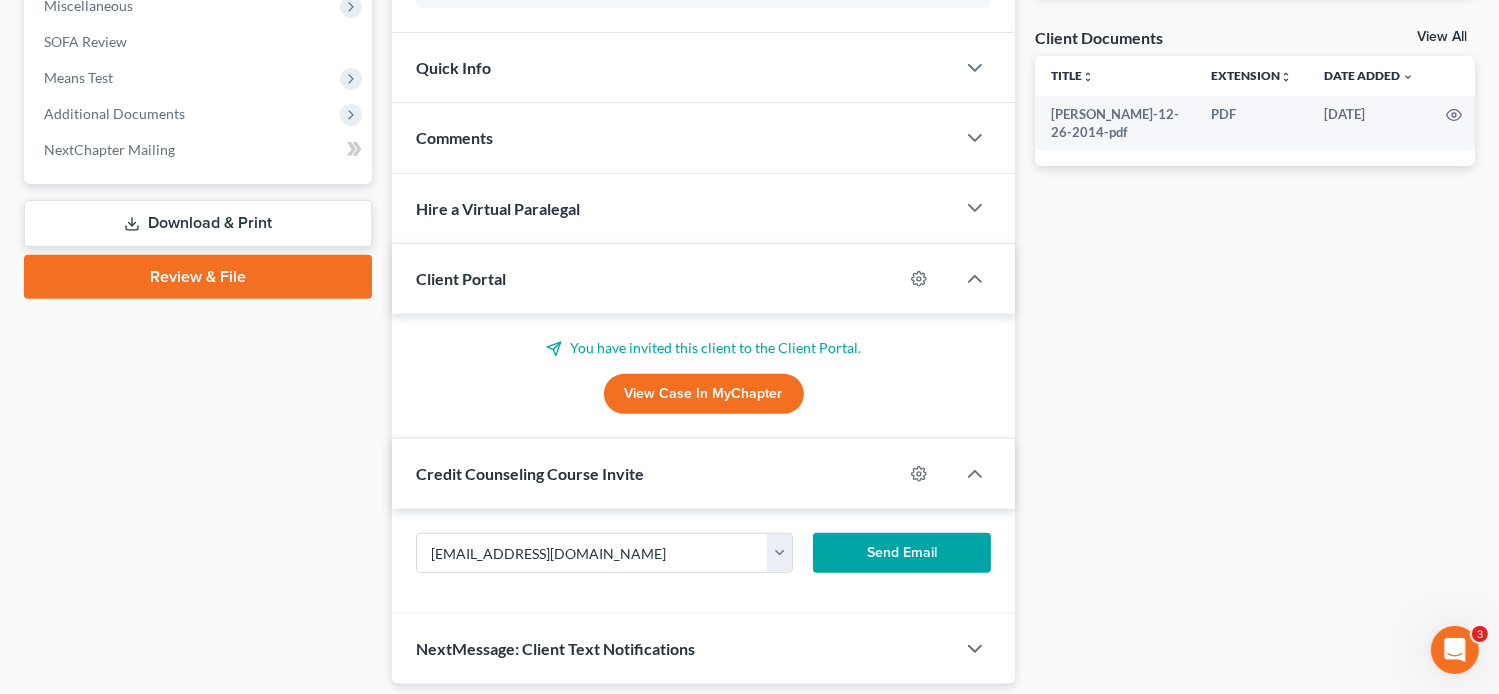 click on "Send Email" at bounding box center (902, 553) 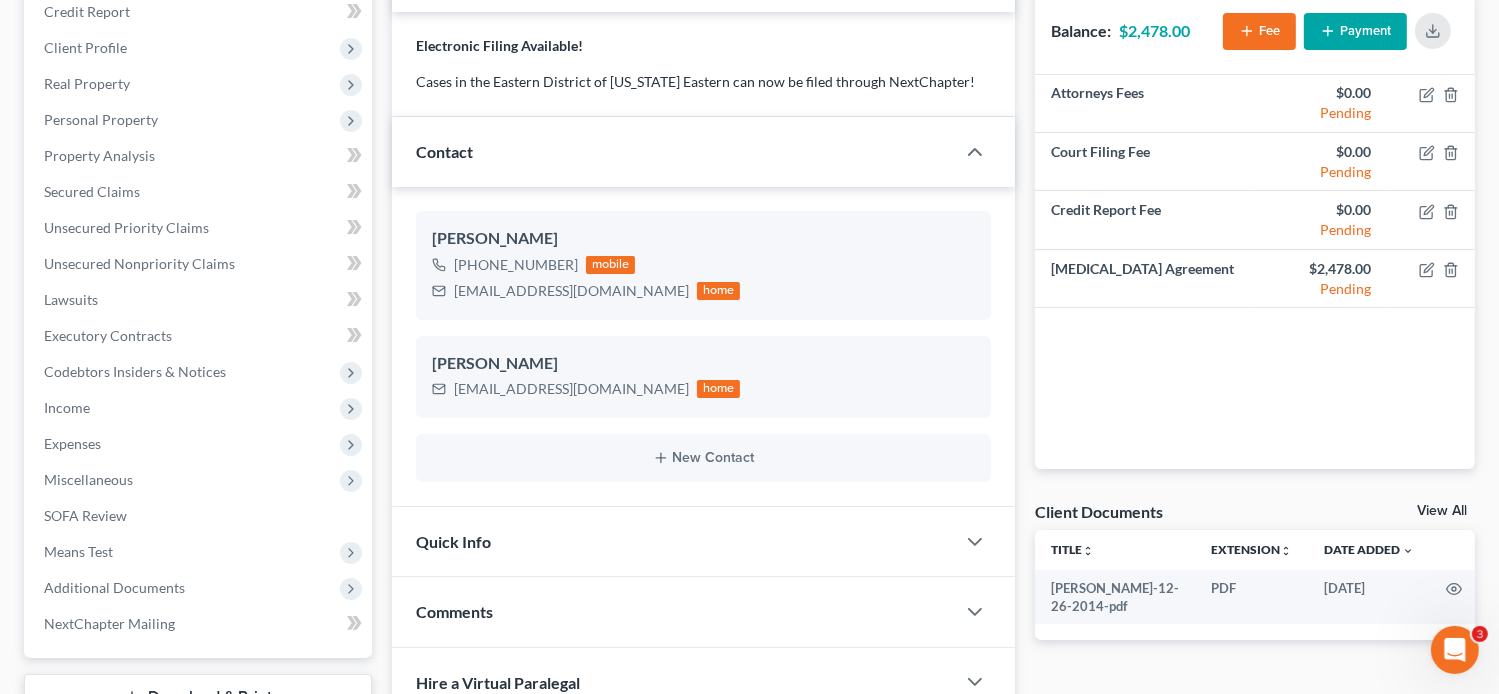 scroll, scrollTop: 0, scrollLeft: 0, axis: both 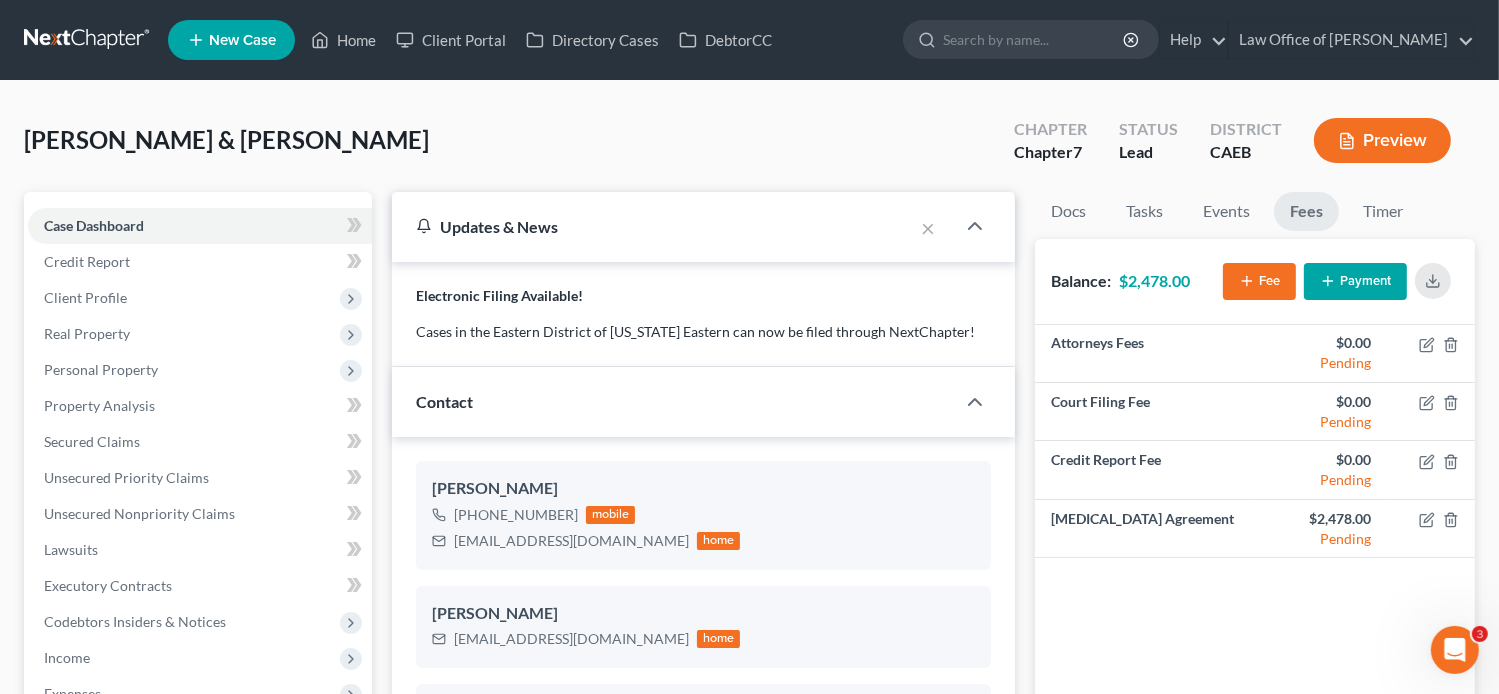 click on "Fee" at bounding box center (1259, 281) 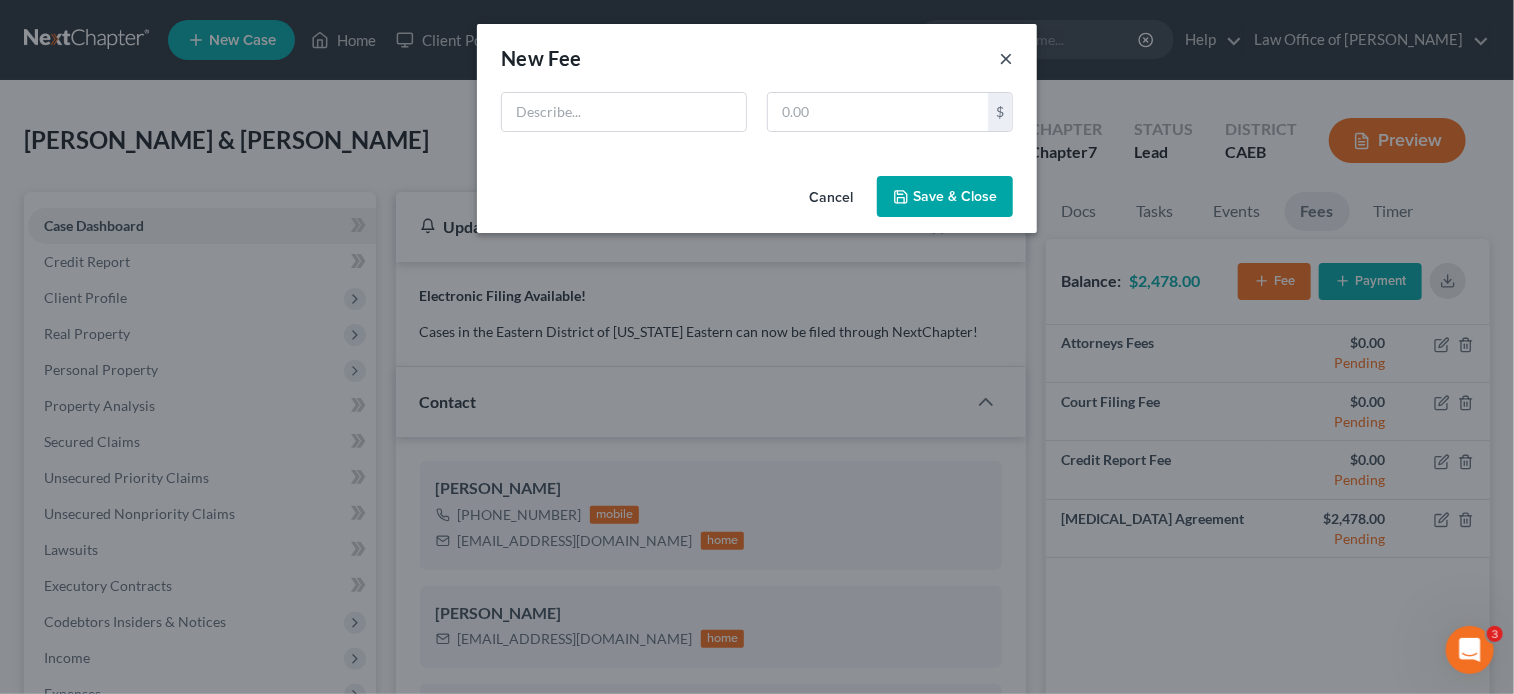 click on "×" at bounding box center (1006, 58) 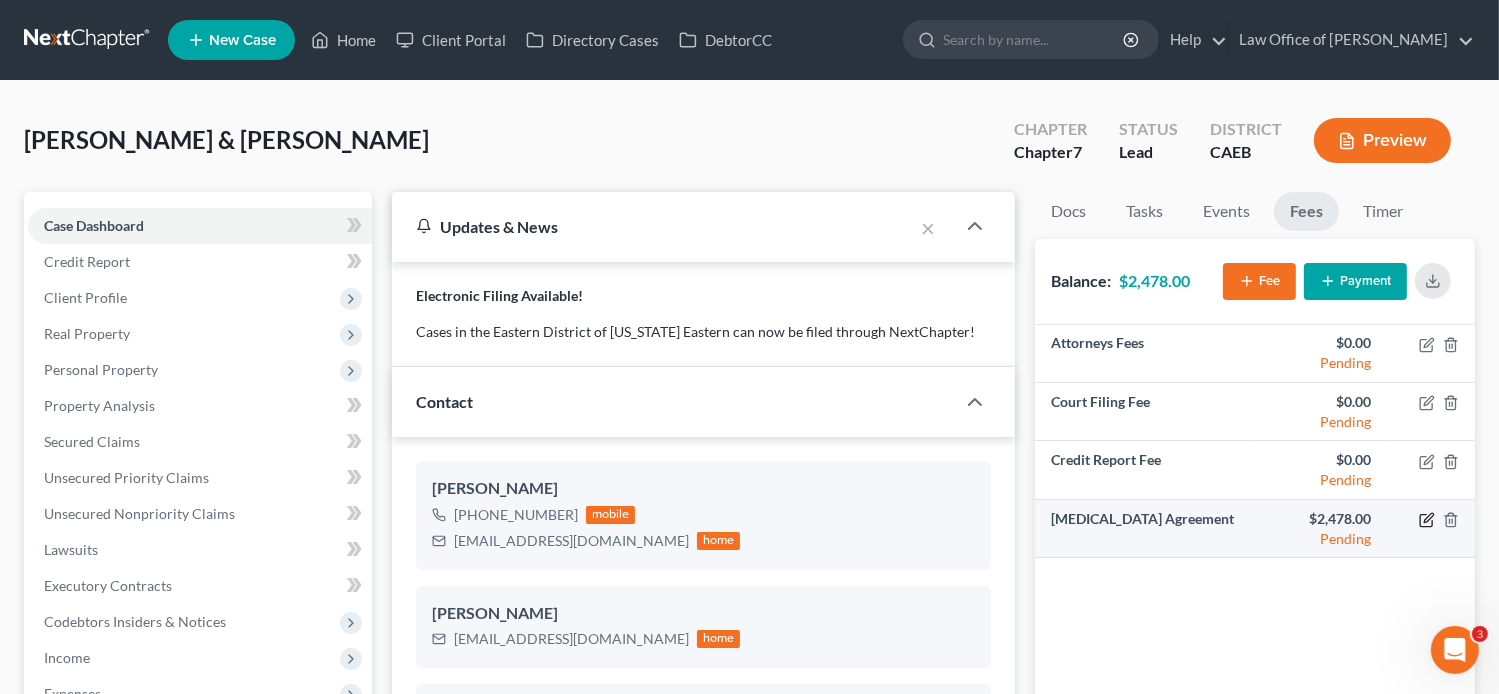 click 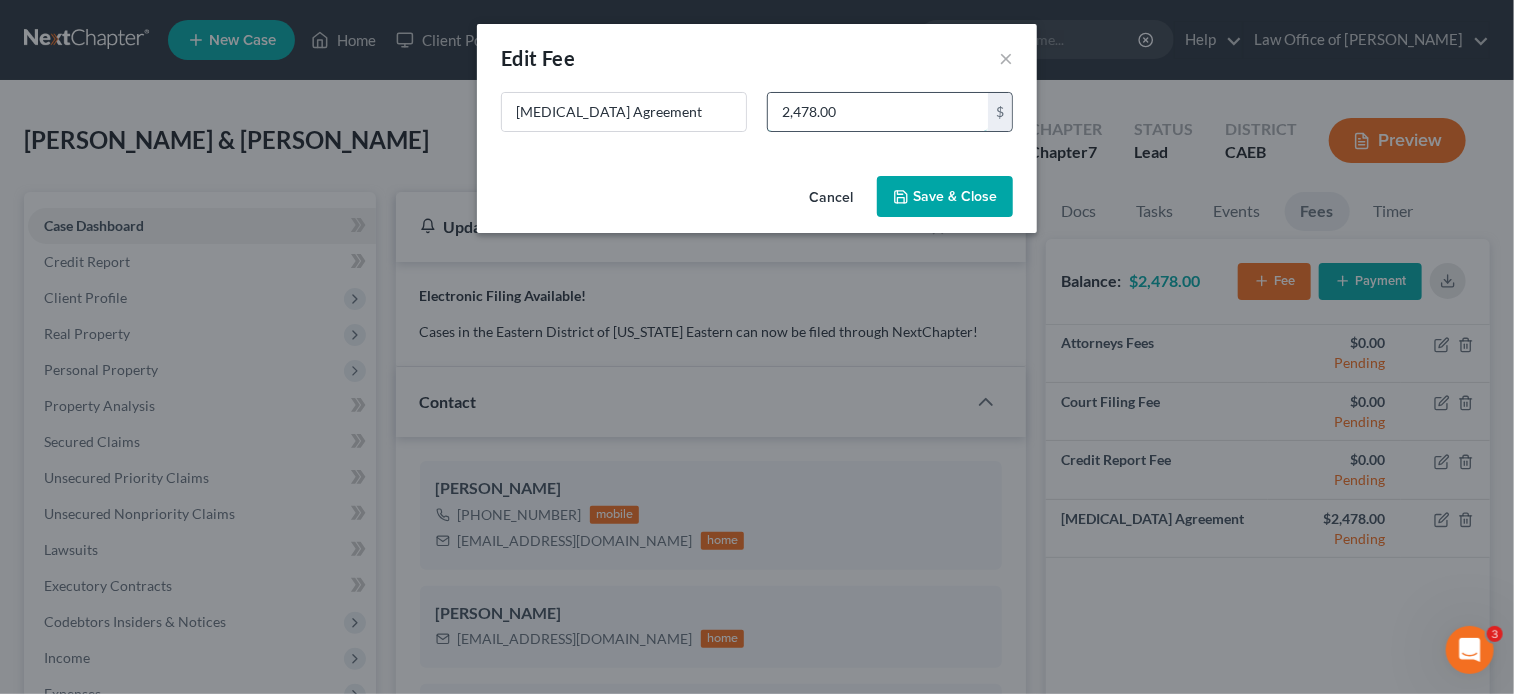 click on "2,478.00" at bounding box center (878, 112) 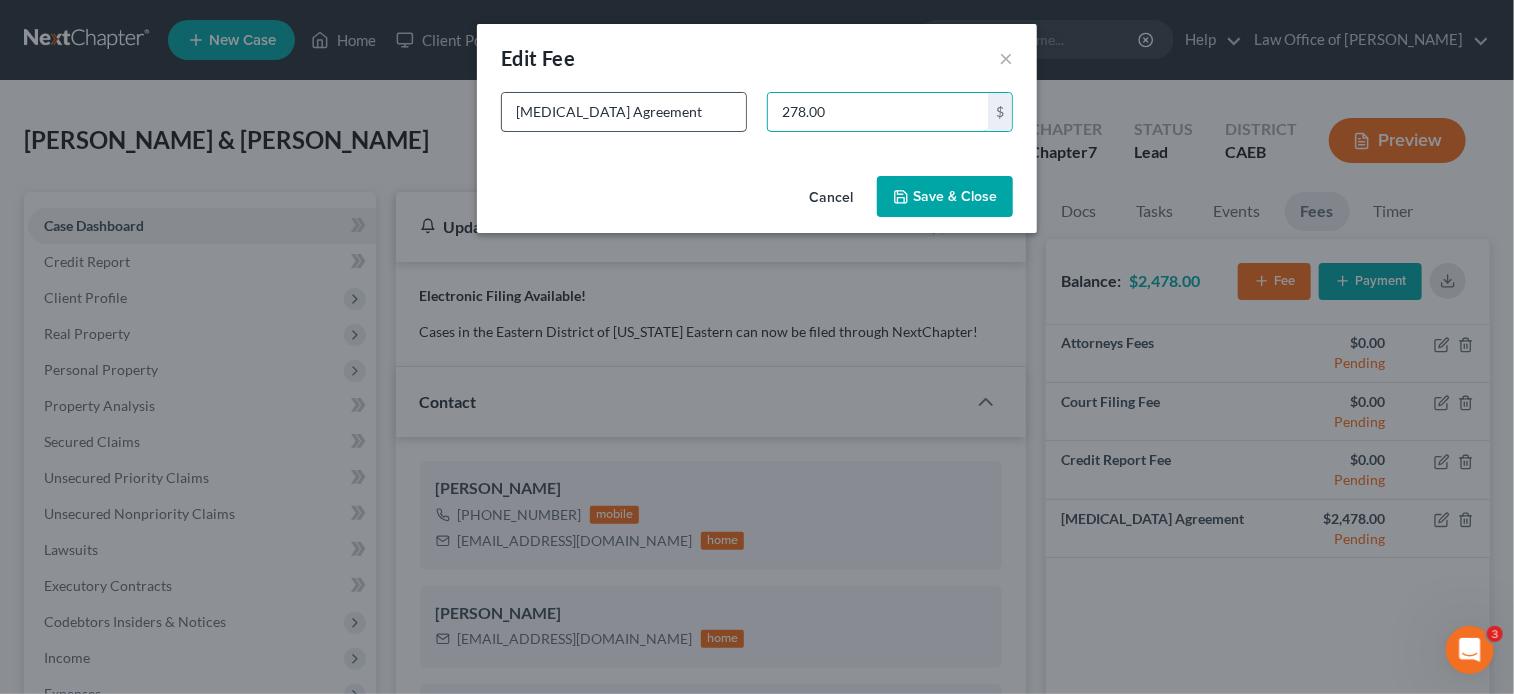 drag, startPoint x: 835, startPoint y: 110, endPoint x: 683, endPoint y: 101, distance: 152.26622 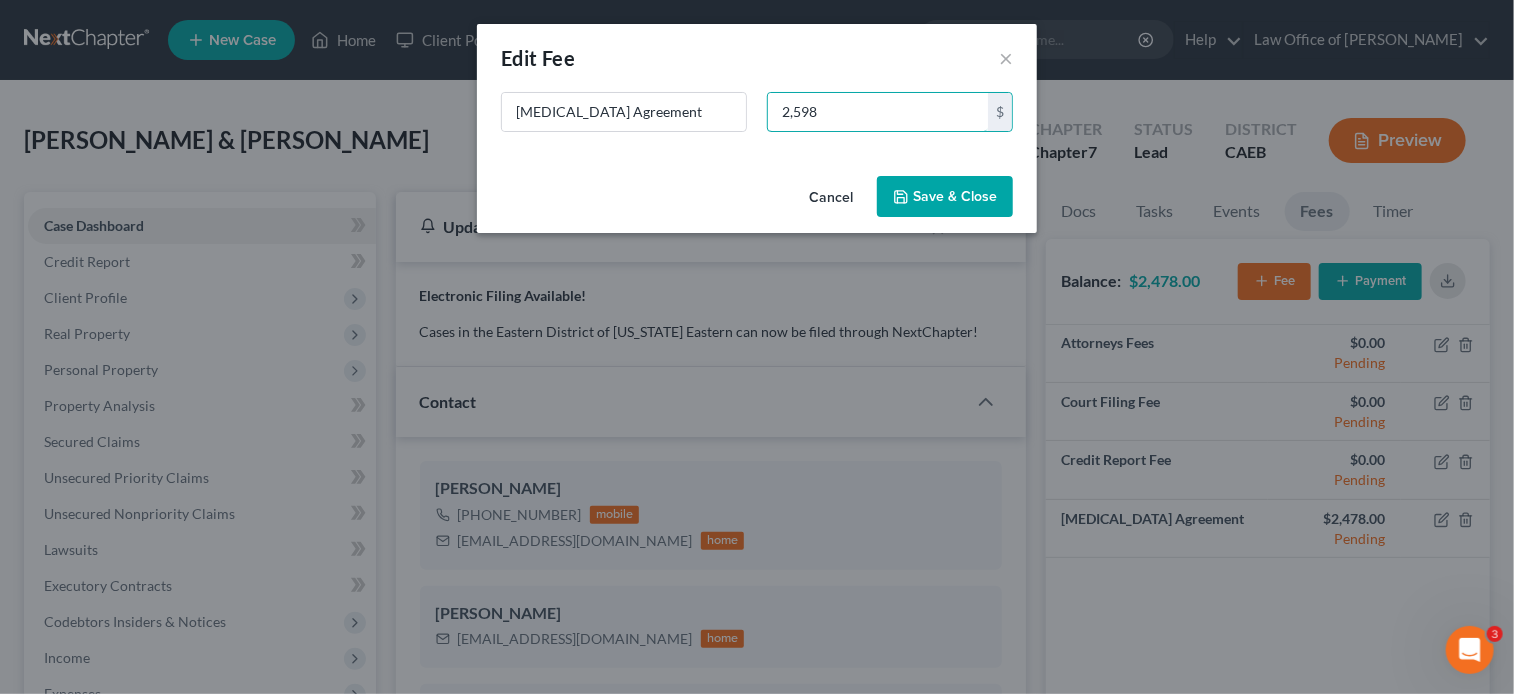 type on "2,598" 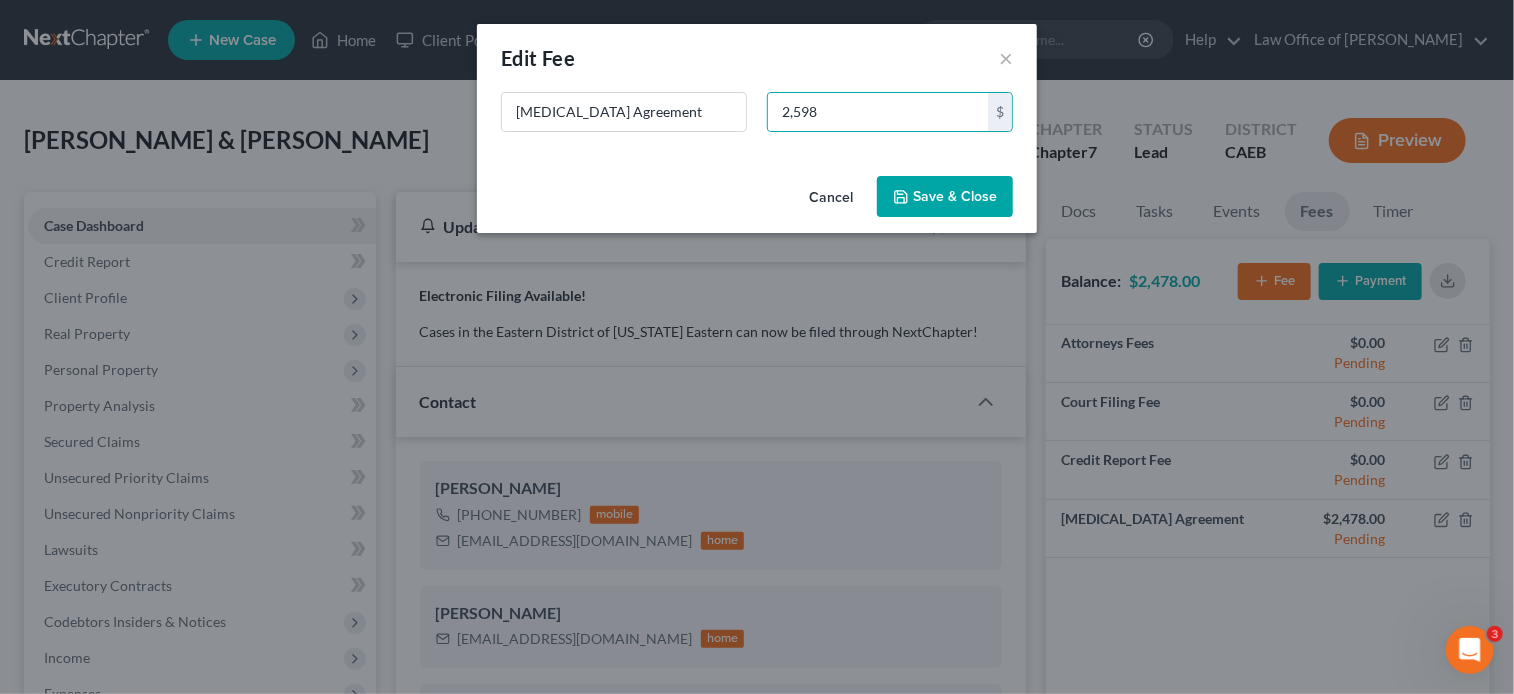 click on "Save & Close" at bounding box center (945, 197) 